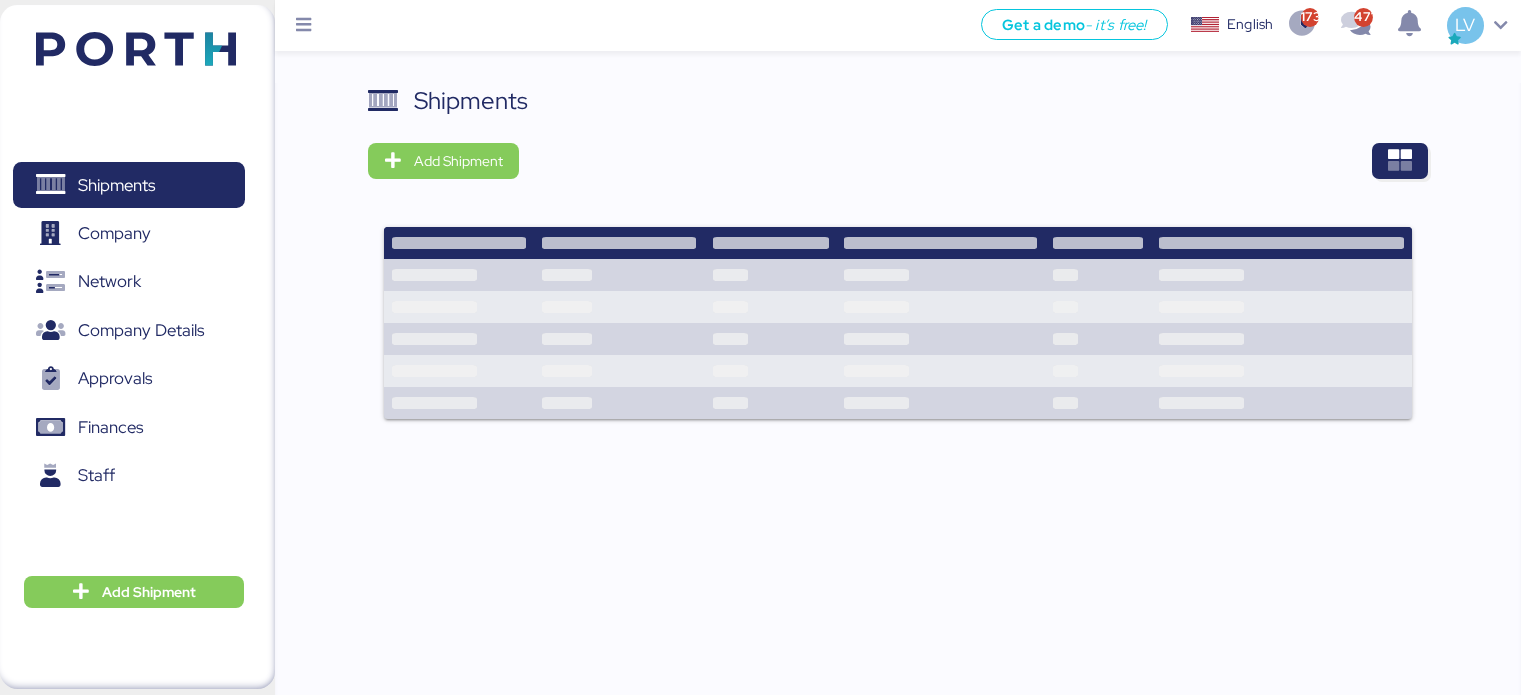 scroll, scrollTop: 0, scrollLeft: 0, axis: both 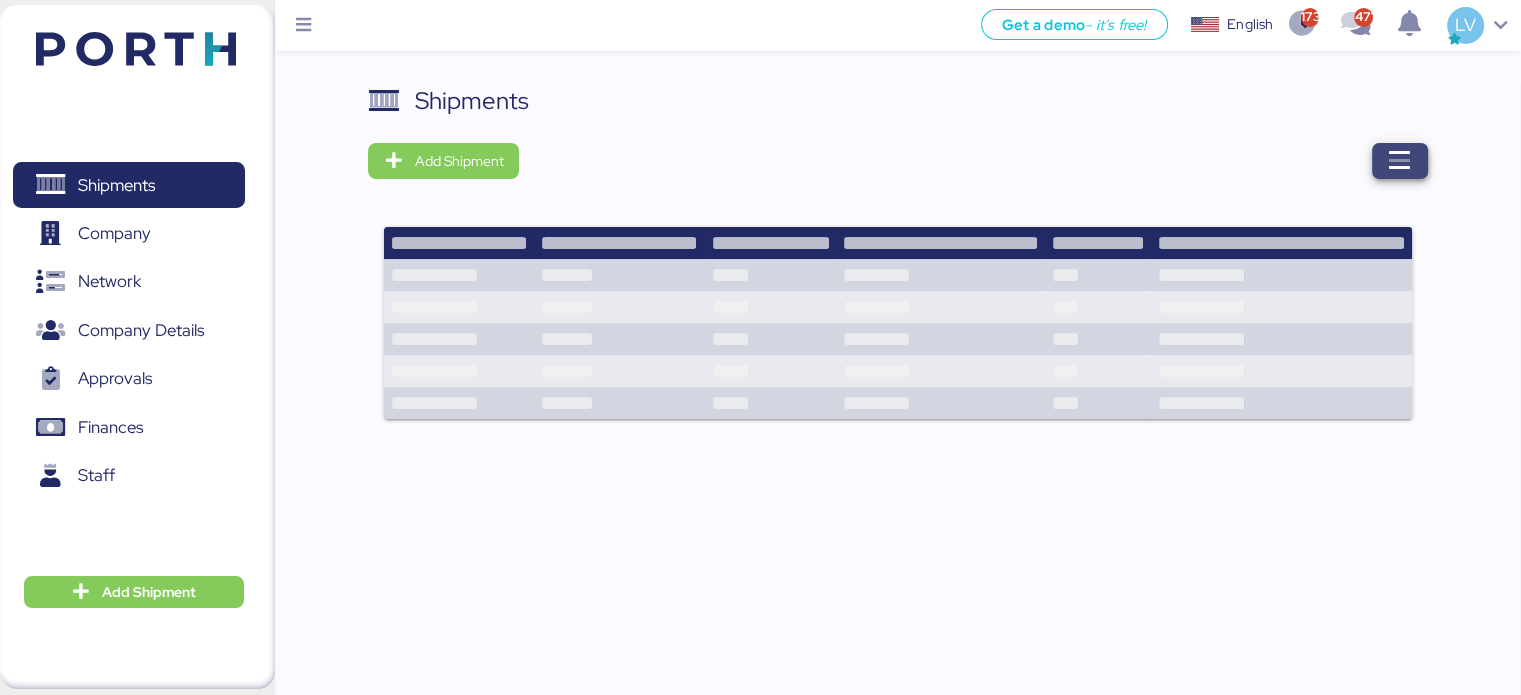 click at bounding box center (1400, 161) 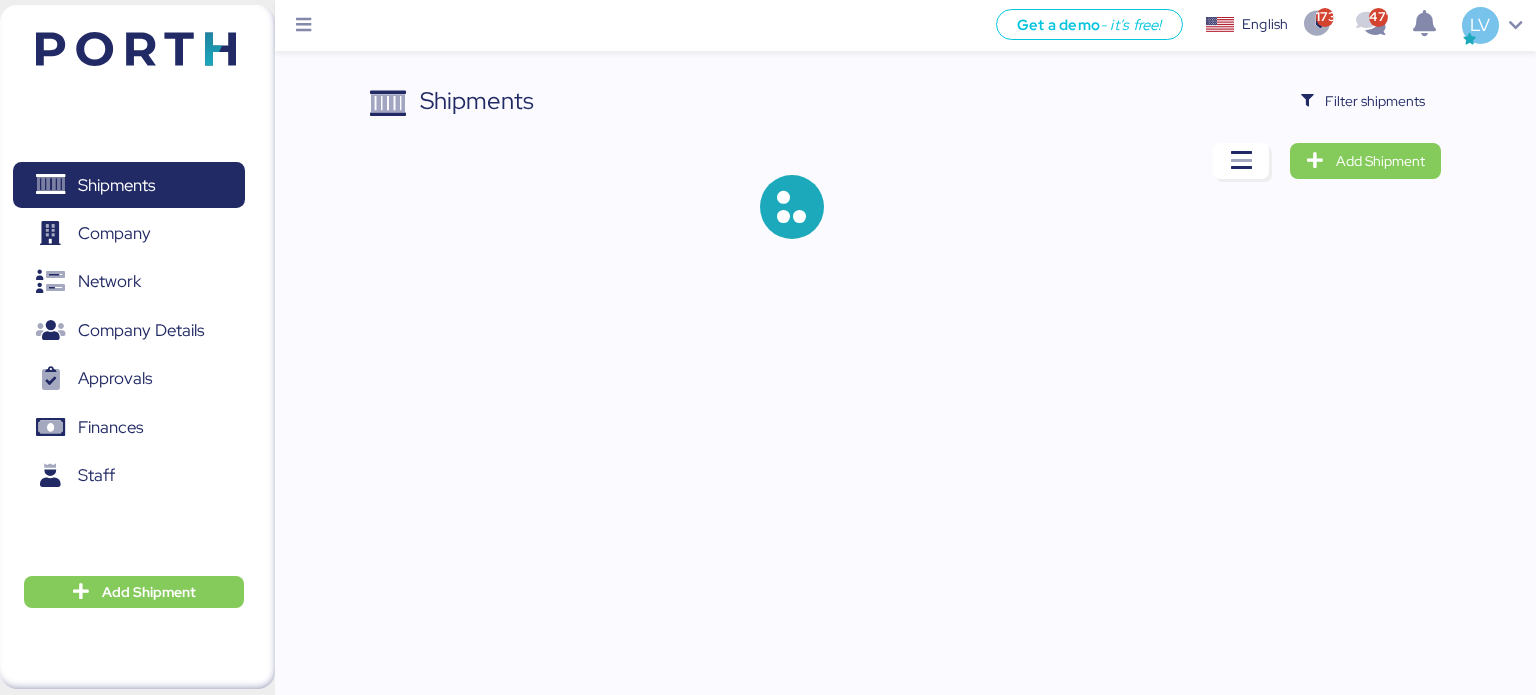 click on "Shipments   Filter shipments     Add Shipment" at bounding box center (906, 177) 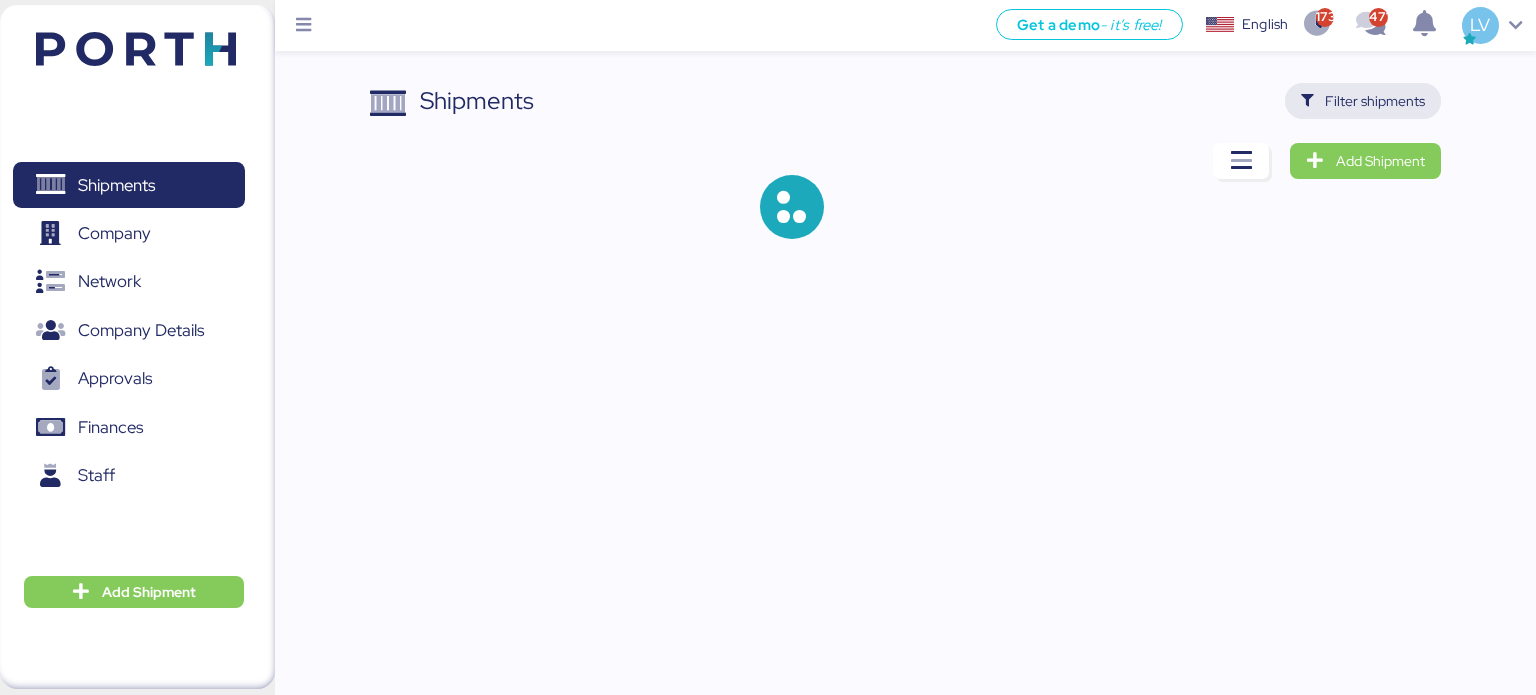 click on "Filter shipments" at bounding box center [1375, 101] 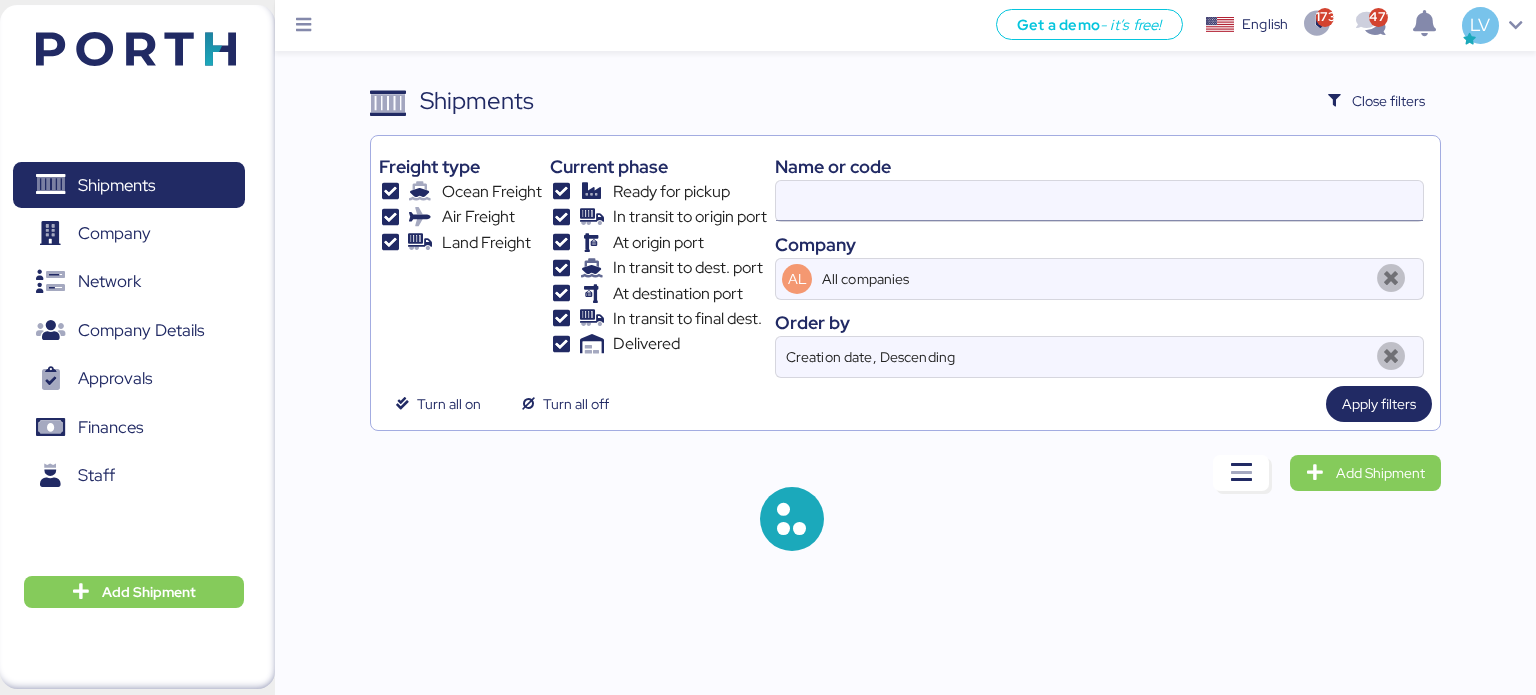 click at bounding box center (1099, 201) 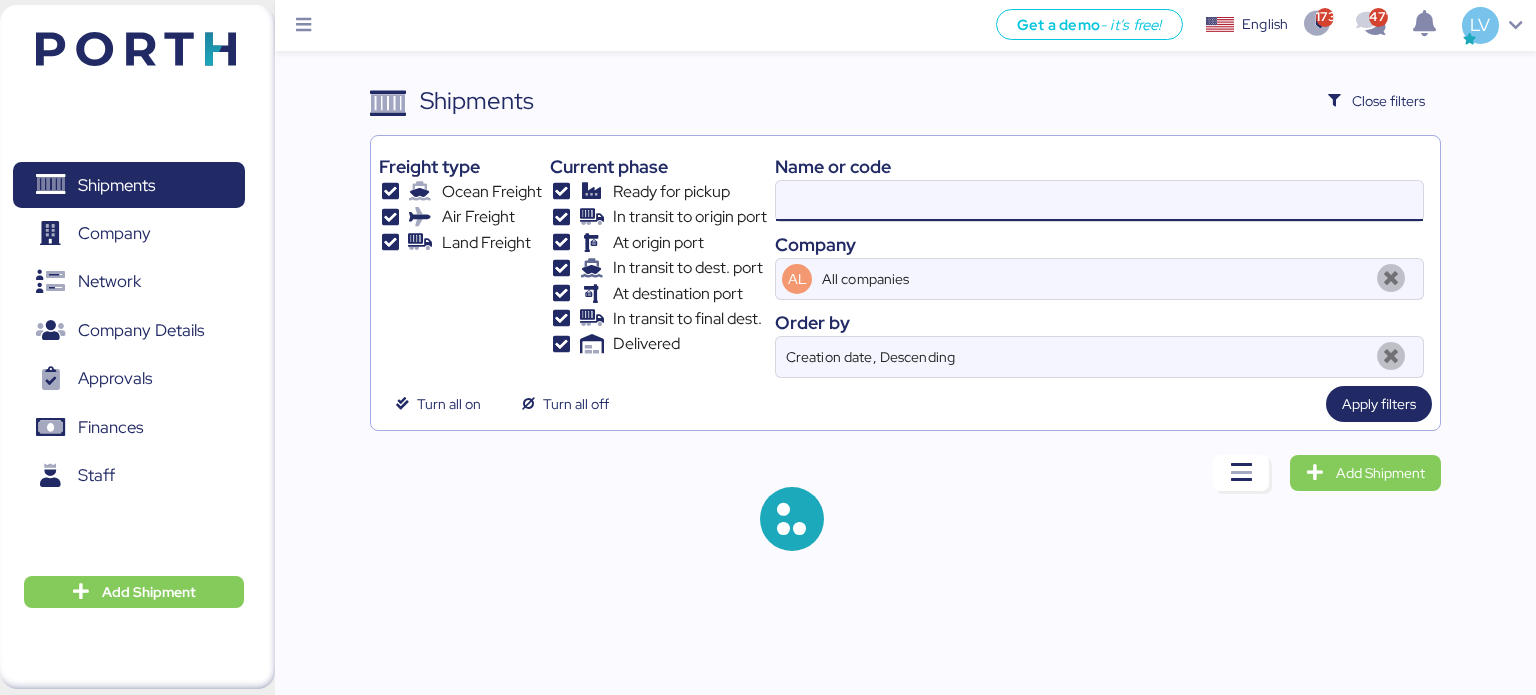 click at bounding box center (1099, 201) 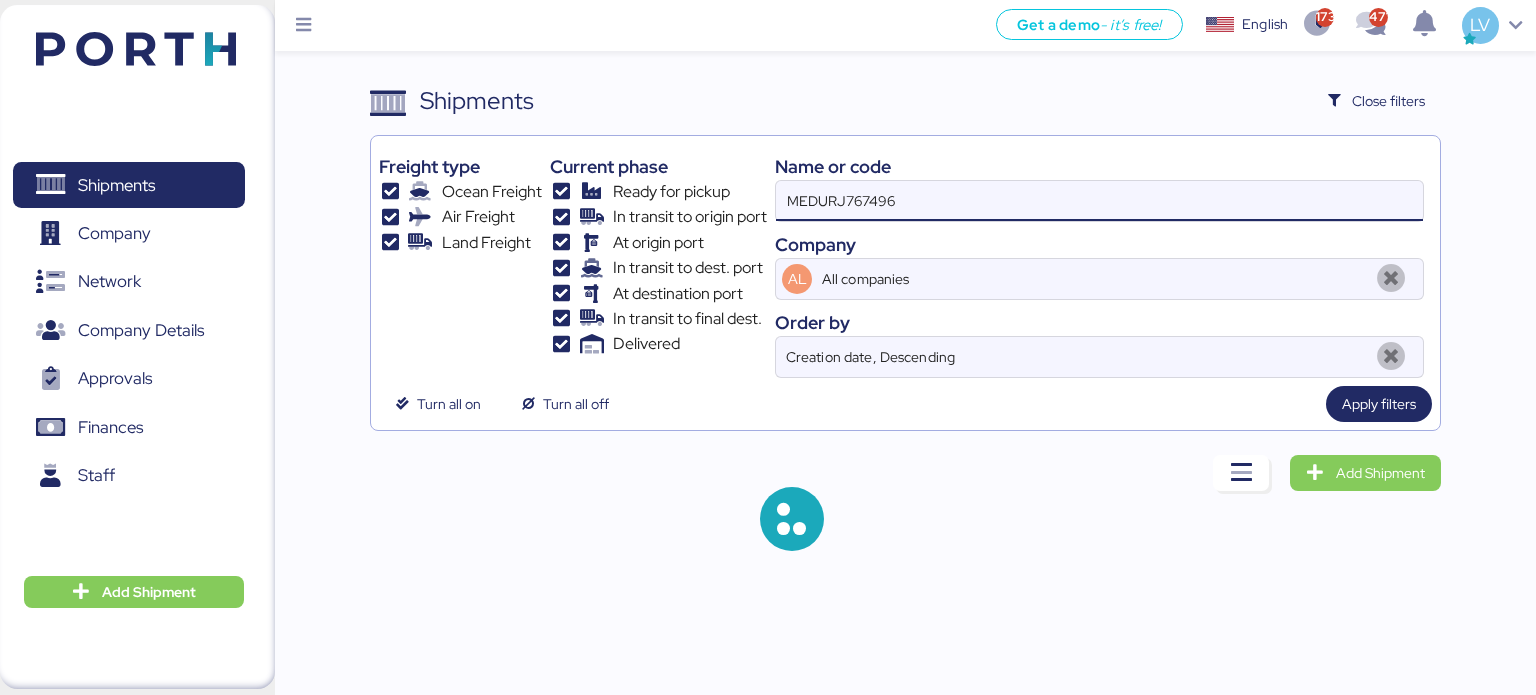 type on "MEDURJ767496" 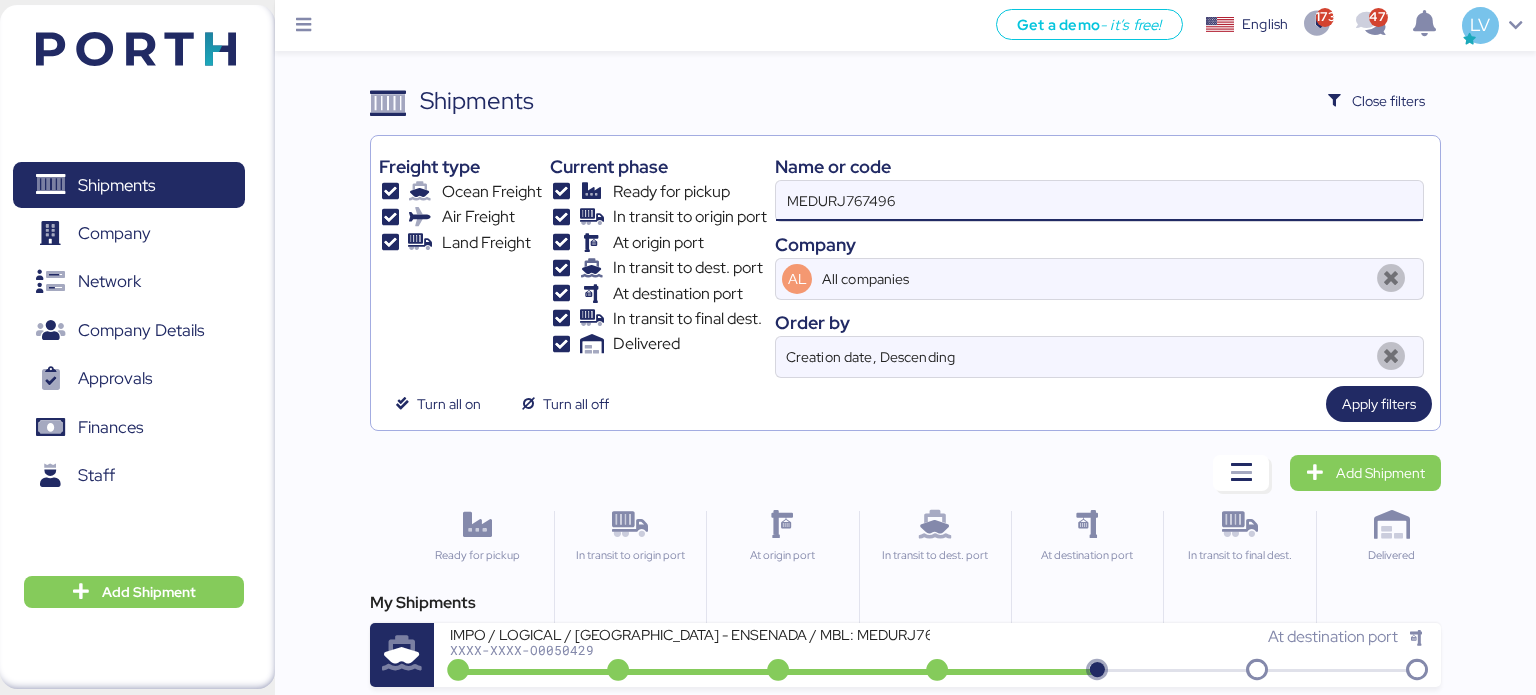 click on "MEDURJ767496" at bounding box center (1099, 201) 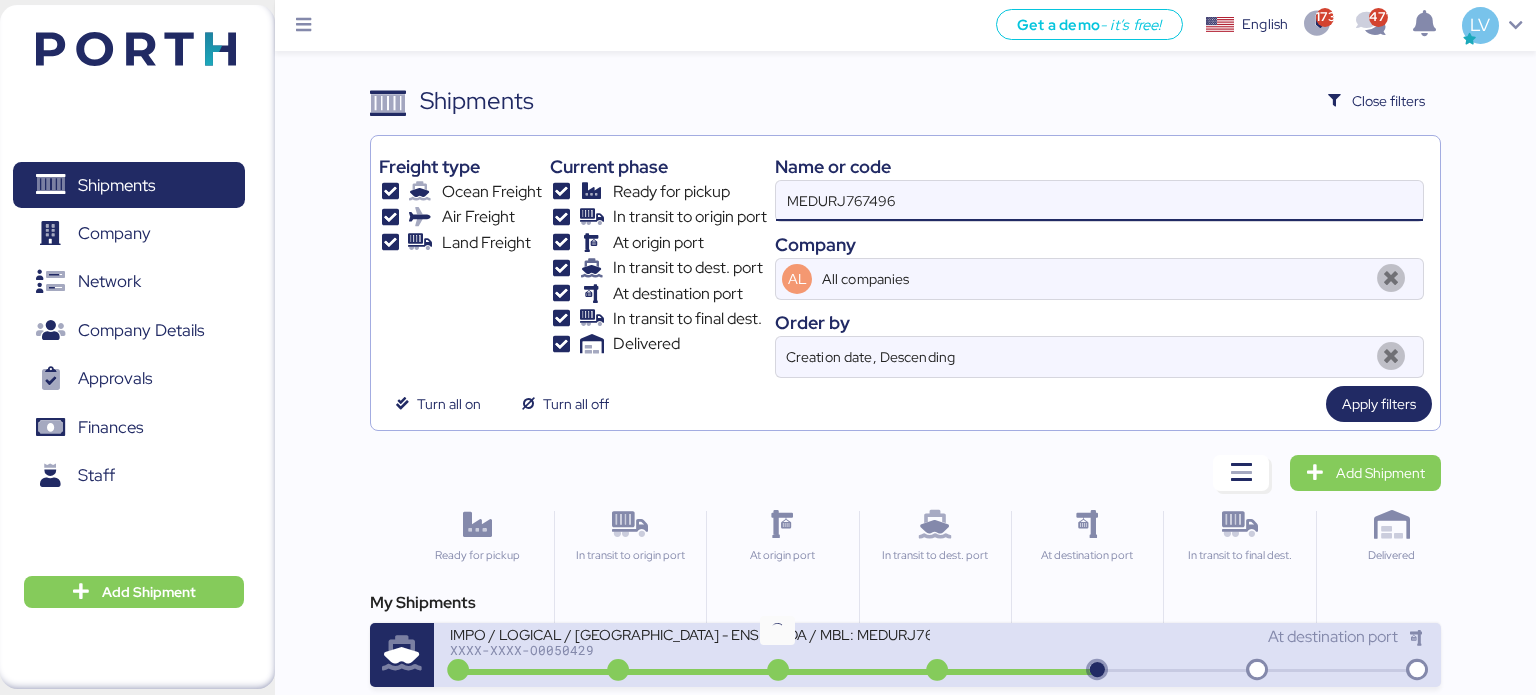 click at bounding box center [778, 671] 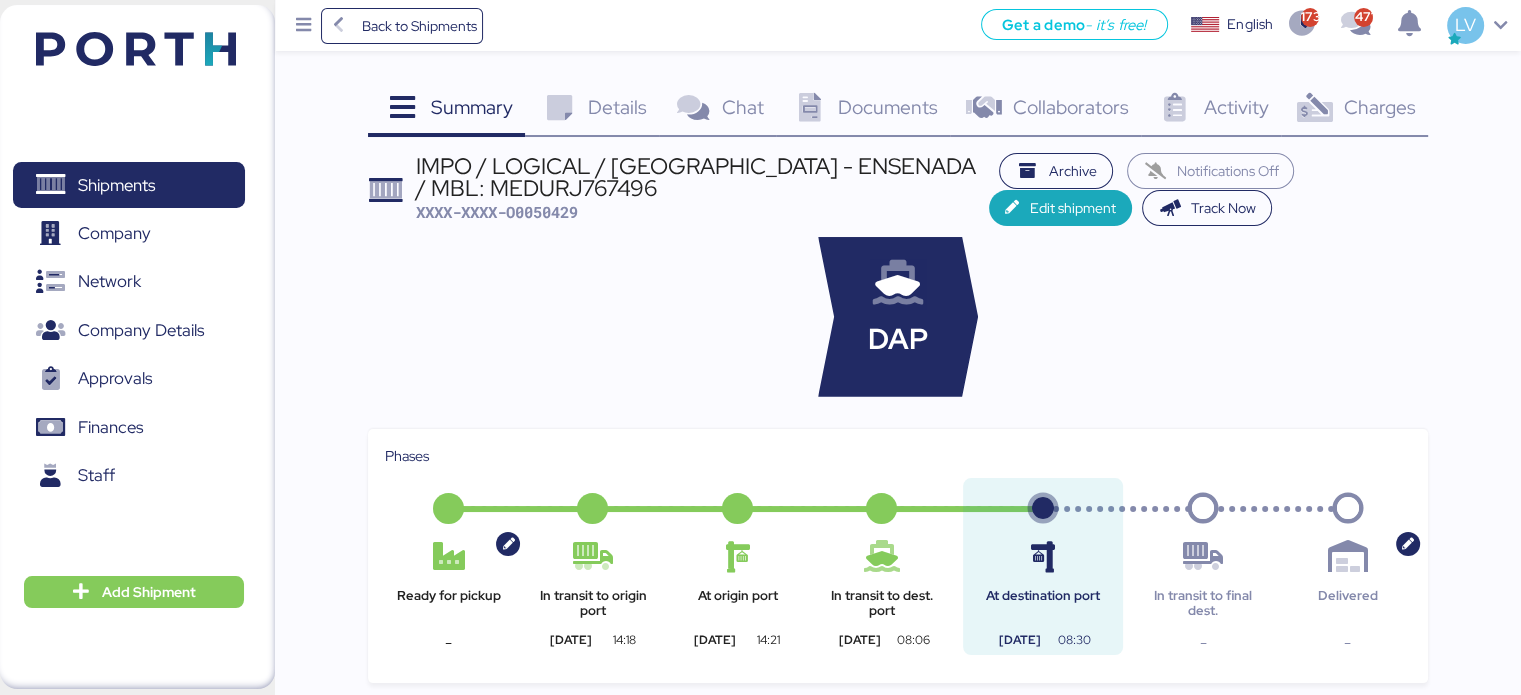 click on "Charges 0" at bounding box center (1354, 110) 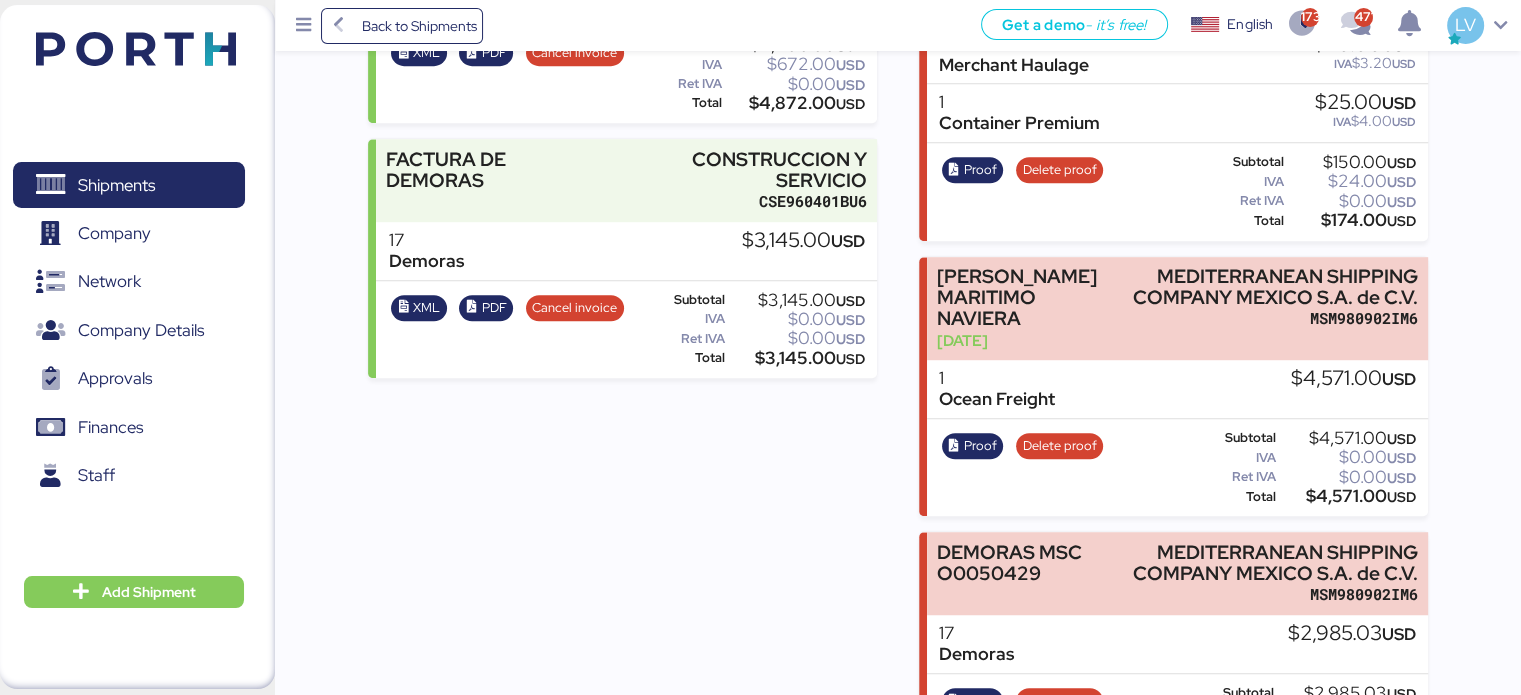 scroll, scrollTop: 1388, scrollLeft: 0, axis: vertical 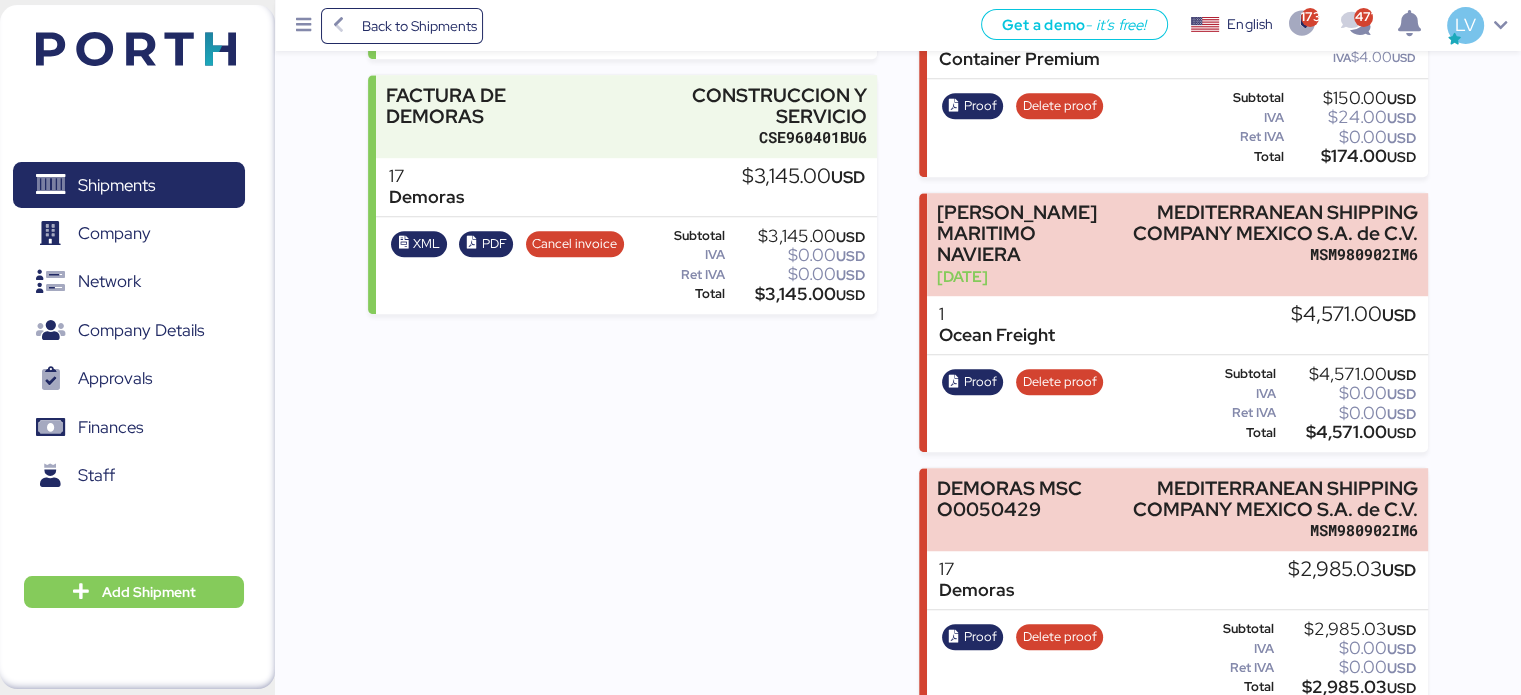 click on "Summary 0   Details 0   Chat 0   Documents 0   Collaborators 0   Activity 0   Charges 0   IMPO / LOGICAL / RIO DE JANEIRO - ENSENADA / MBL: MEDURJ767496 XXXX-XXXX-O0050429 Profit $4,588.97  USD Incomes $20,017.00  USD Expenses $15,428.03  USD Add charge Incomes FACTURA CONSTRUCCION Y SERVICIO / IMPORTACION MARITIMA Mar 26, 2025 CONSTRUCCION Y SERVICIO CSE960401BU6 1  Customs Clearance
$1,500.00  USD 1  Customs Clearance
$400.00  USD 1  Pick-up
$1,699.50  USD 1  Ocean Freight
$7,821.00  USD 1  Gastos terminal
$286.00  USD 1  Local charges
$665.00  USD   XML   PDF Cancel invoice Subtotal
$12,371.50  USD IVA
$0.00  USD Ret IVA
$0.00  USD Total
$12,371.50  USD FACTURA IMPORTADOR // GASTOS EN DESTINO  CONSTRUCCION Y SERVICIO CSE960401BU6 1  Release Fee
$185.00  USD IVA
$29.60
USD 1  Cargo Insurance
$115.50  USD IVA
$18.48
USD   XML   PDF Cancel invoice Subtotal USD IVA" at bounding box center (760, -341) 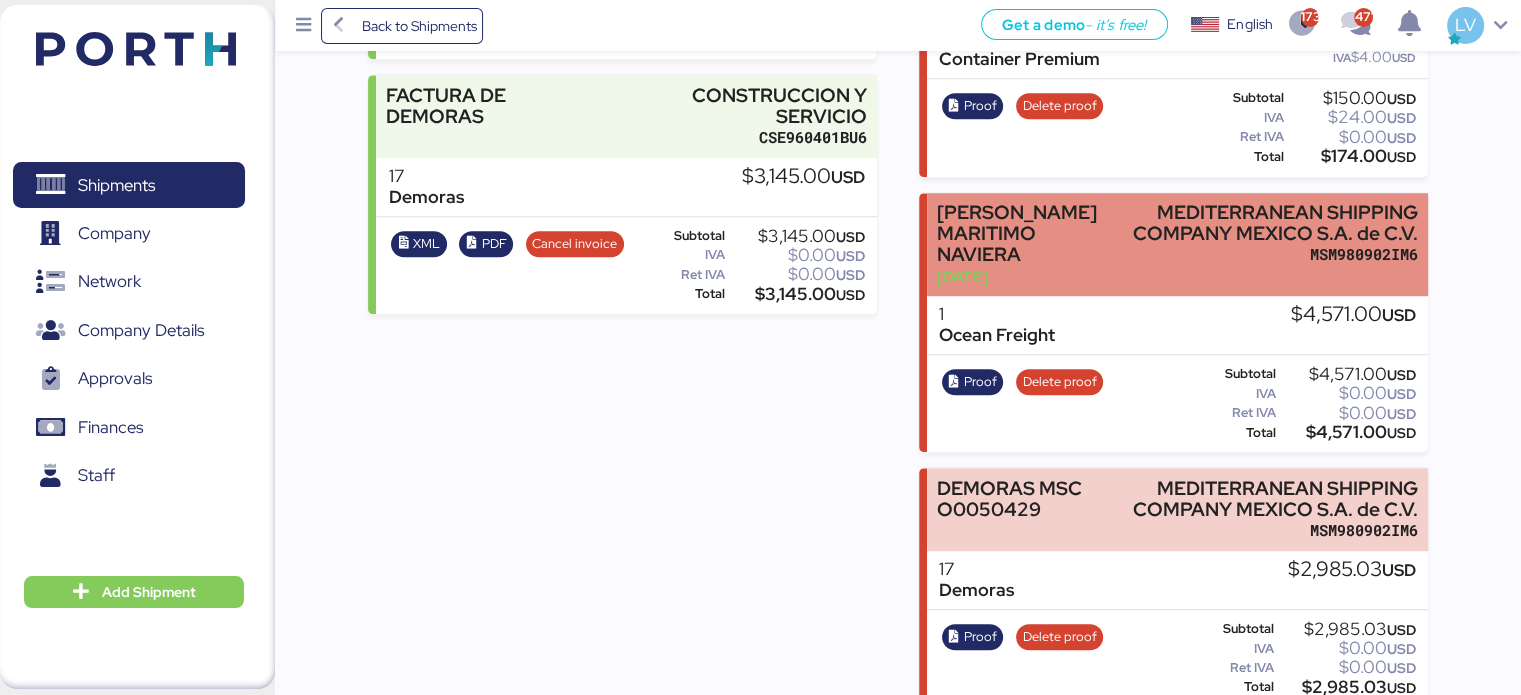 click on "MSM980902IM6" at bounding box center (1274, 254) 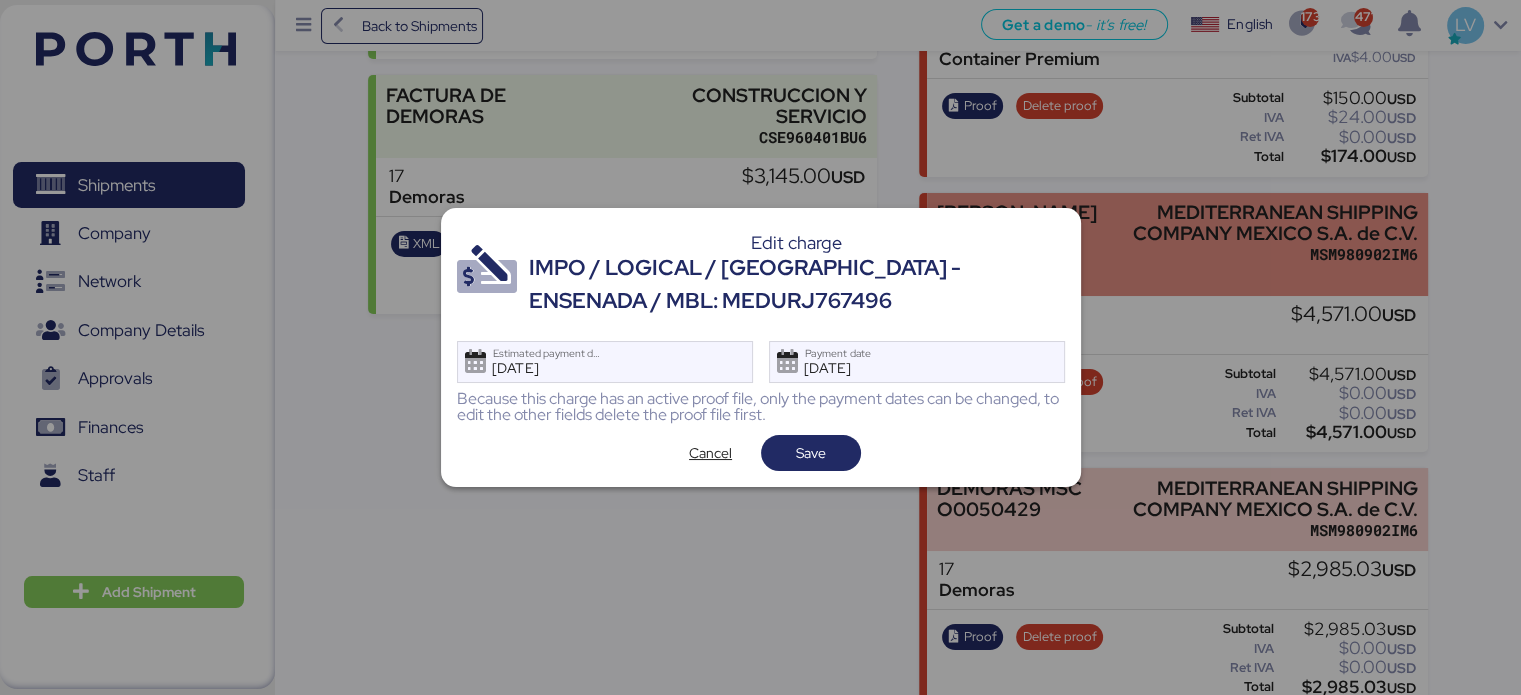 scroll, scrollTop: 0, scrollLeft: 0, axis: both 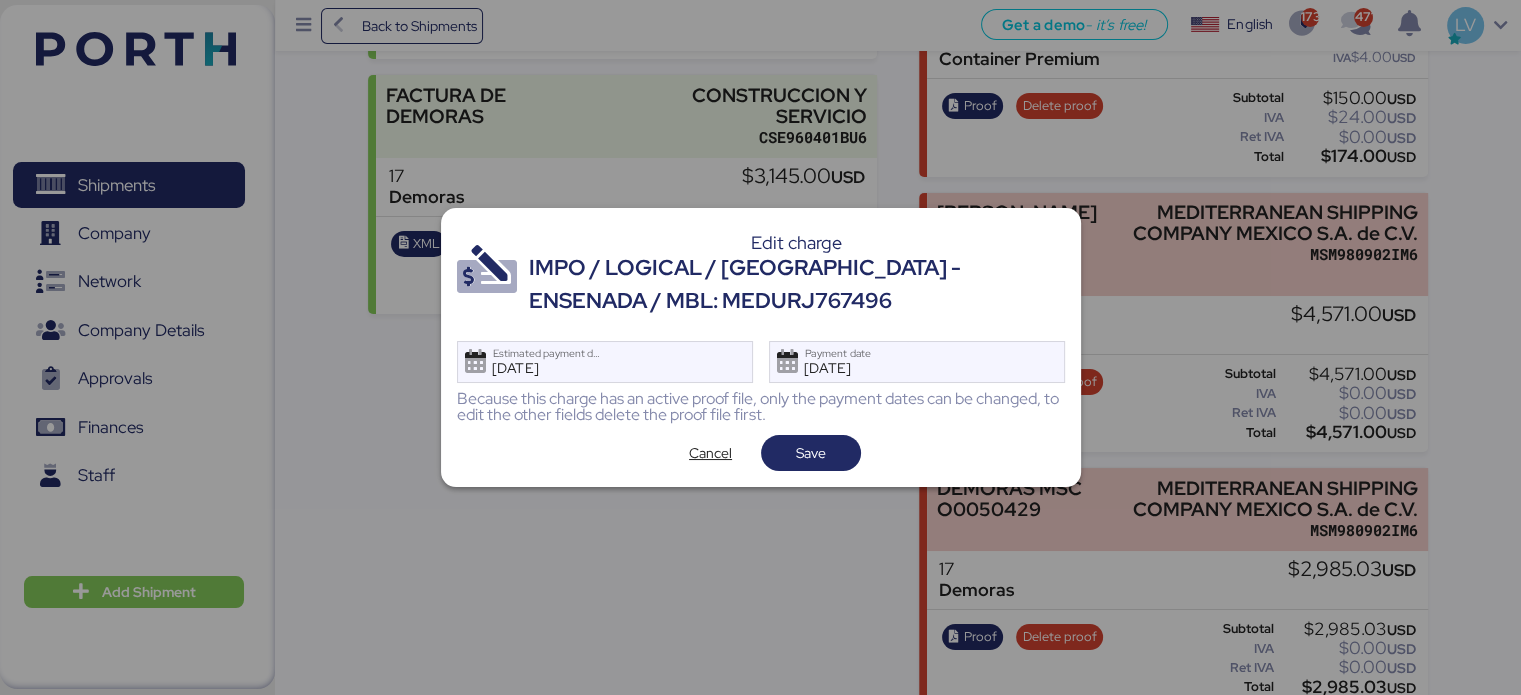click at bounding box center (760, 347) 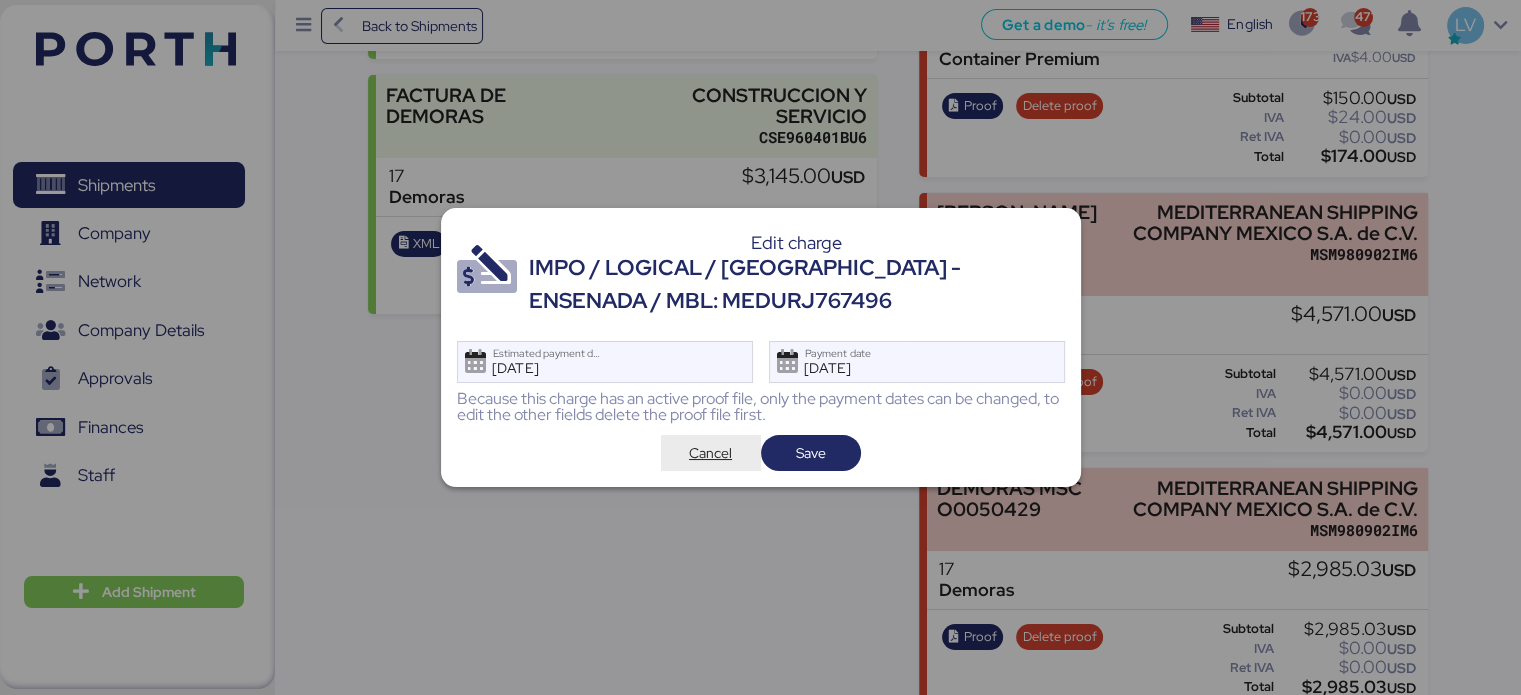 click on "Cancel" at bounding box center (711, 453) 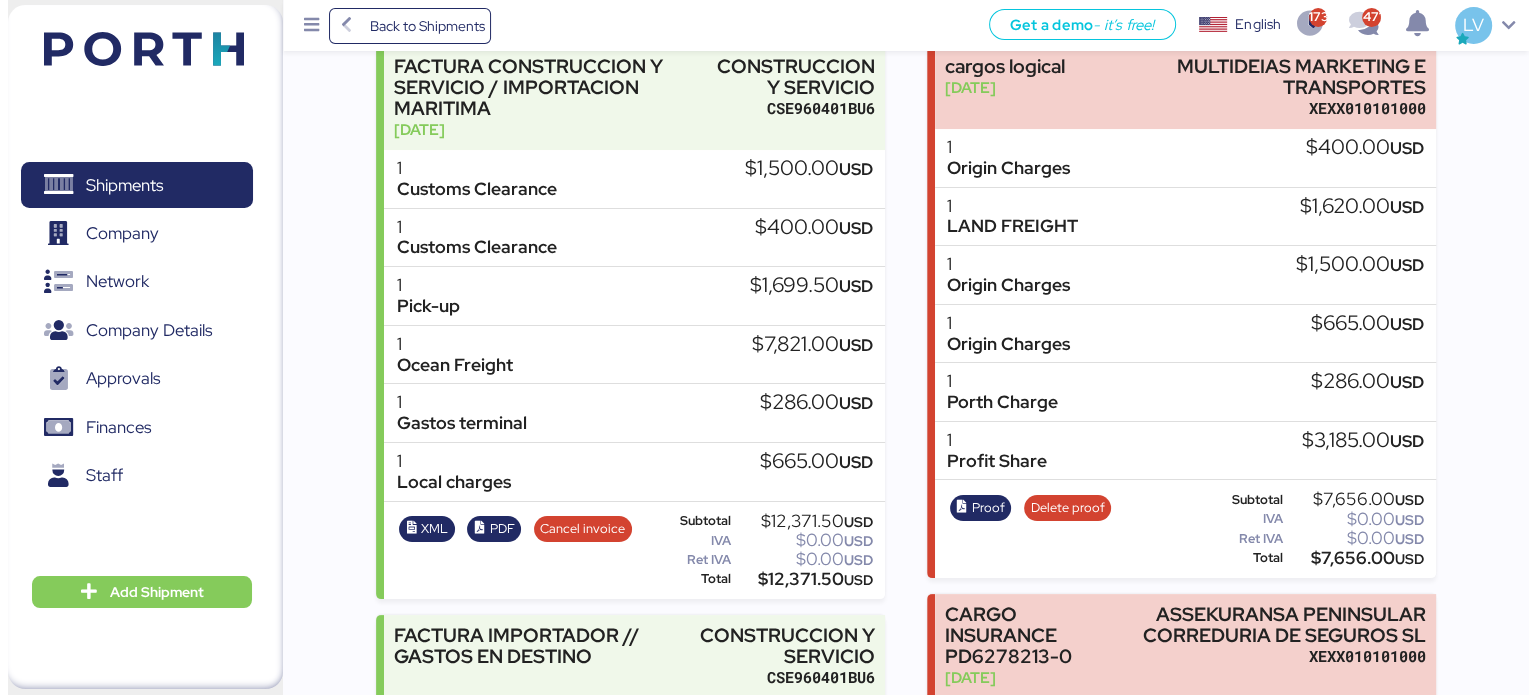 scroll, scrollTop: 0, scrollLeft: 0, axis: both 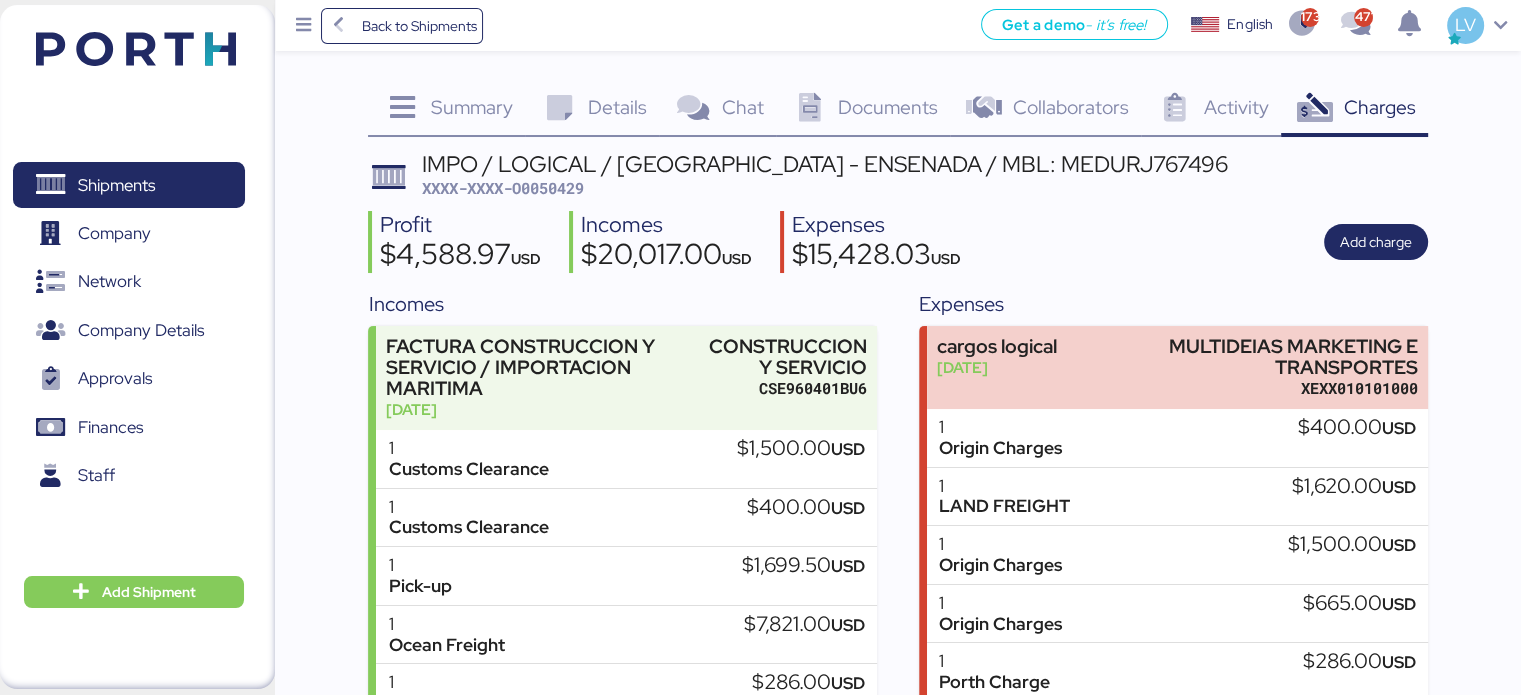 click on "Summary 0   Details 0   Chat 0   Documents 0   Collaborators 0   Activity 0   Charges 0   IMPO / LOGICAL / RIO DE JANEIRO - ENSENADA / MBL: MEDURJ767496 XXXX-XXXX-O0050429 Profit $4,588.97  USD Incomes $20,017.00  USD Expenses $15,428.03  USD Add charge Incomes FACTURA CONSTRUCCION Y SERVICIO / IMPORTACION MARITIMA Mar 26, 2025 CONSTRUCCION Y SERVICIO CSE960401BU6 1  Customs Clearance
$1,500.00  USD 1  Customs Clearance
$400.00  USD 1  Pick-up
$1,699.50  USD 1  Ocean Freight
$7,821.00  USD 1  Gastos terminal
$286.00  USD 1  Local charges
$665.00  USD   XML   PDF Cancel invoice Subtotal
$12,371.50  USD IVA
$0.00  USD Ret IVA
$0.00  USD Total
$12,371.50  USD FACTURA IMPORTADOR // GASTOS EN DESTINO  CONSTRUCCION Y SERVICIO CSE960401BU6 1  Release Fee
$185.00  USD IVA
$29.60
USD 1  Cargo Insurance
$115.50  USD IVA
$18.48
USD   XML   PDF Cancel invoice Subtotal USD IVA" at bounding box center [760, 1047] 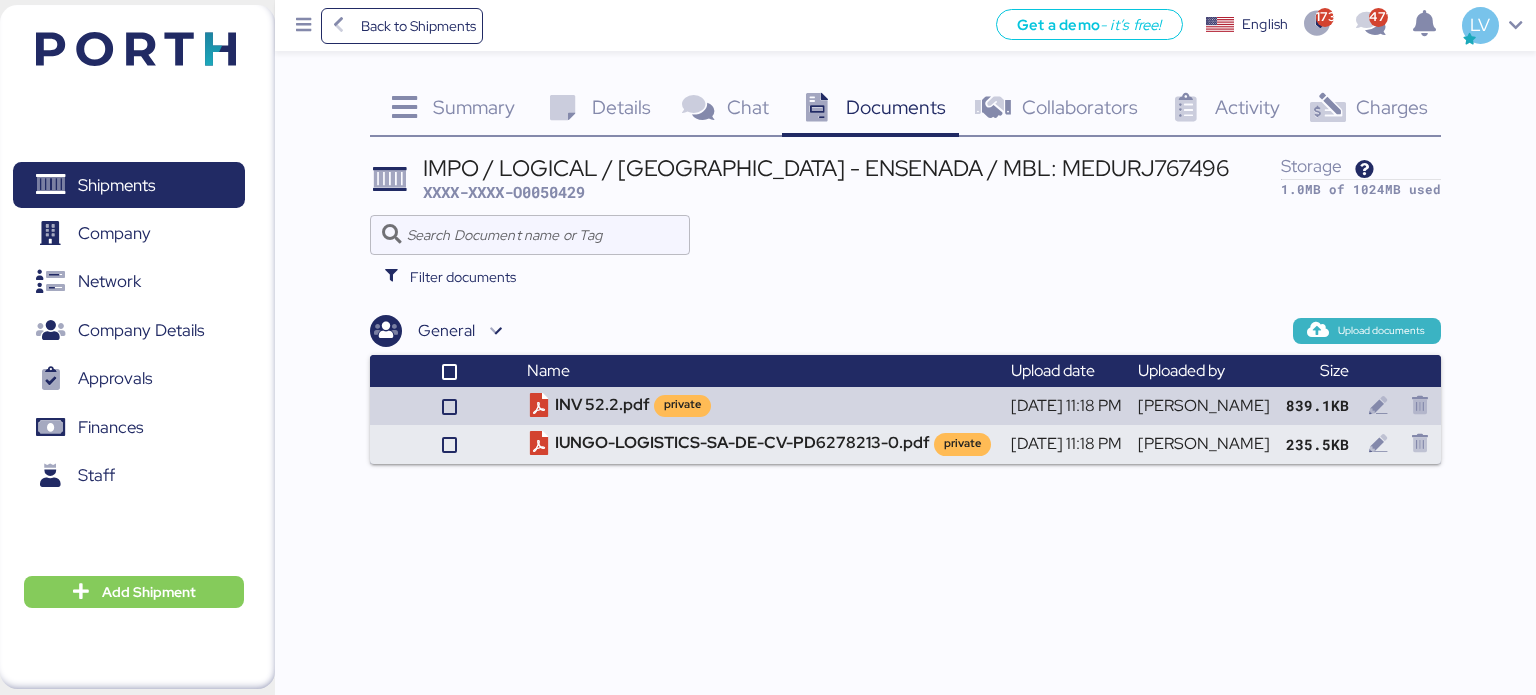 click at bounding box center (1318, 331) 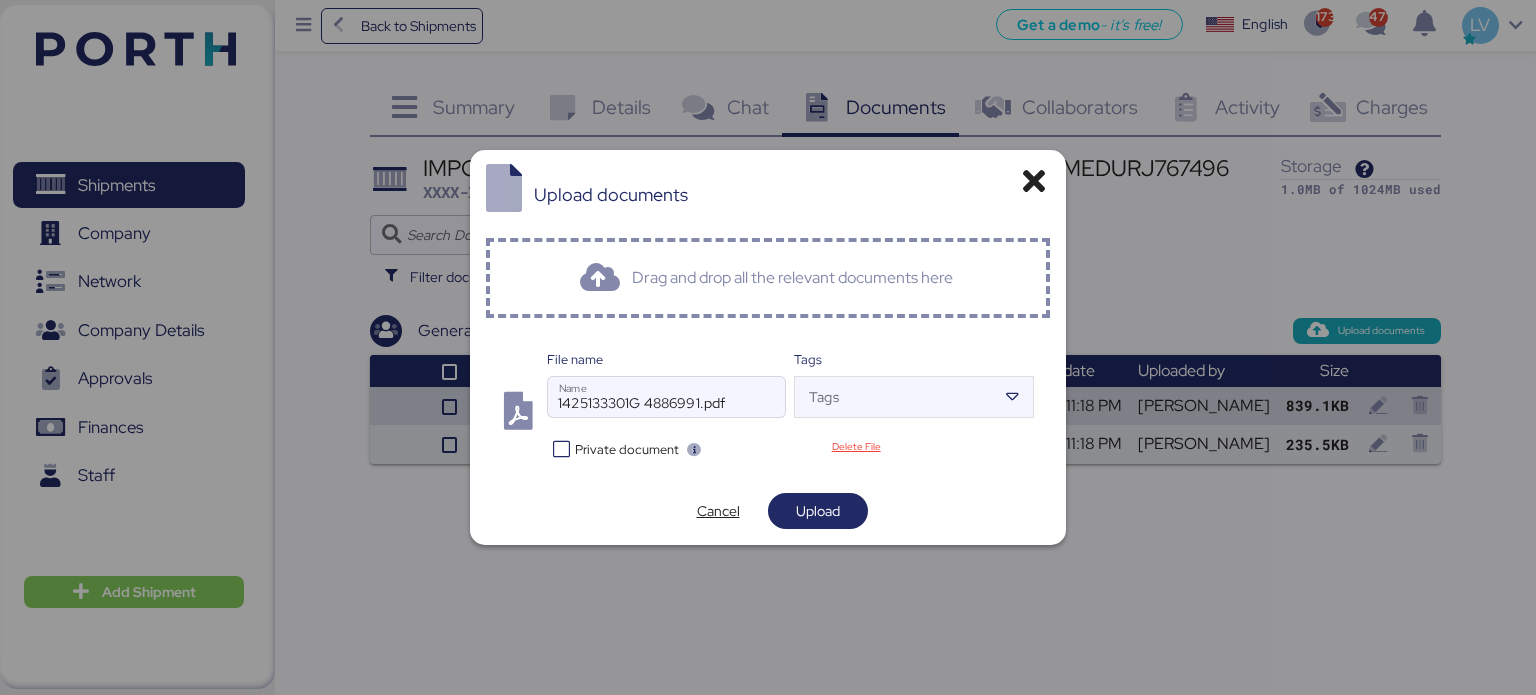 click at bounding box center [666, 427] 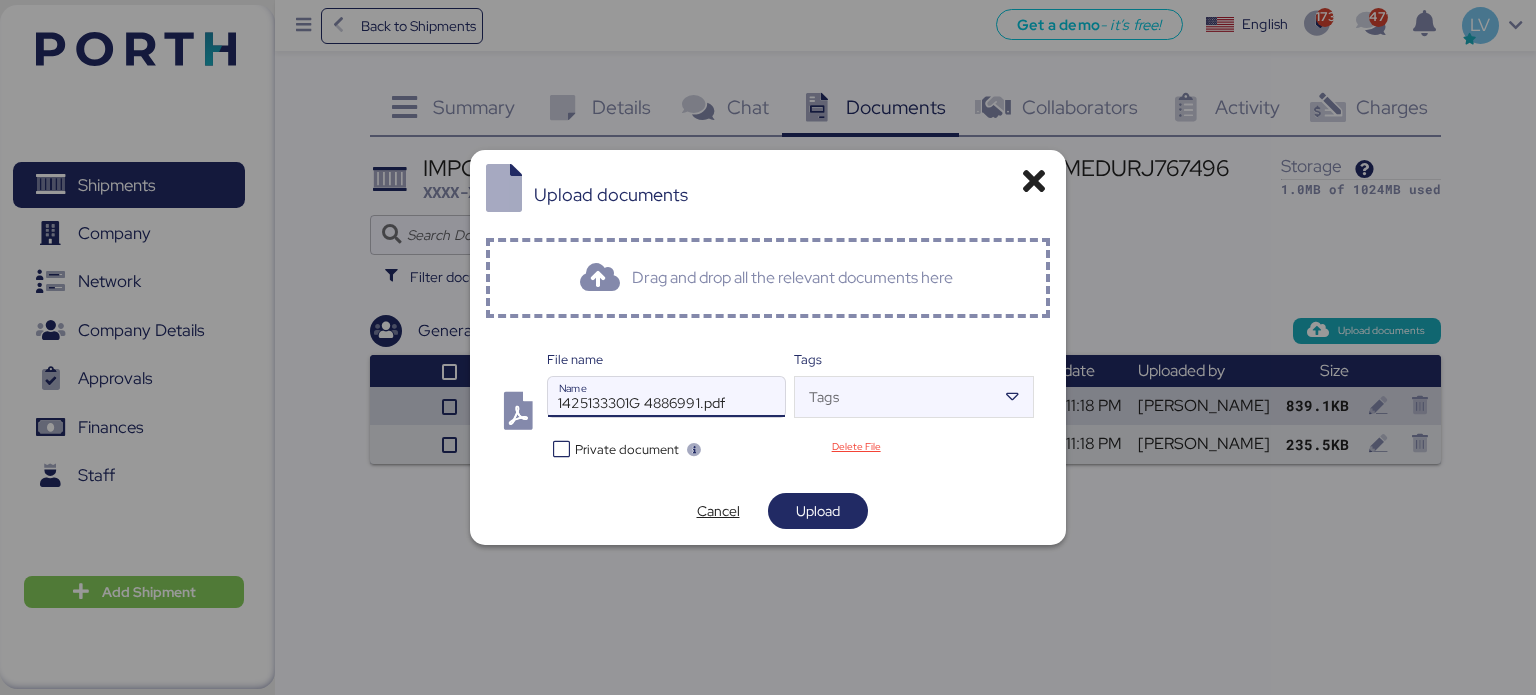 click on "Private document" at bounding box center (627, 449) 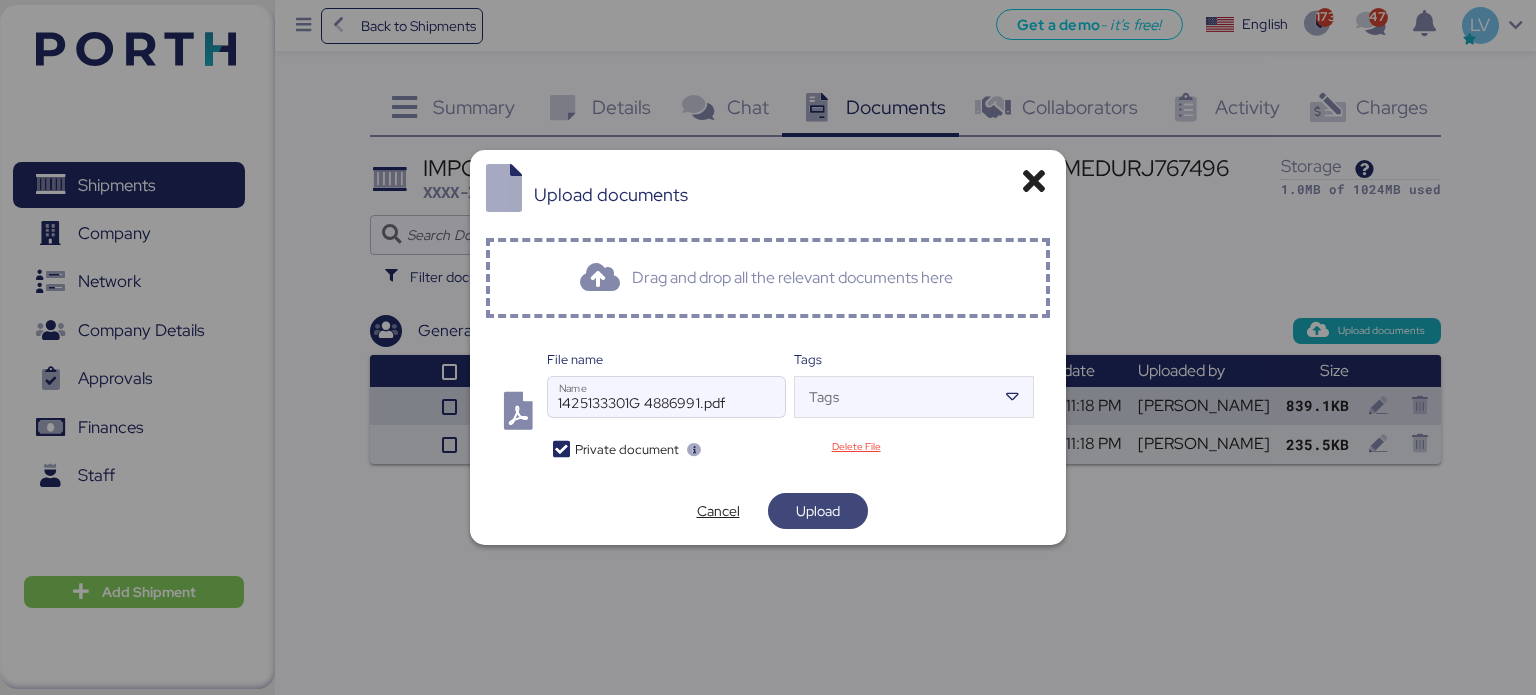 click on "Upload" at bounding box center (818, 511) 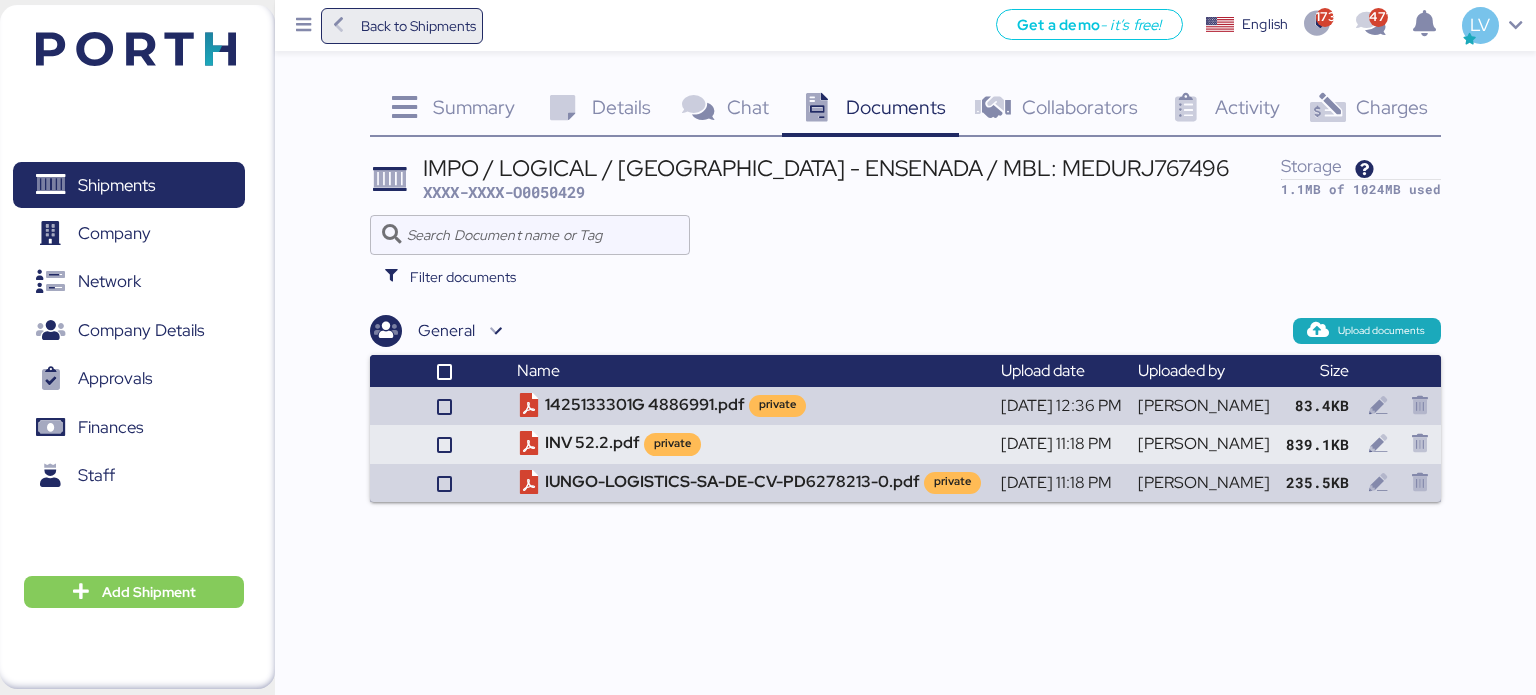 click on "Back to Shipments" at bounding box center [402, 26] 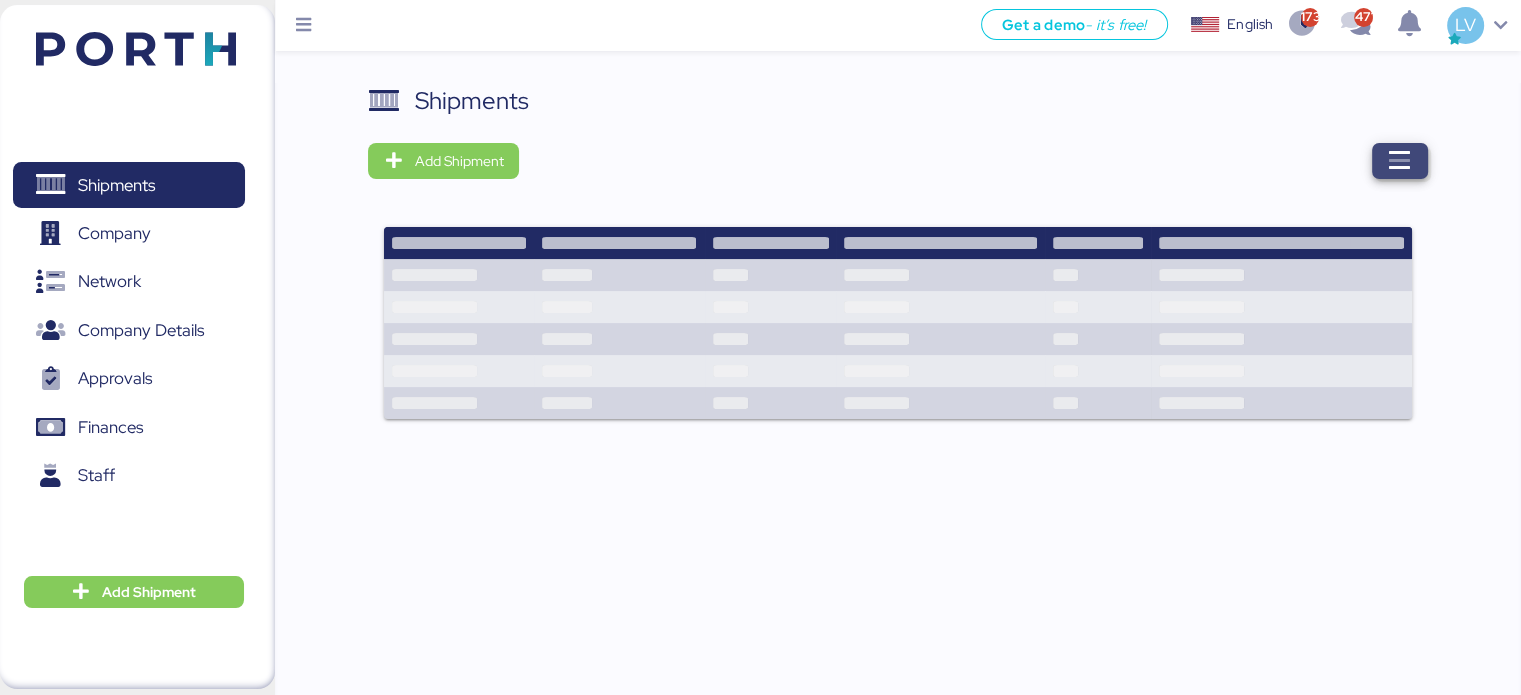 click at bounding box center (1400, 161) 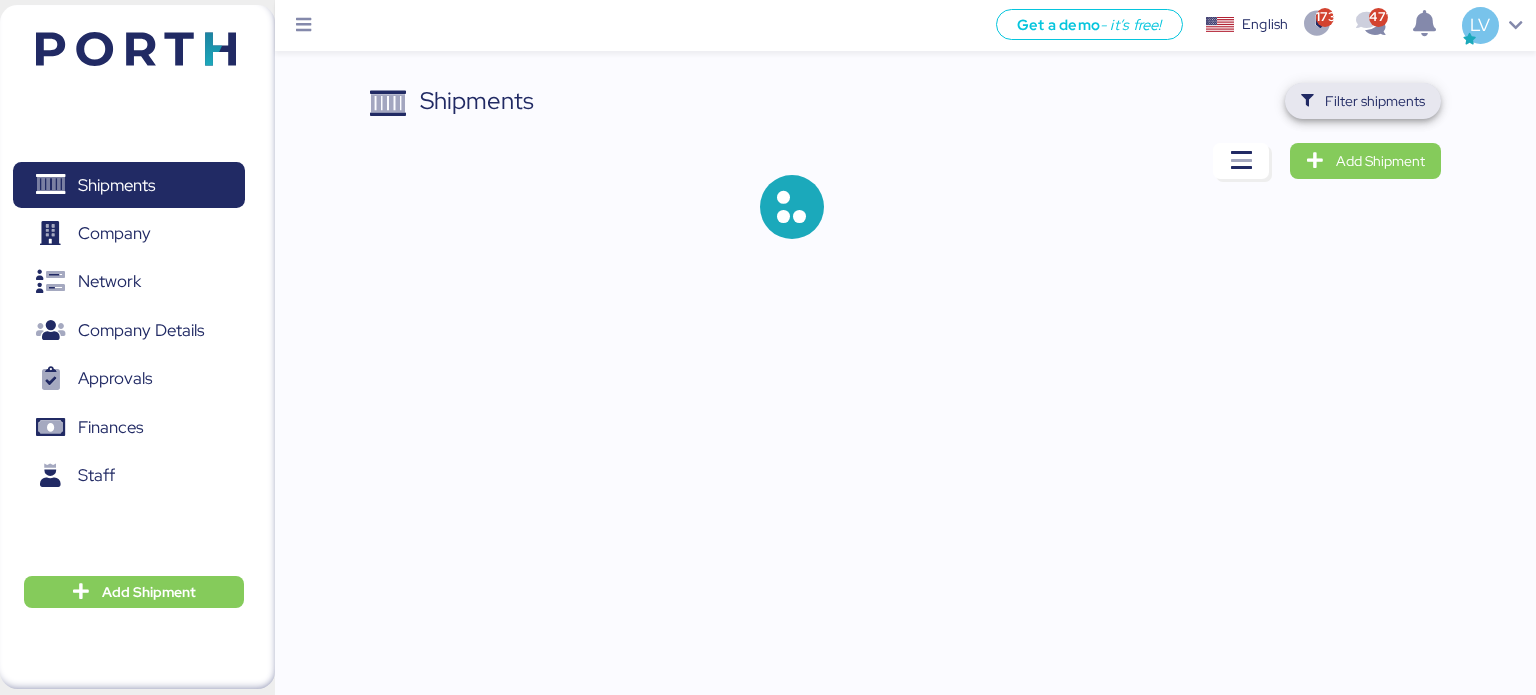 click on "Filter shipments" at bounding box center [1375, 101] 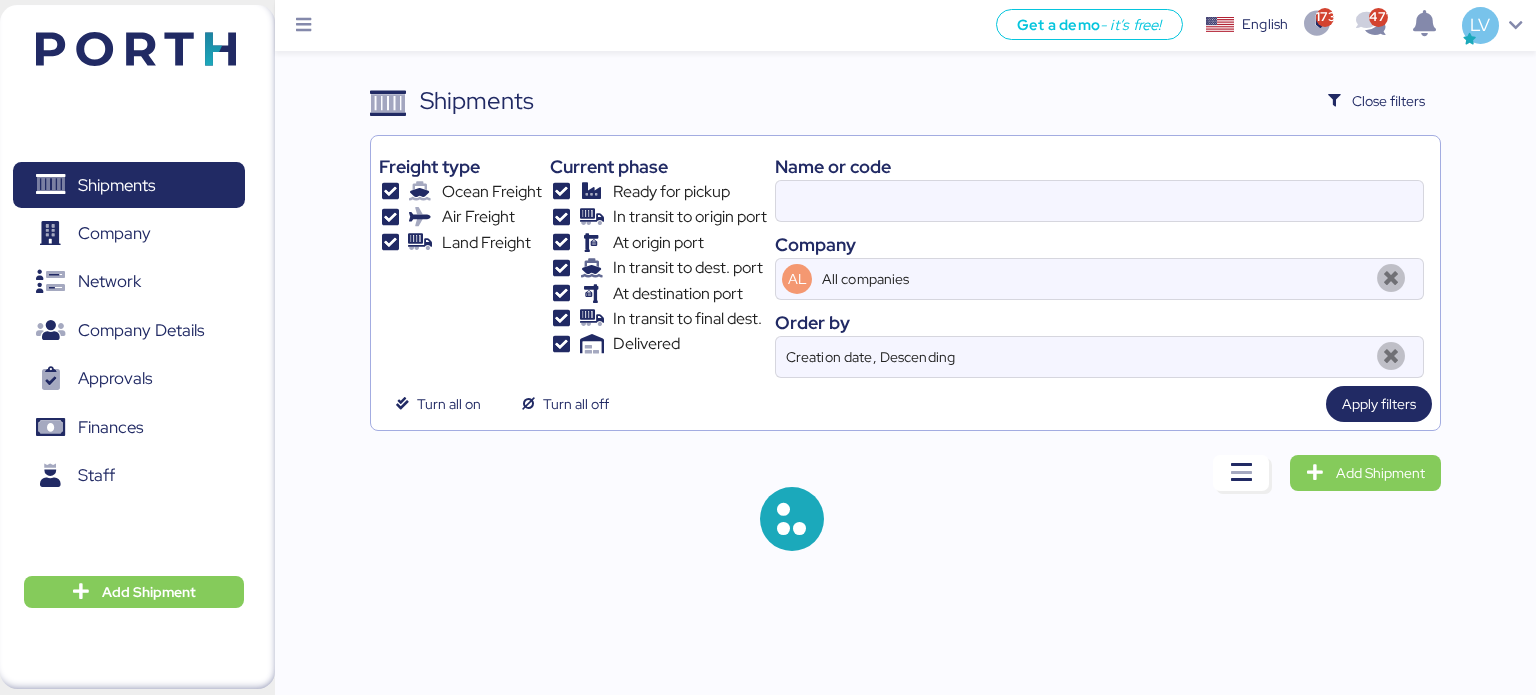 click on "Name or code" at bounding box center [1099, 166] 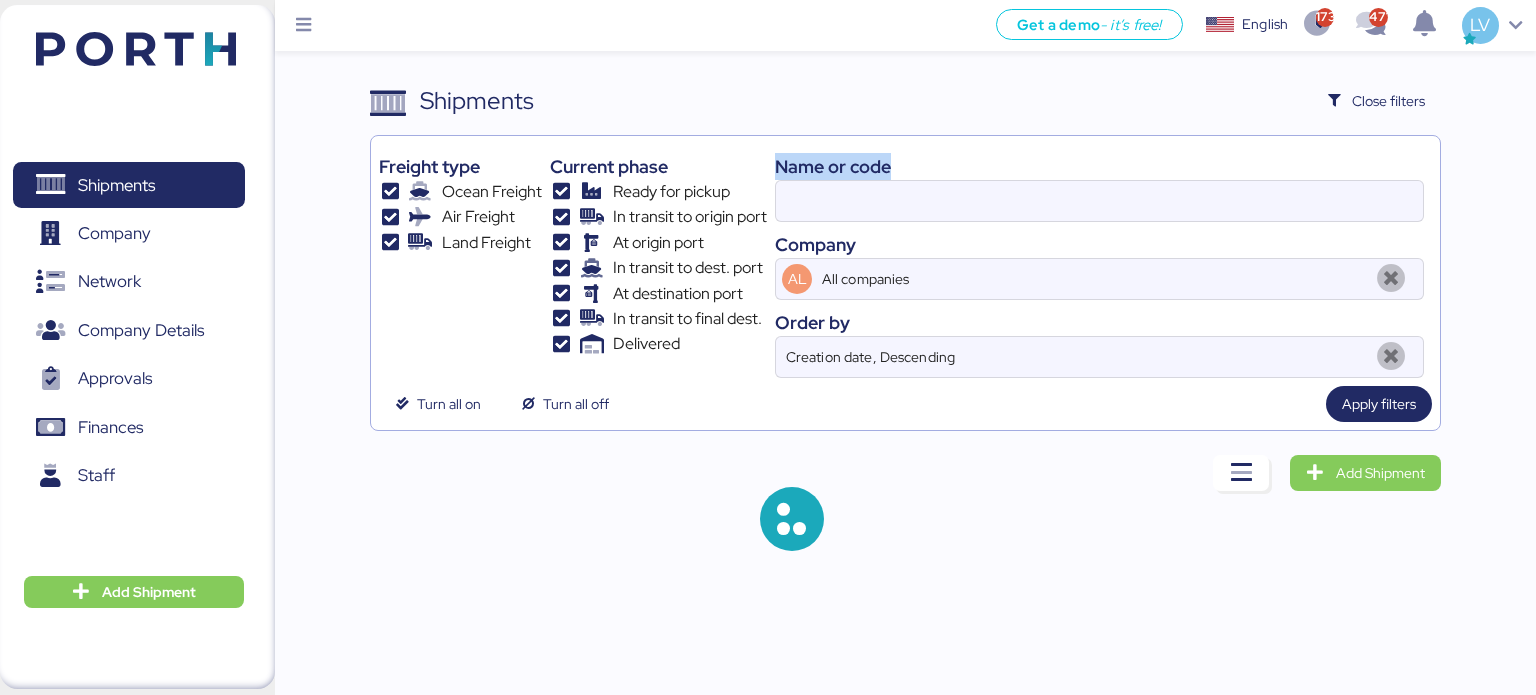 drag, startPoint x: 1184, startPoint y: 175, endPoint x: 1156, endPoint y: 179, distance: 28.284271 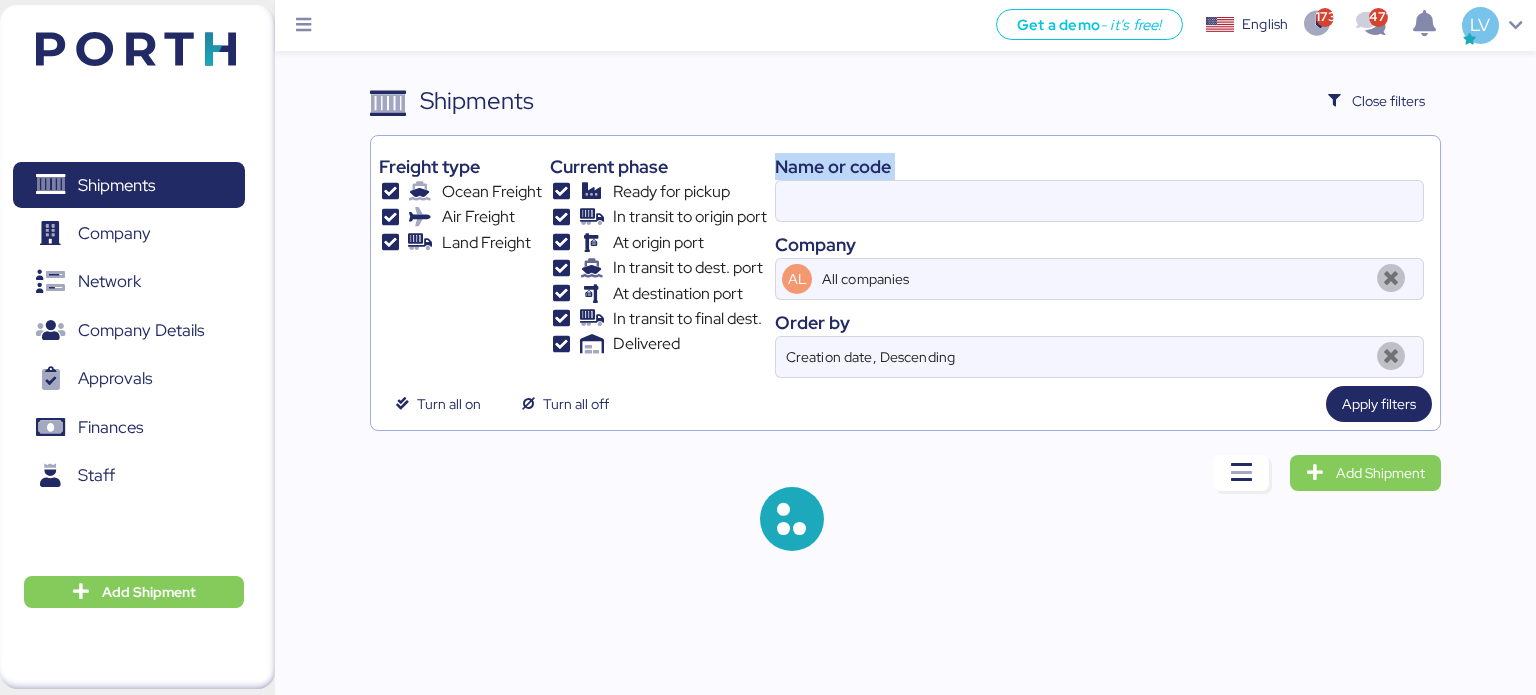 click at bounding box center (1099, 201) 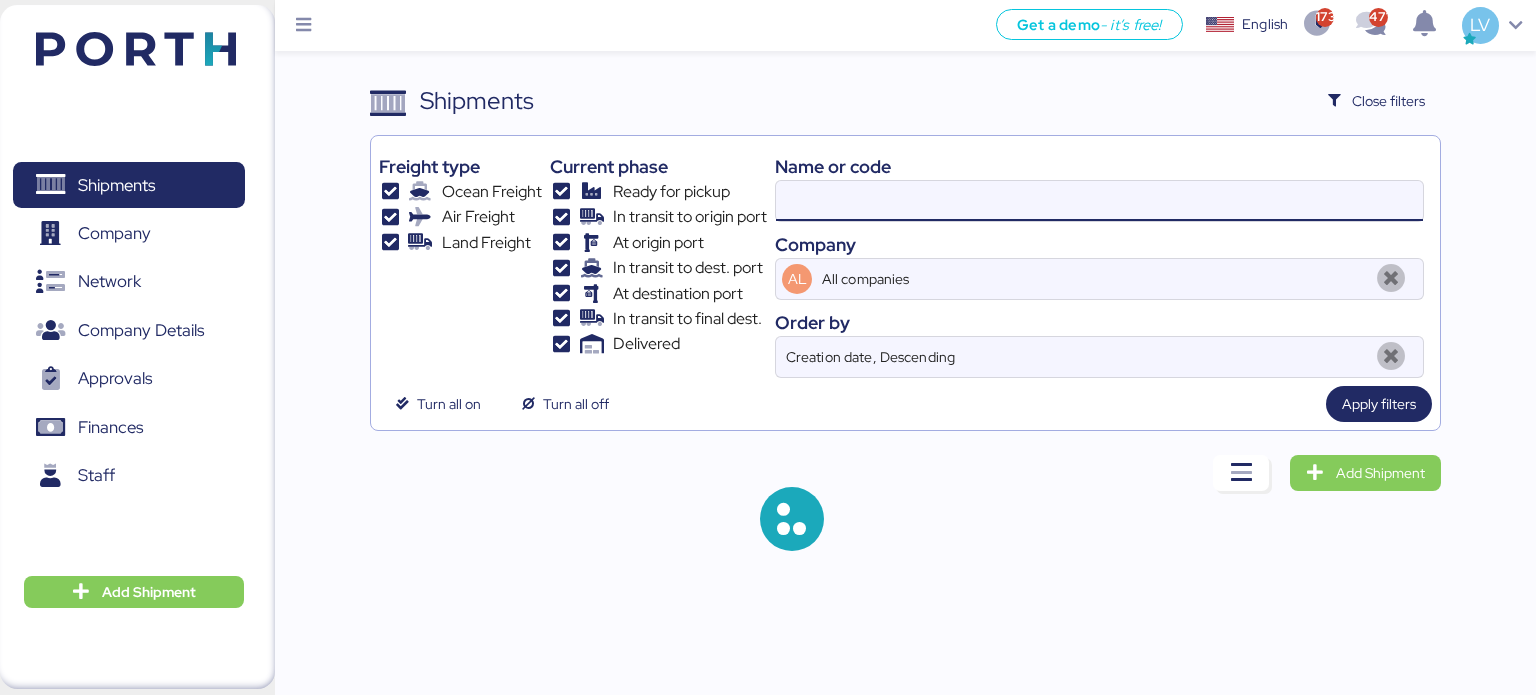 click at bounding box center [1099, 201] 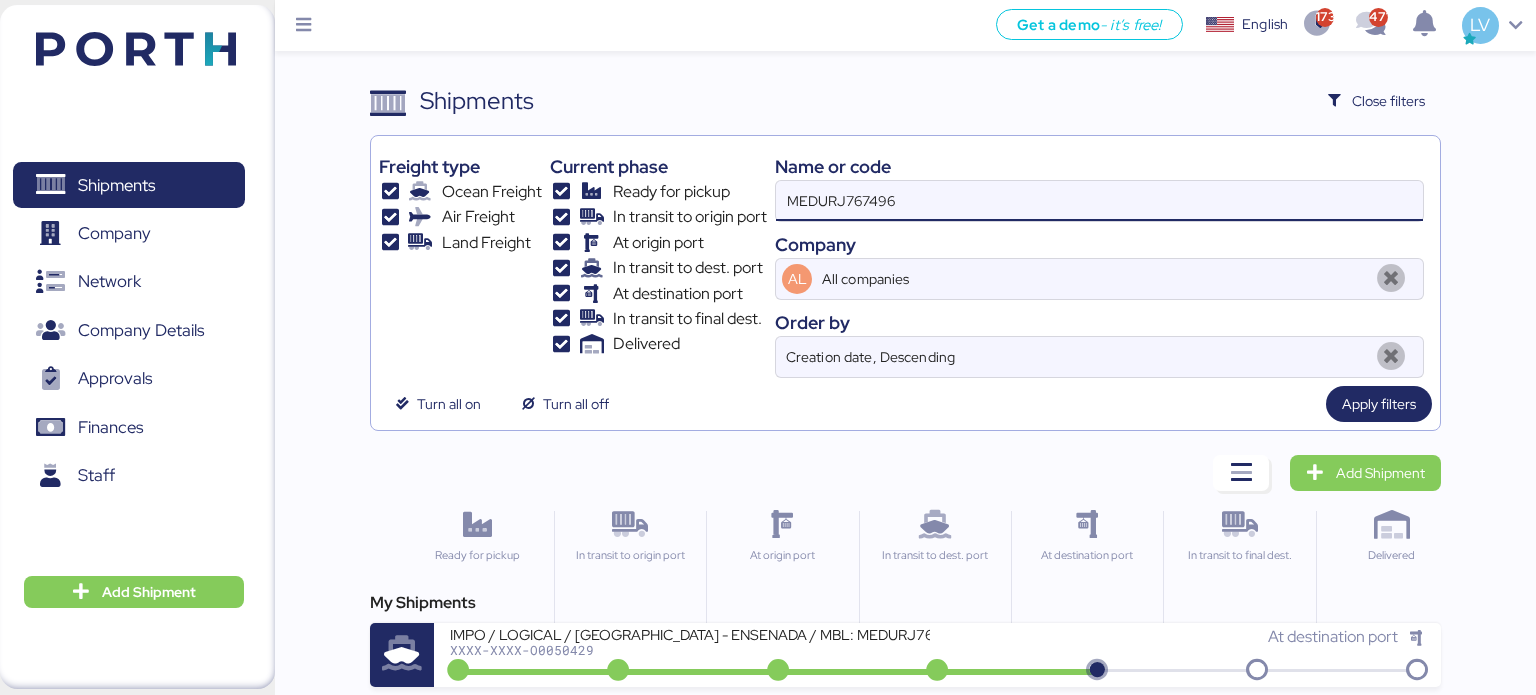 click on "MEDURJ767496" at bounding box center (1099, 201) 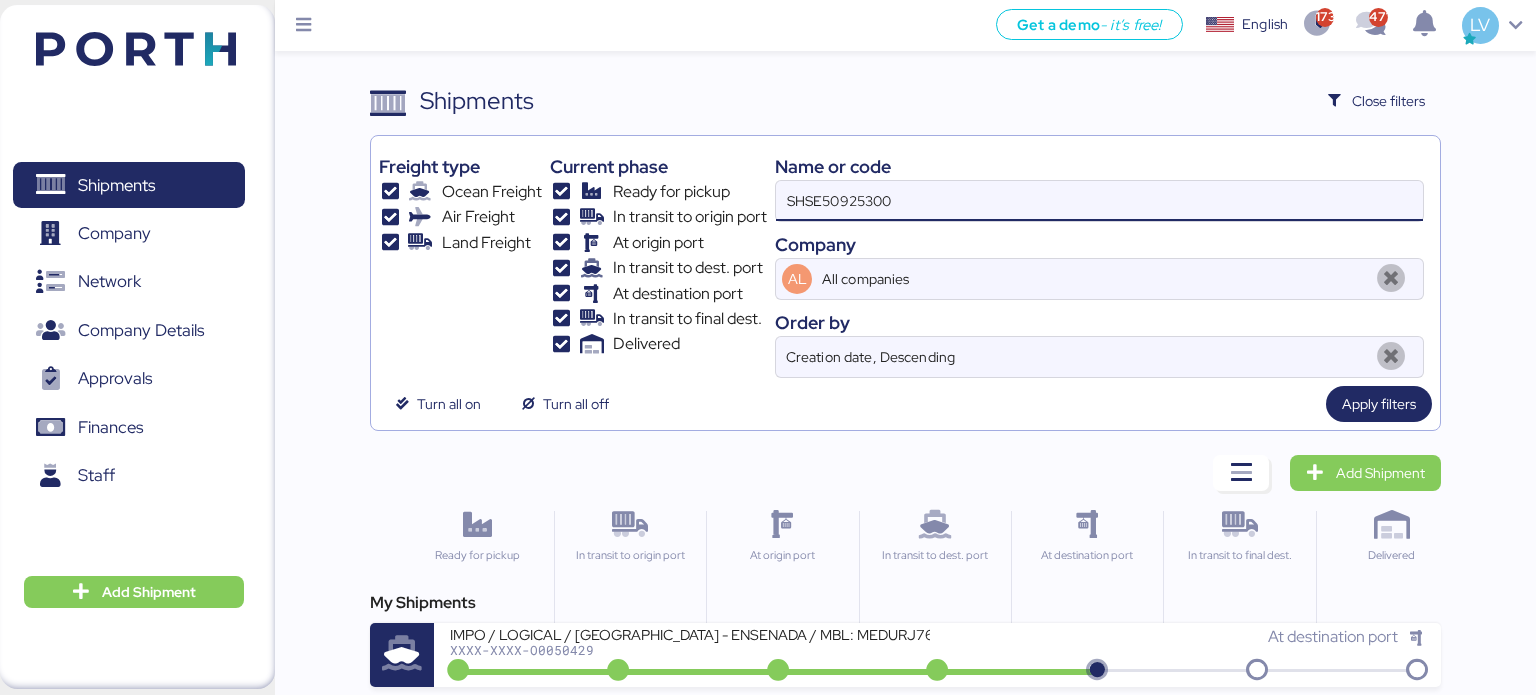 type on "SHSE50925300" 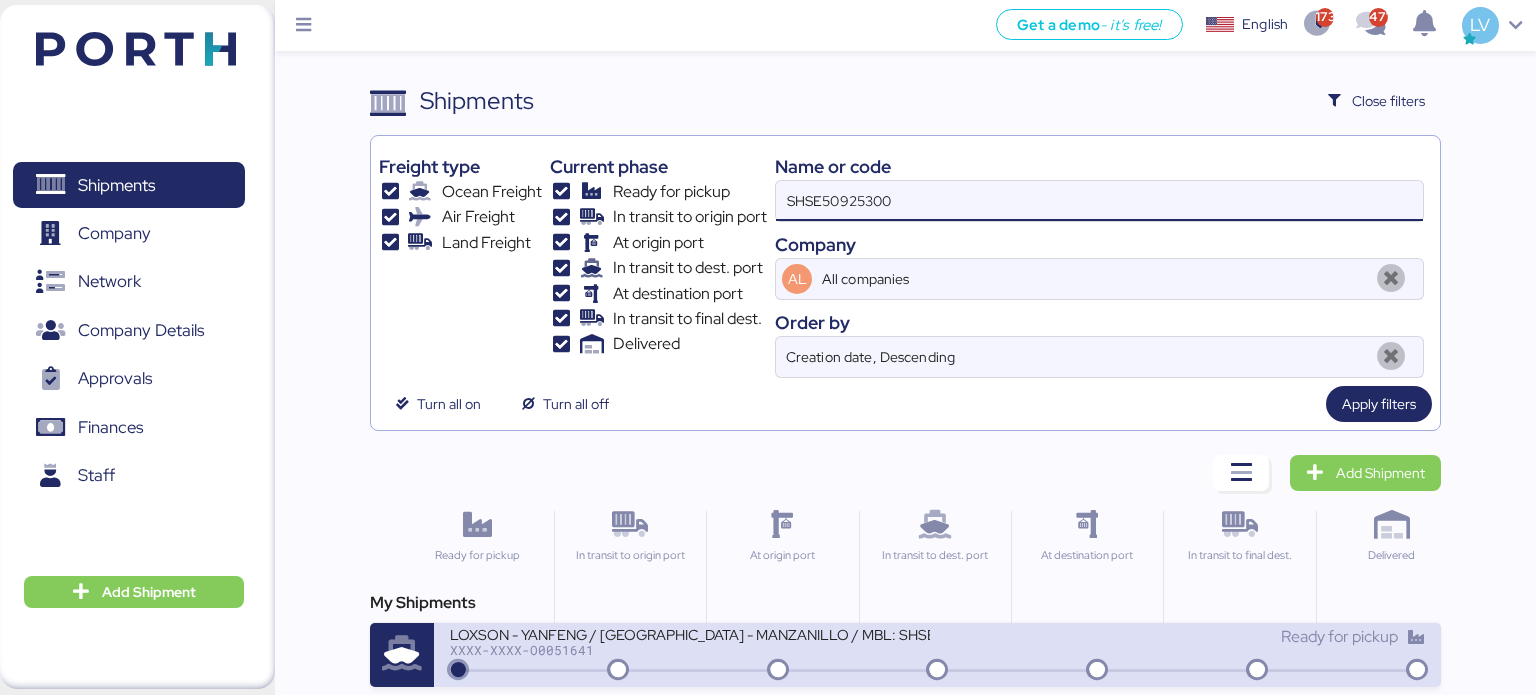 click on "XXXX-XXXX-O0051641" at bounding box center (690, 650) 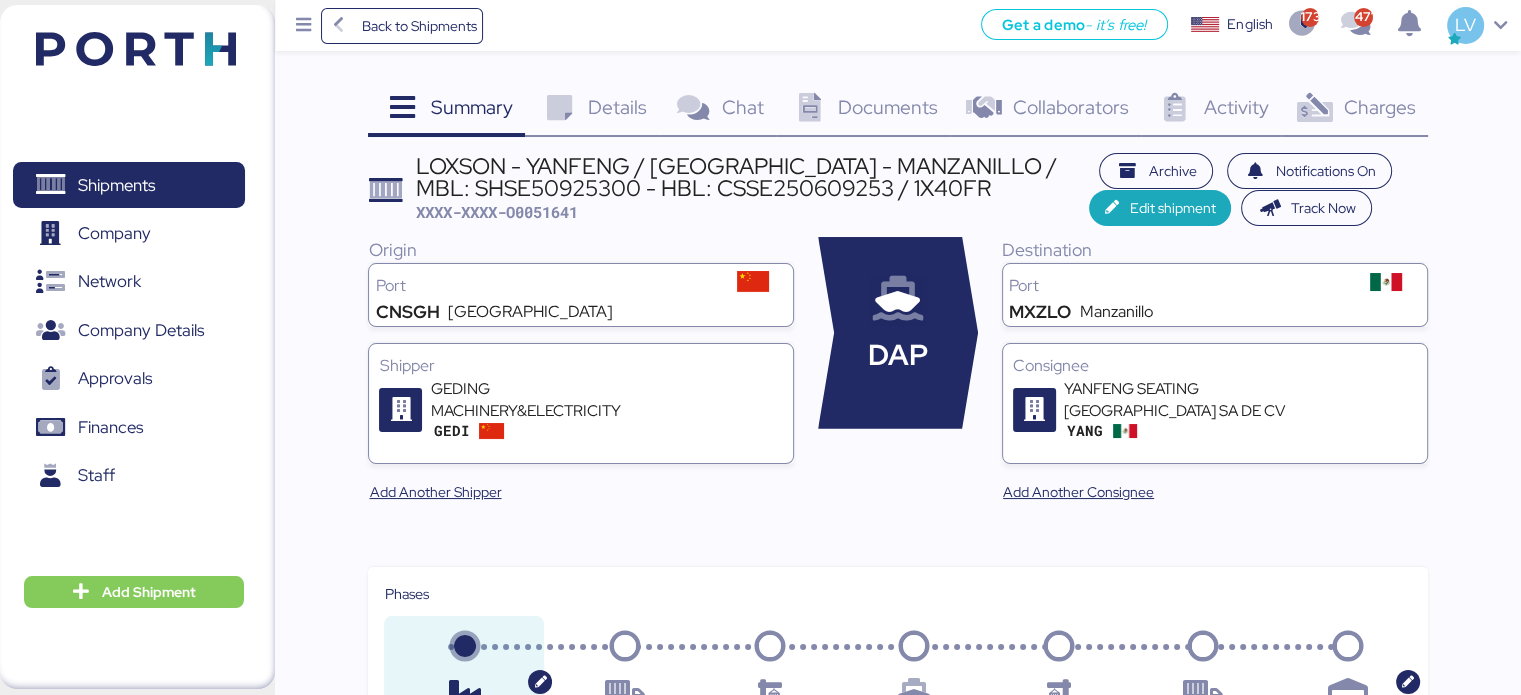click on "Charges" at bounding box center (1379, 107) 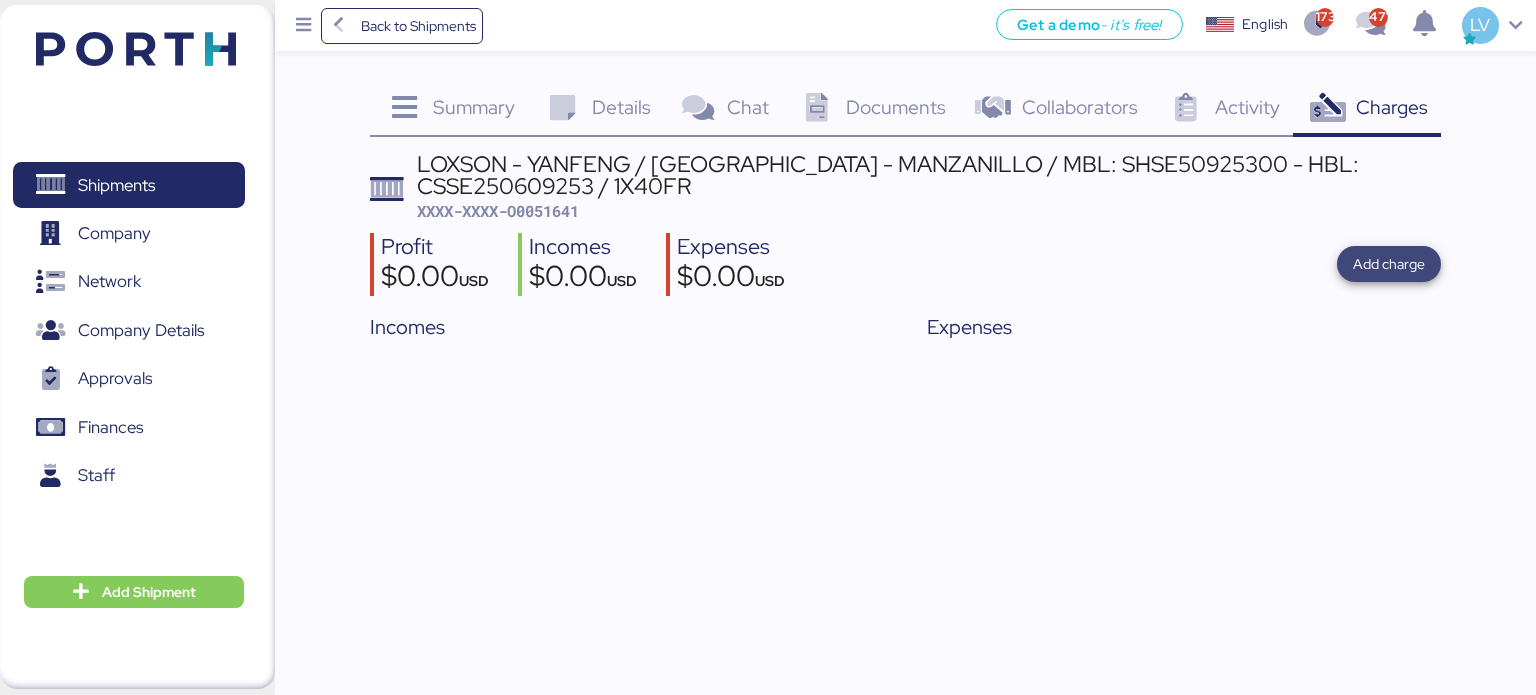 click on "Add charge" at bounding box center (1389, 264) 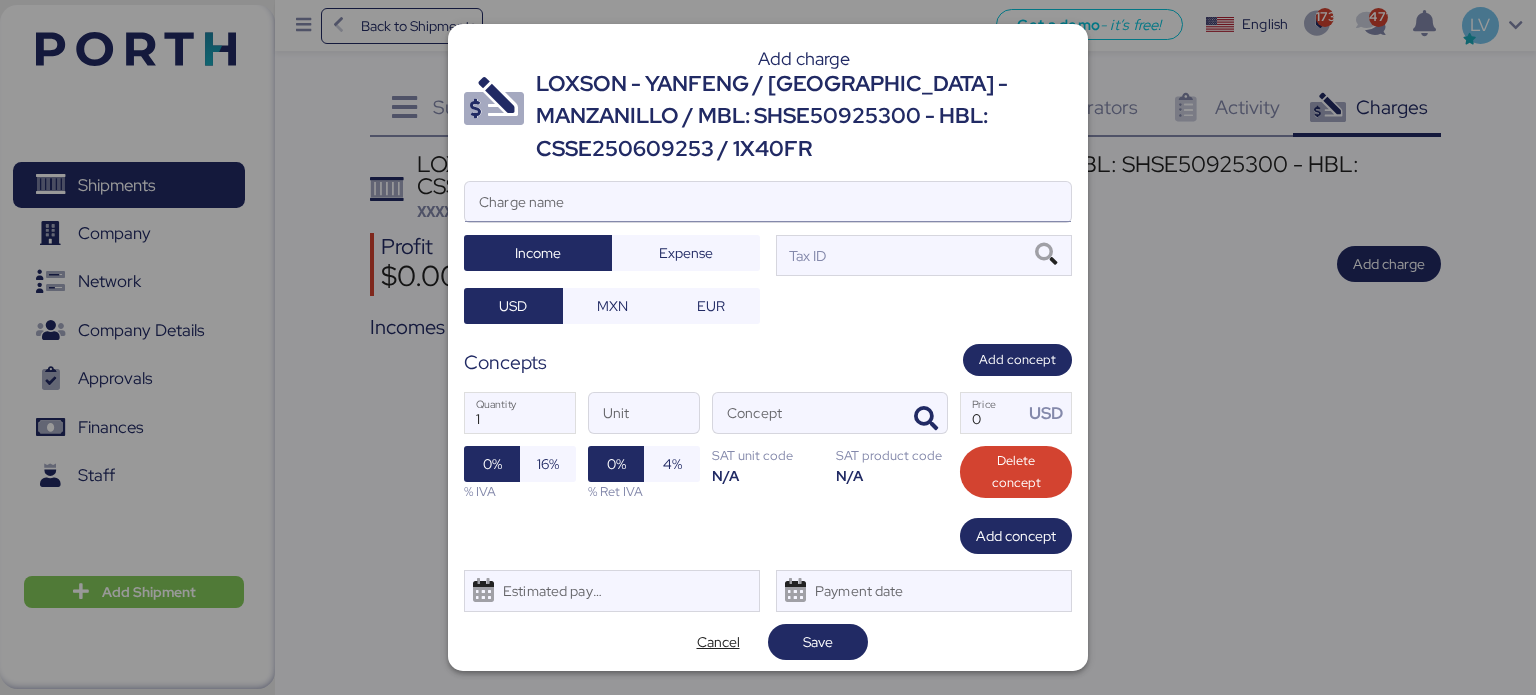 click on "Charge name" at bounding box center (768, 202) 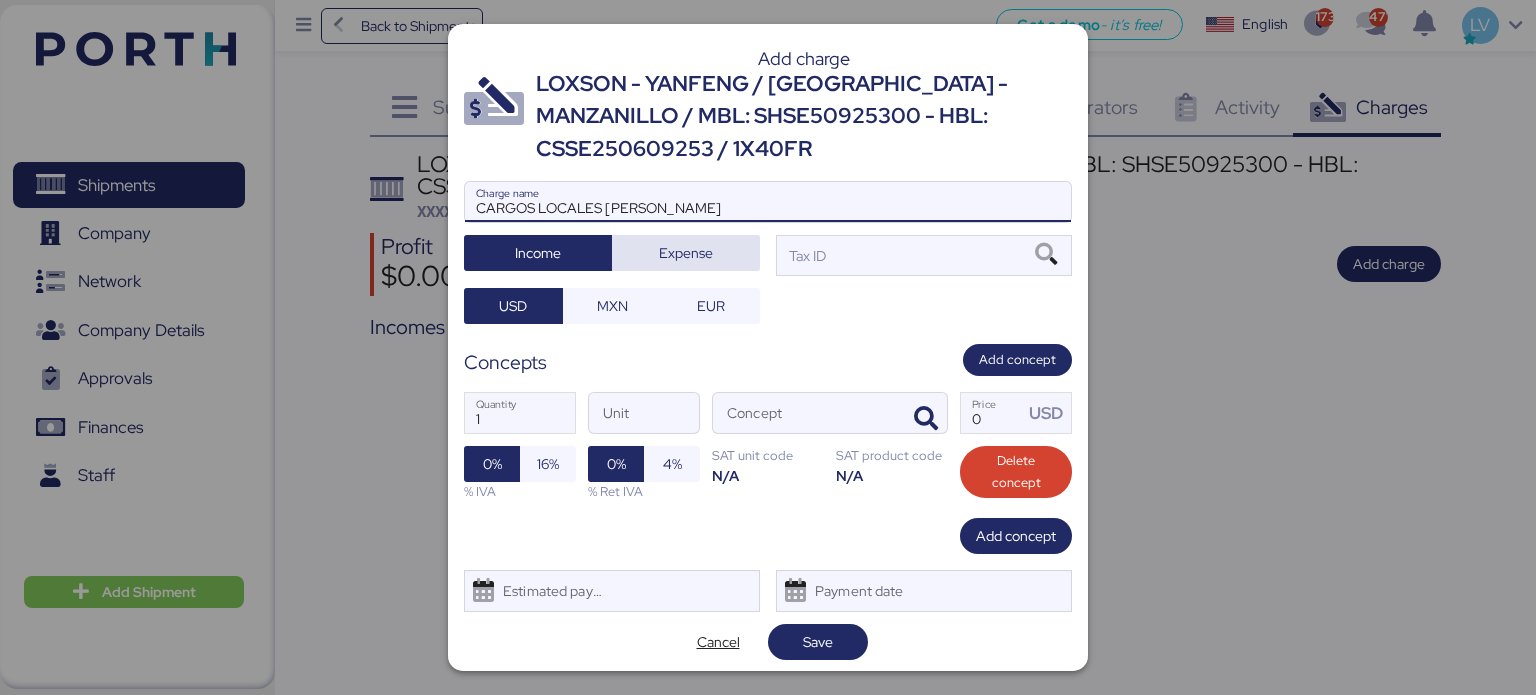 type on "CARGOS LOCALES YANG MING" 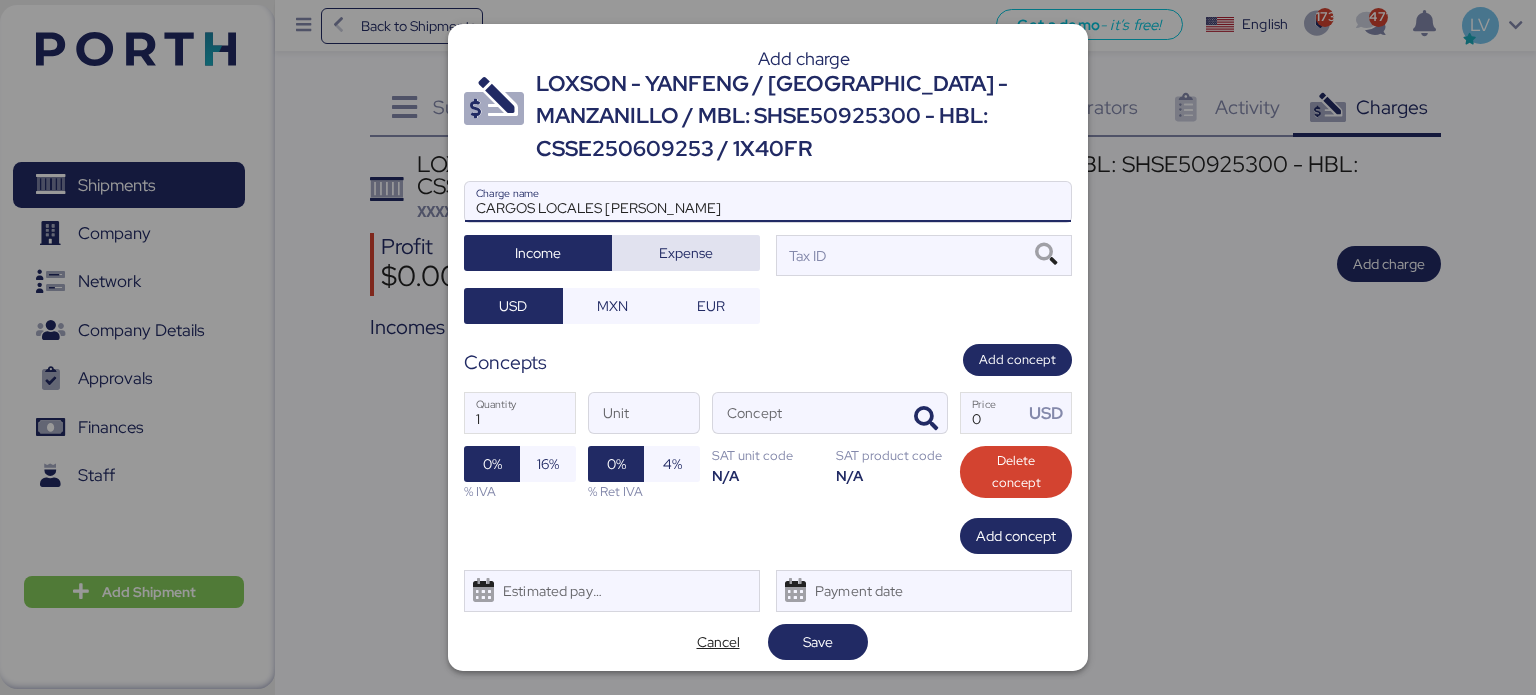 click on "Expense" at bounding box center [686, 253] 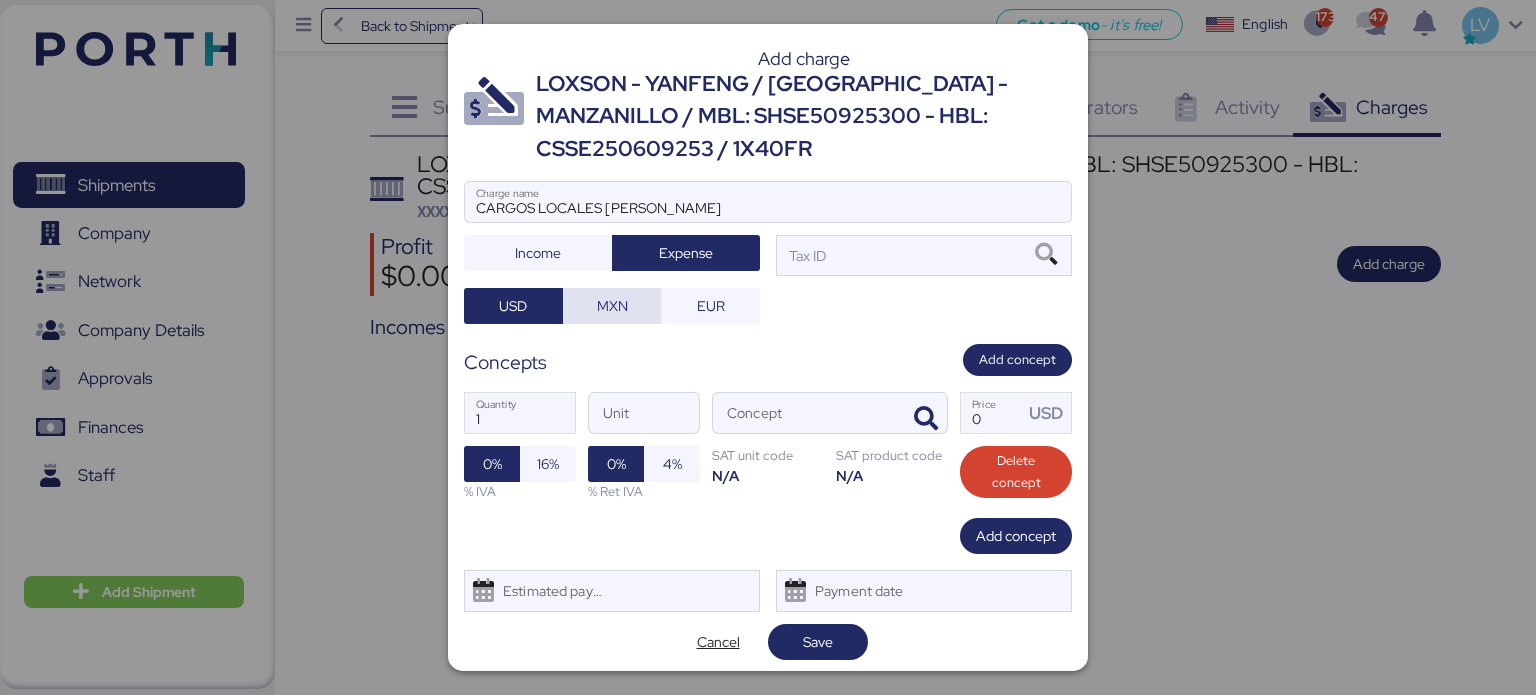 click on "MXN" at bounding box center (612, 306) 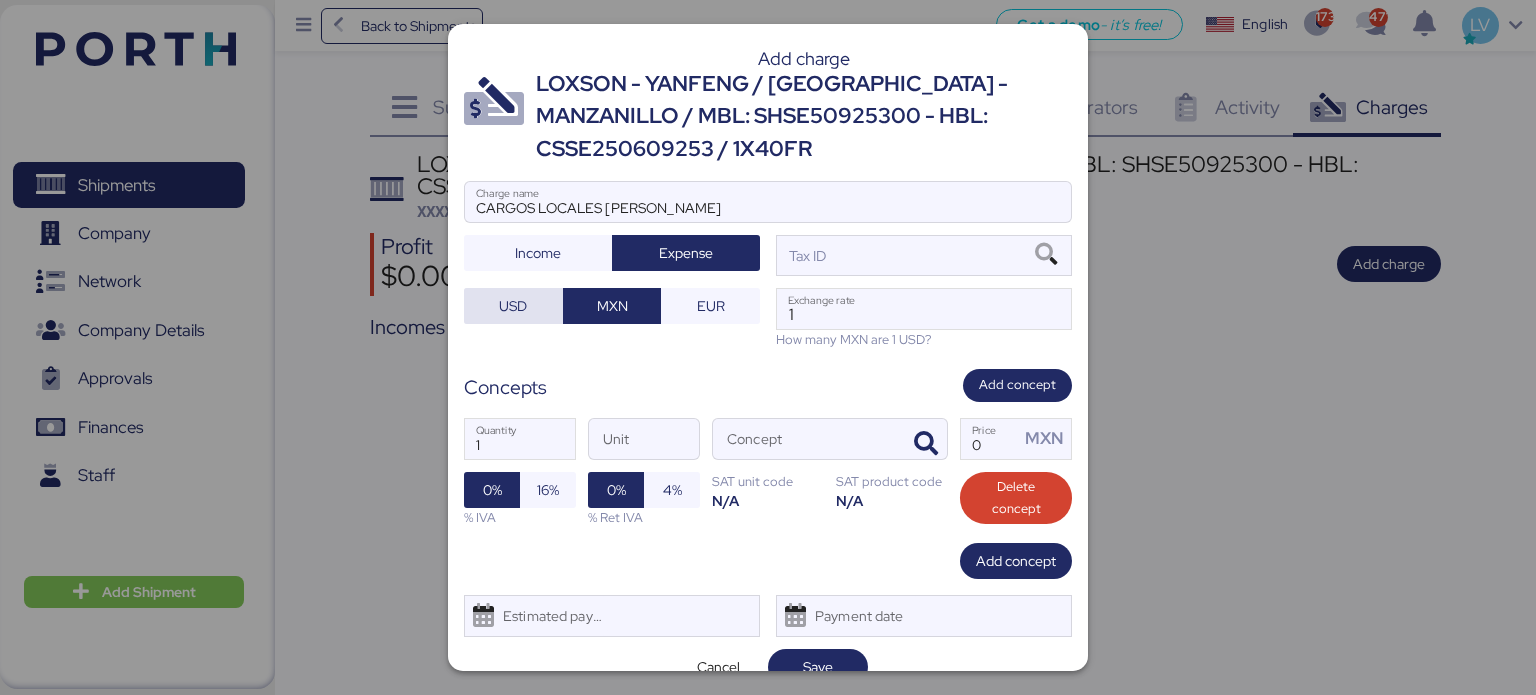 click on "USD" at bounding box center (513, 306) 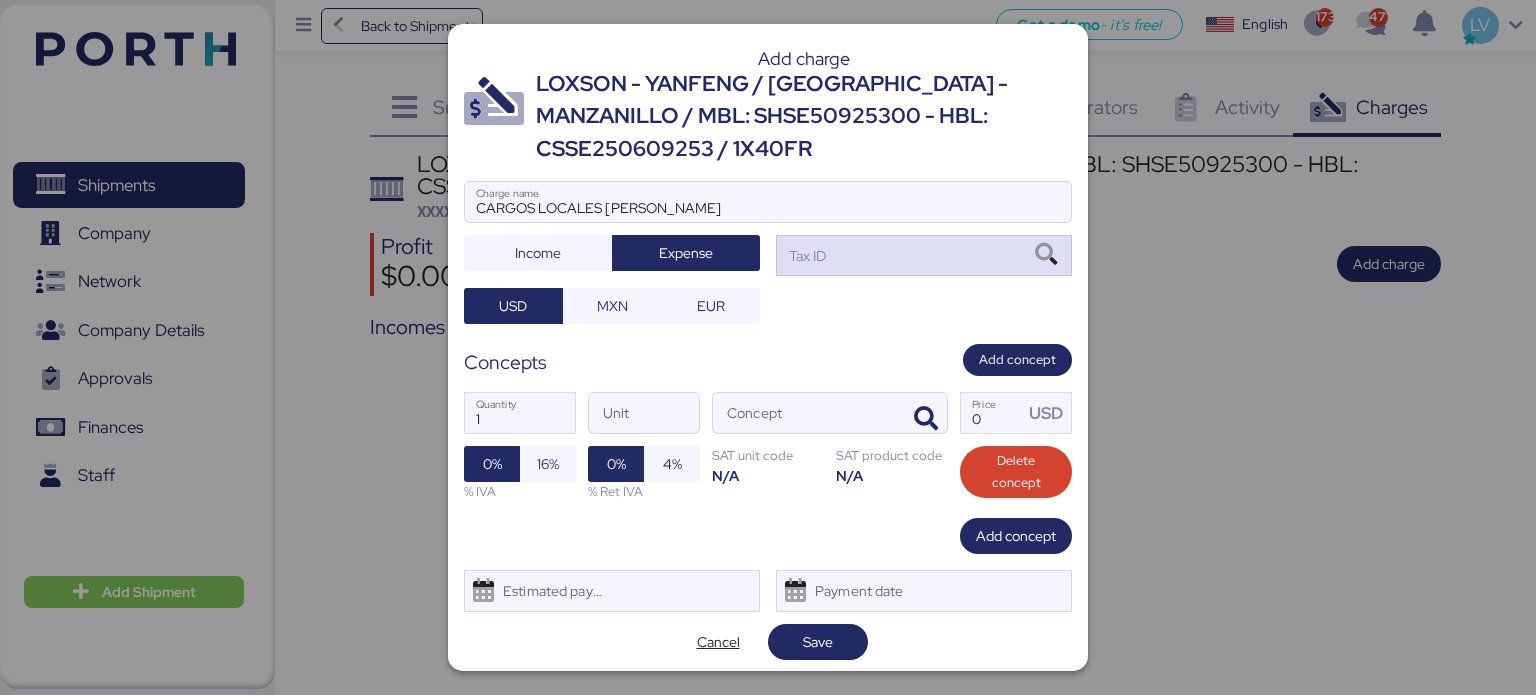 click on "Tax ID" at bounding box center [924, 255] 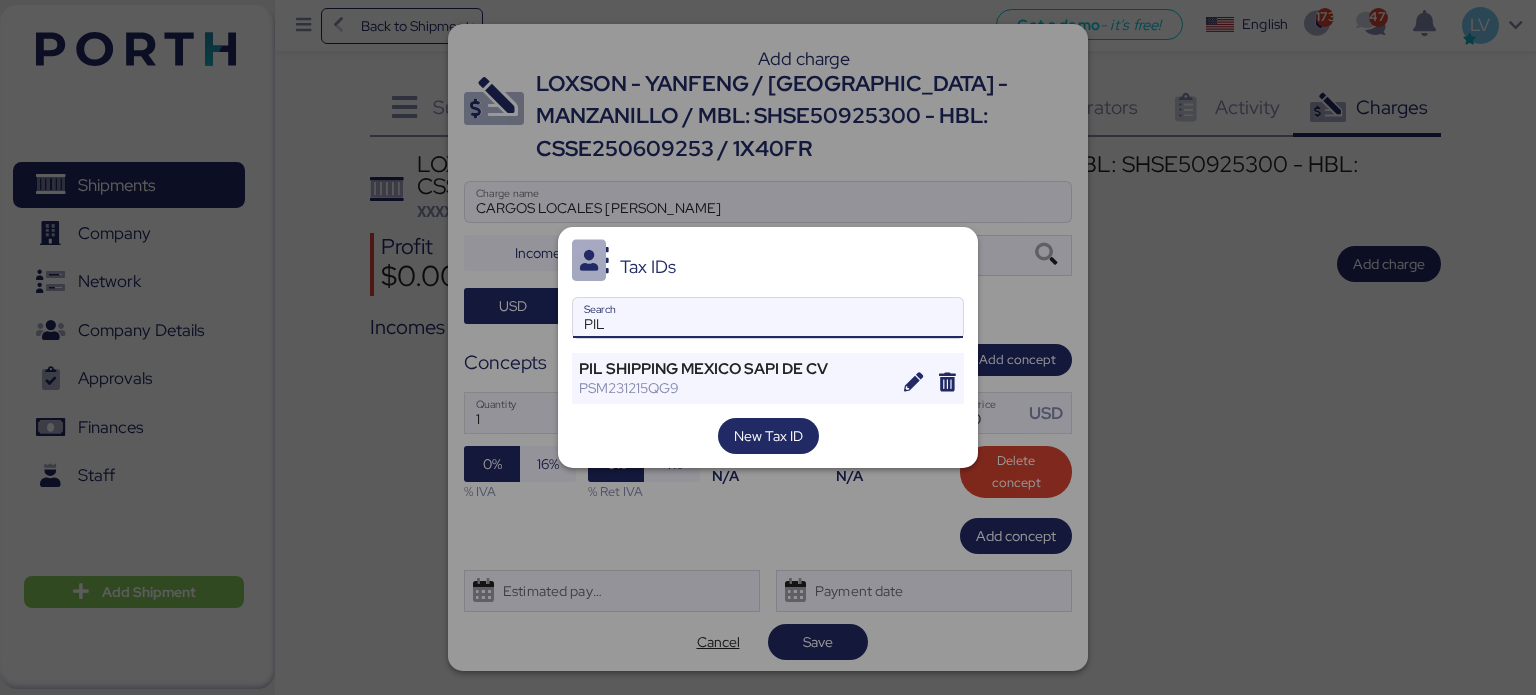 type on "PIL" 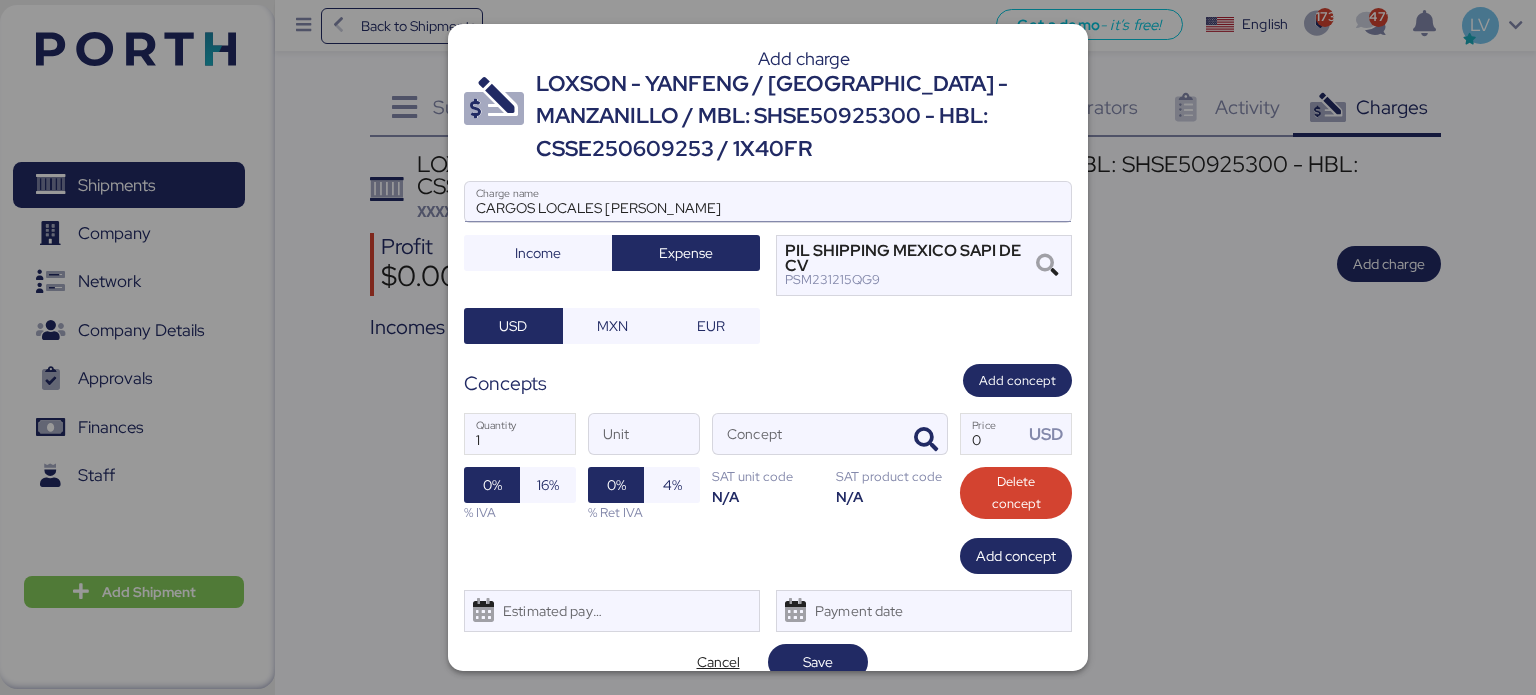 click on "CARGOS LOCALES YANG MING" at bounding box center (768, 202) 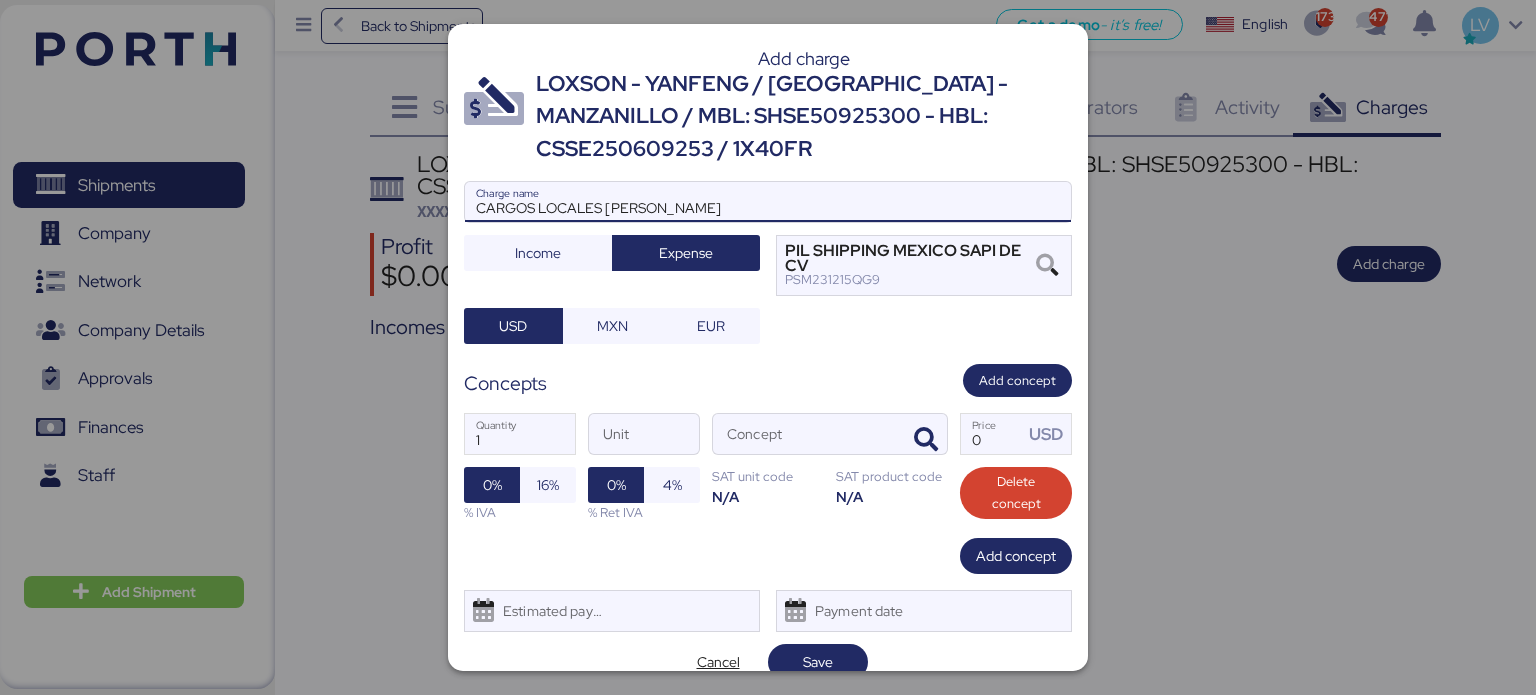 click on "CARGOS LOCALES YANG MING" at bounding box center [768, 202] 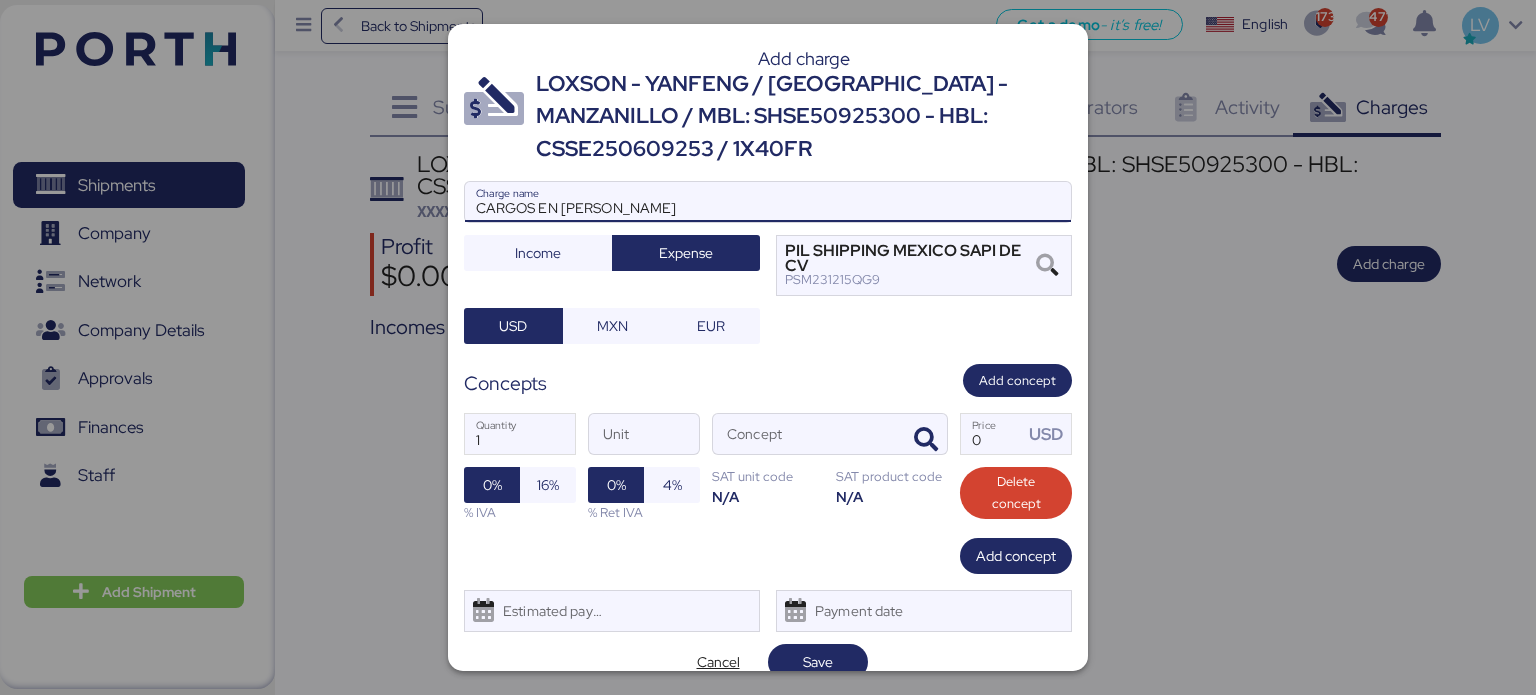 click on "CARGOS EN BL YANG MING" at bounding box center (768, 202) 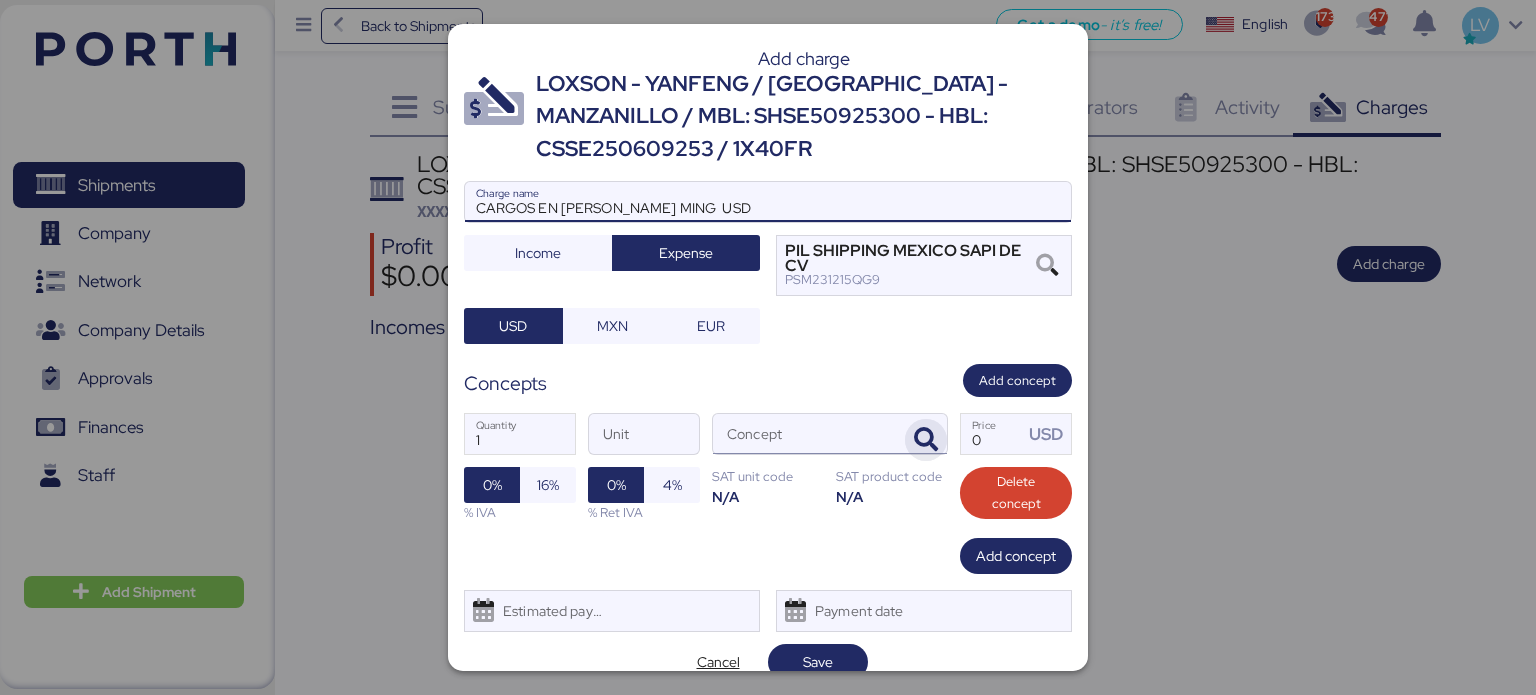 type on "CARGOS EN BL YANG MING  USD" 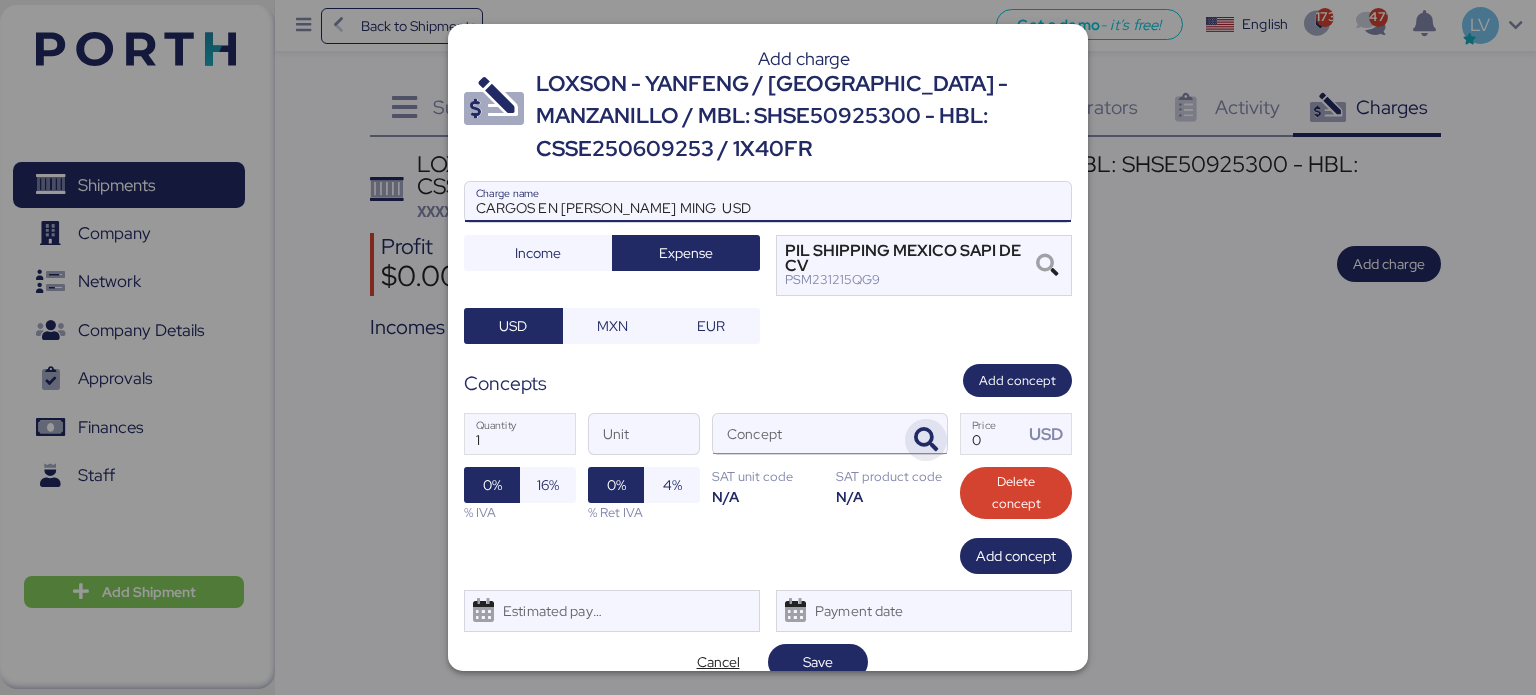 click at bounding box center (926, 440) 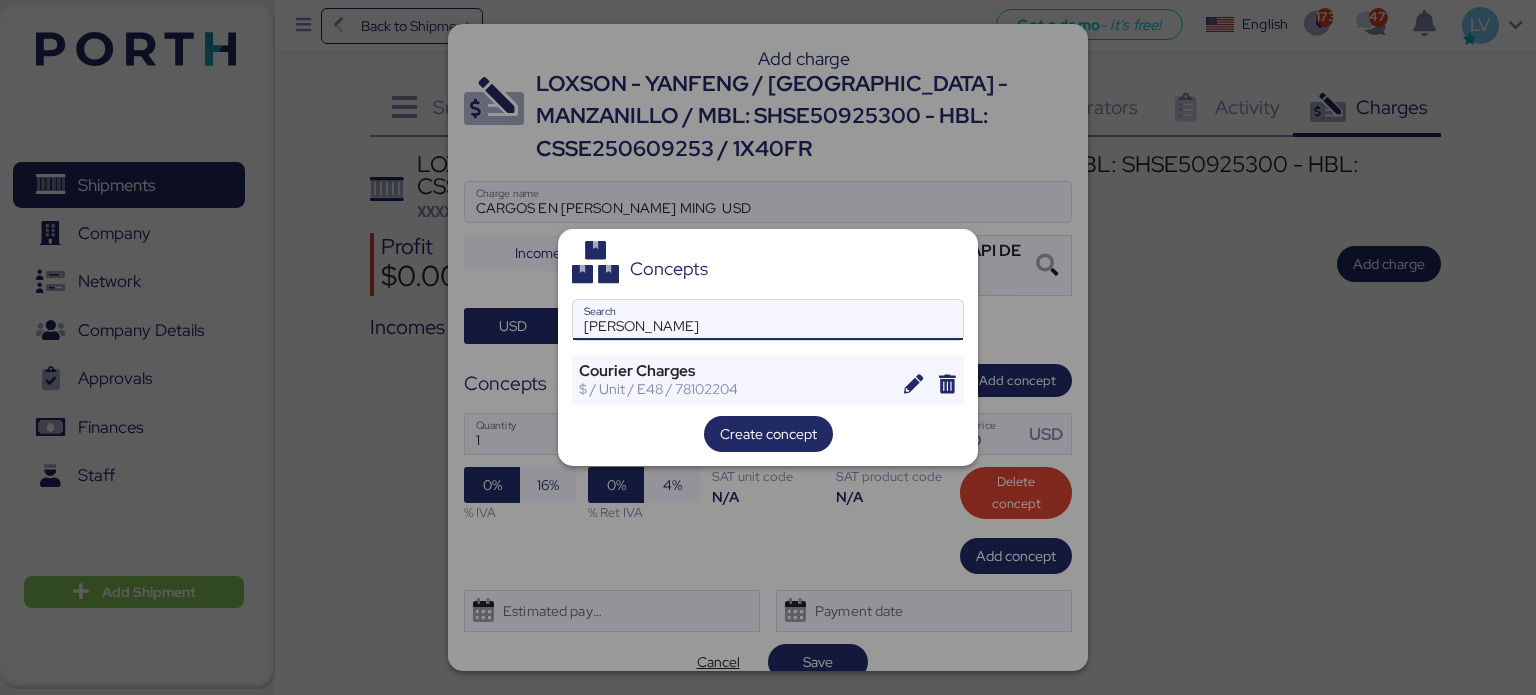 type on "COURI" 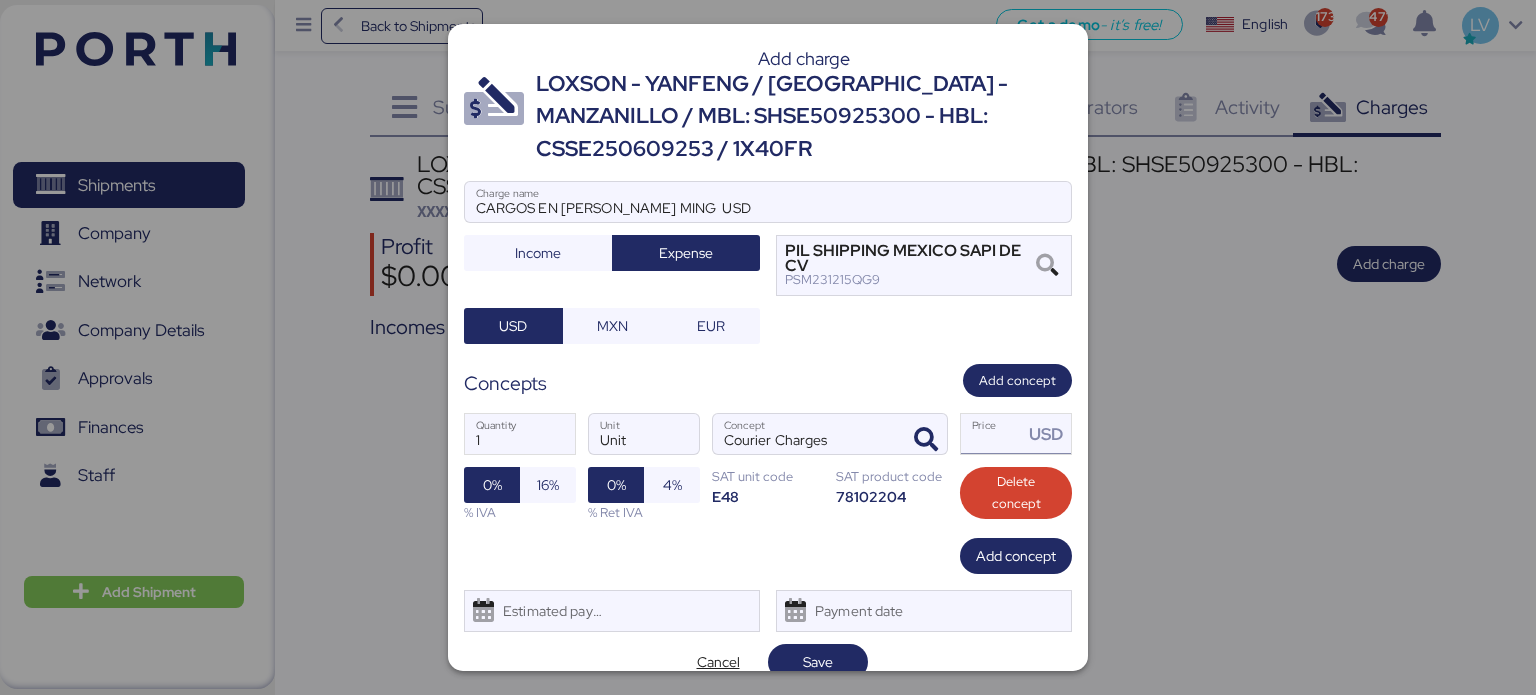 click on "Price USD" at bounding box center [992, 434] 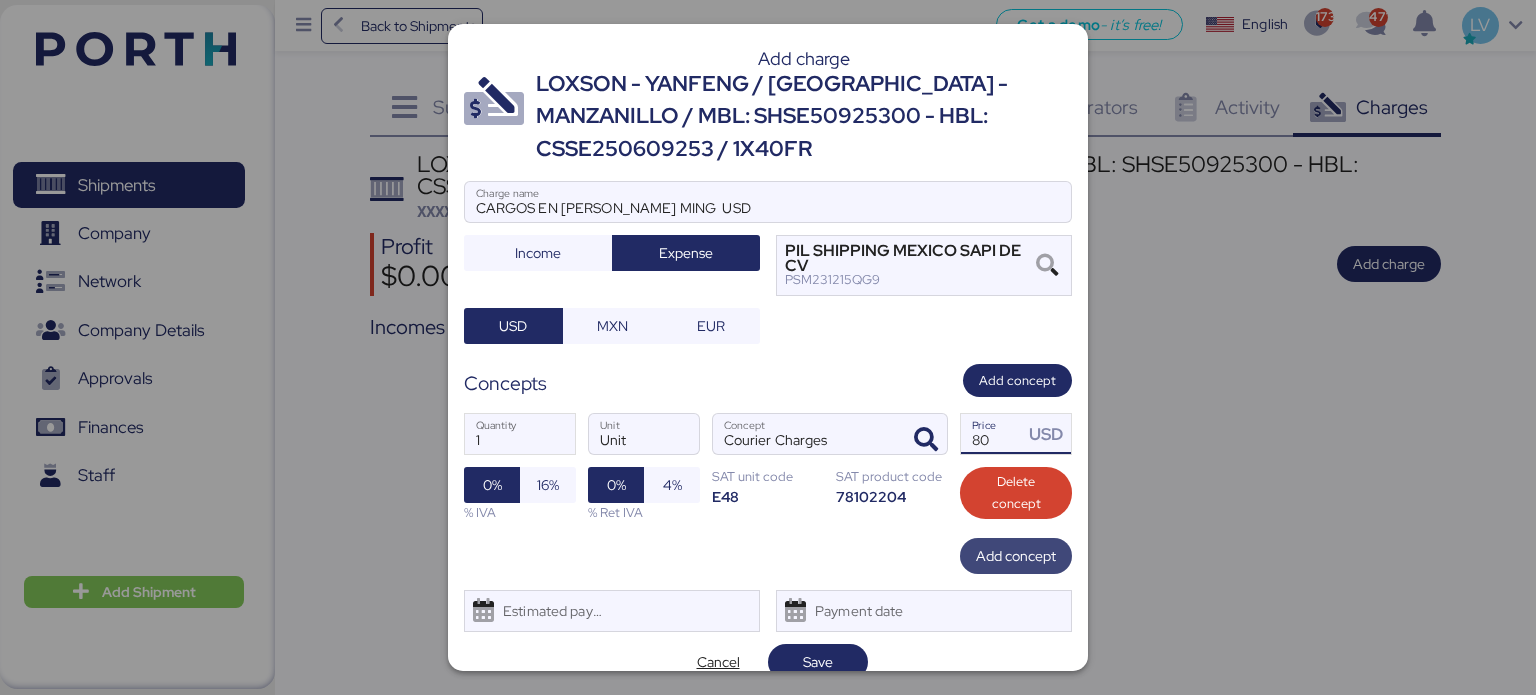 type on "80" 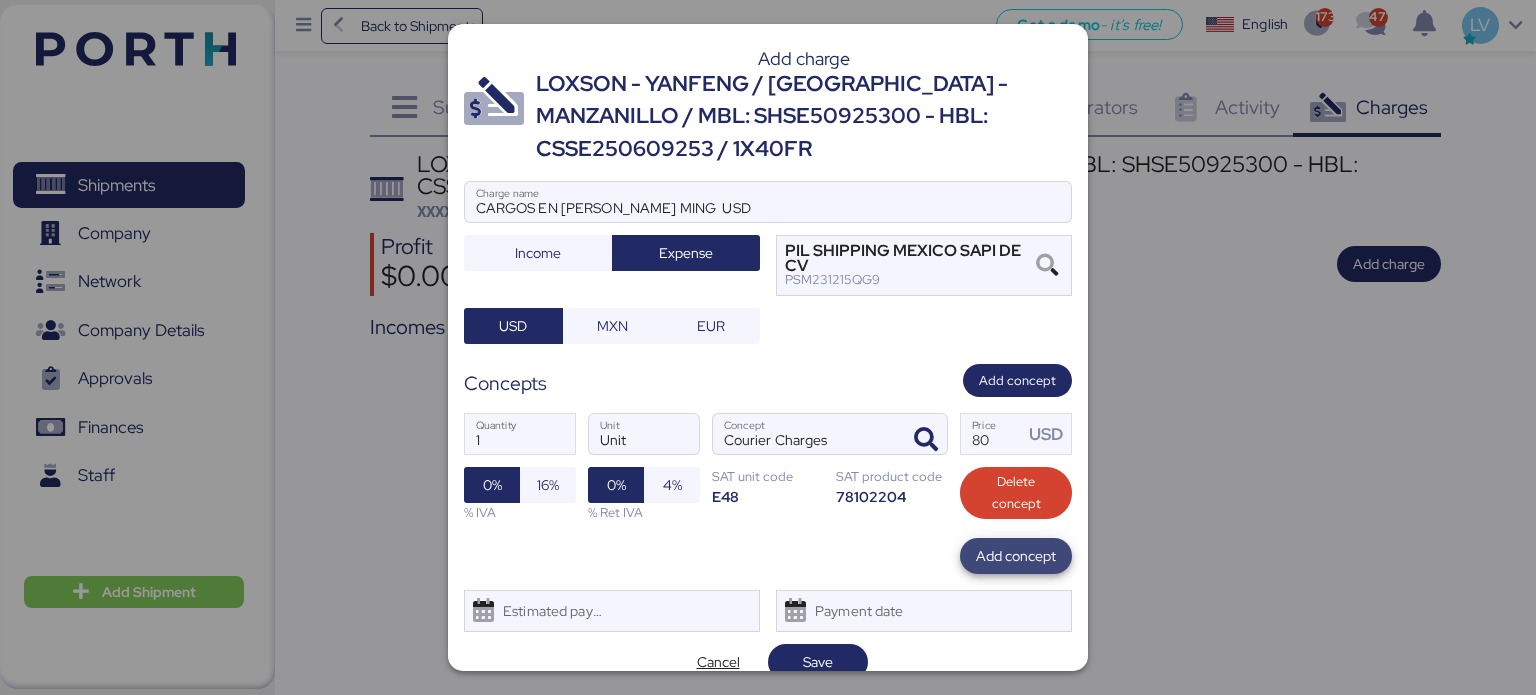 click on "Add concept" at bounding box center [1016, 556] 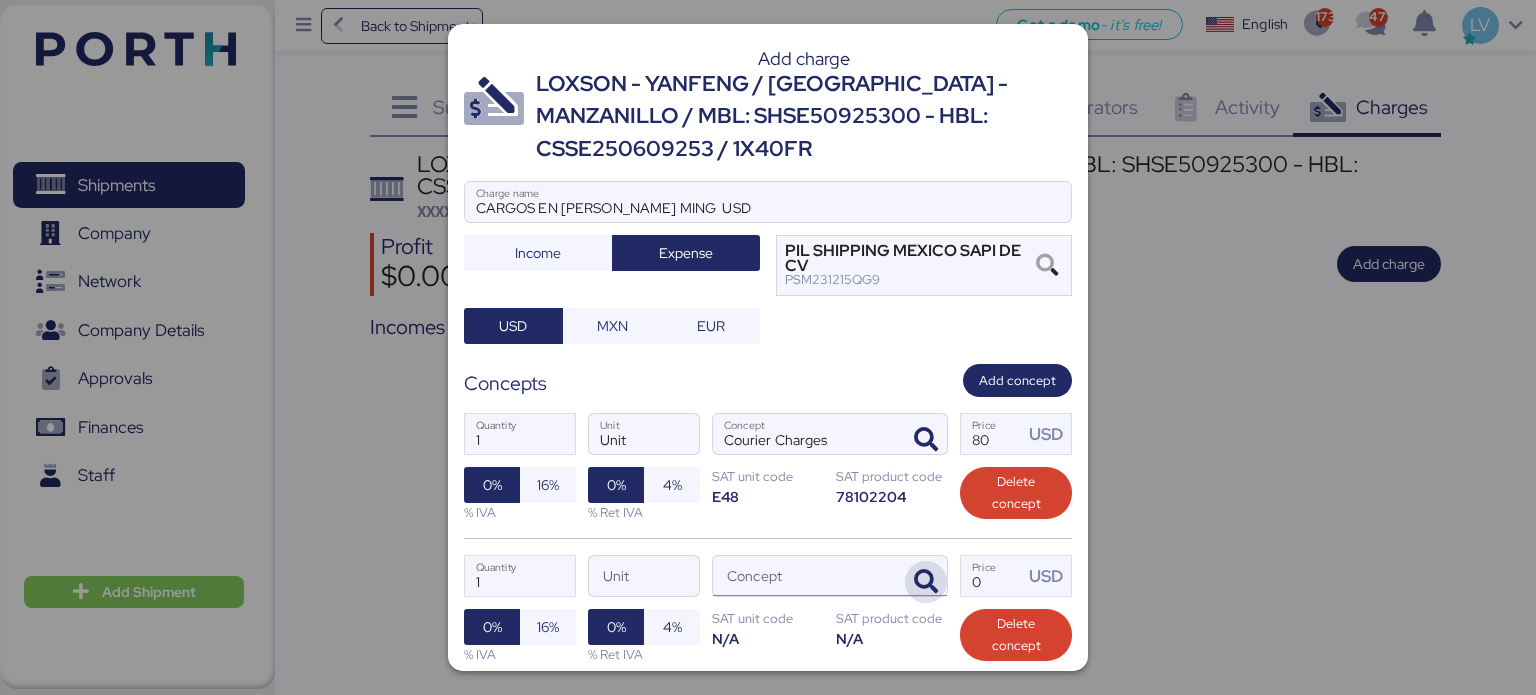 click at bounding box center (926, 582) 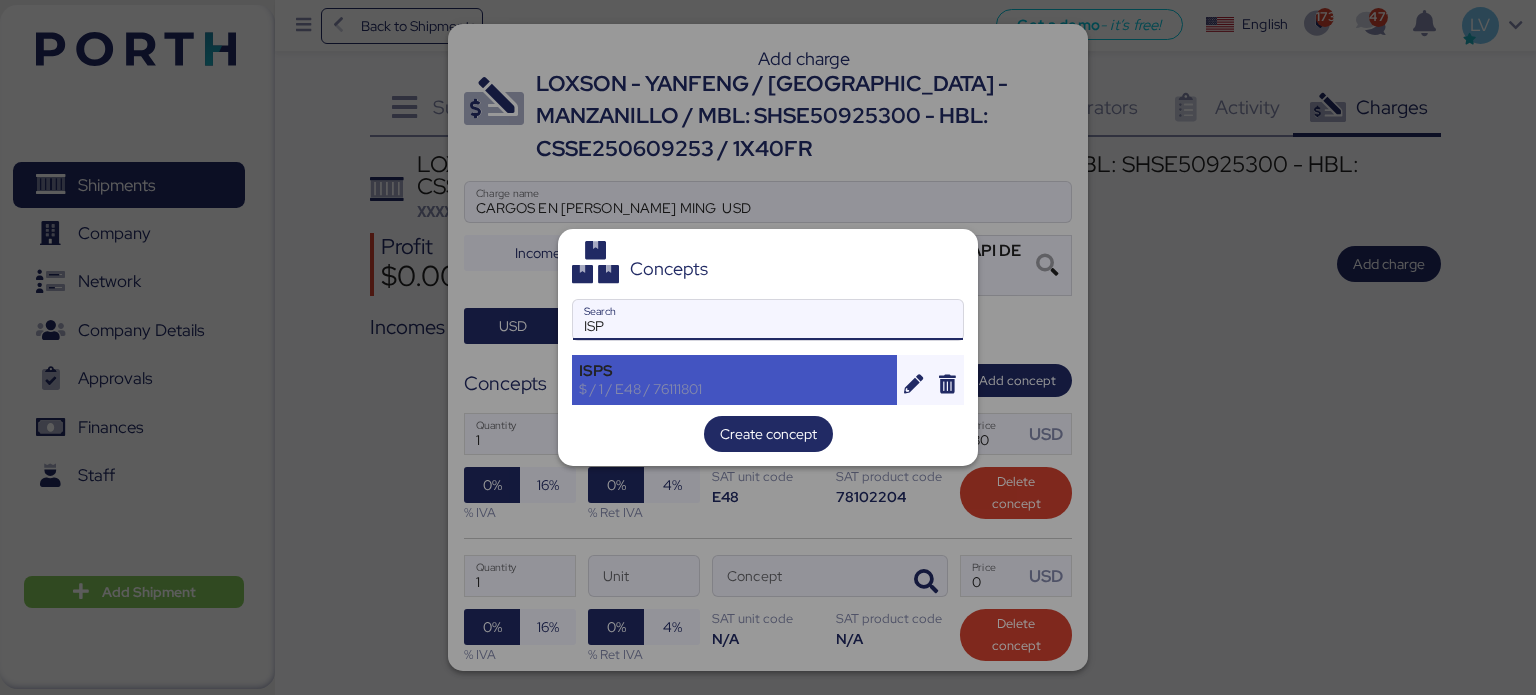 type on "ISP" 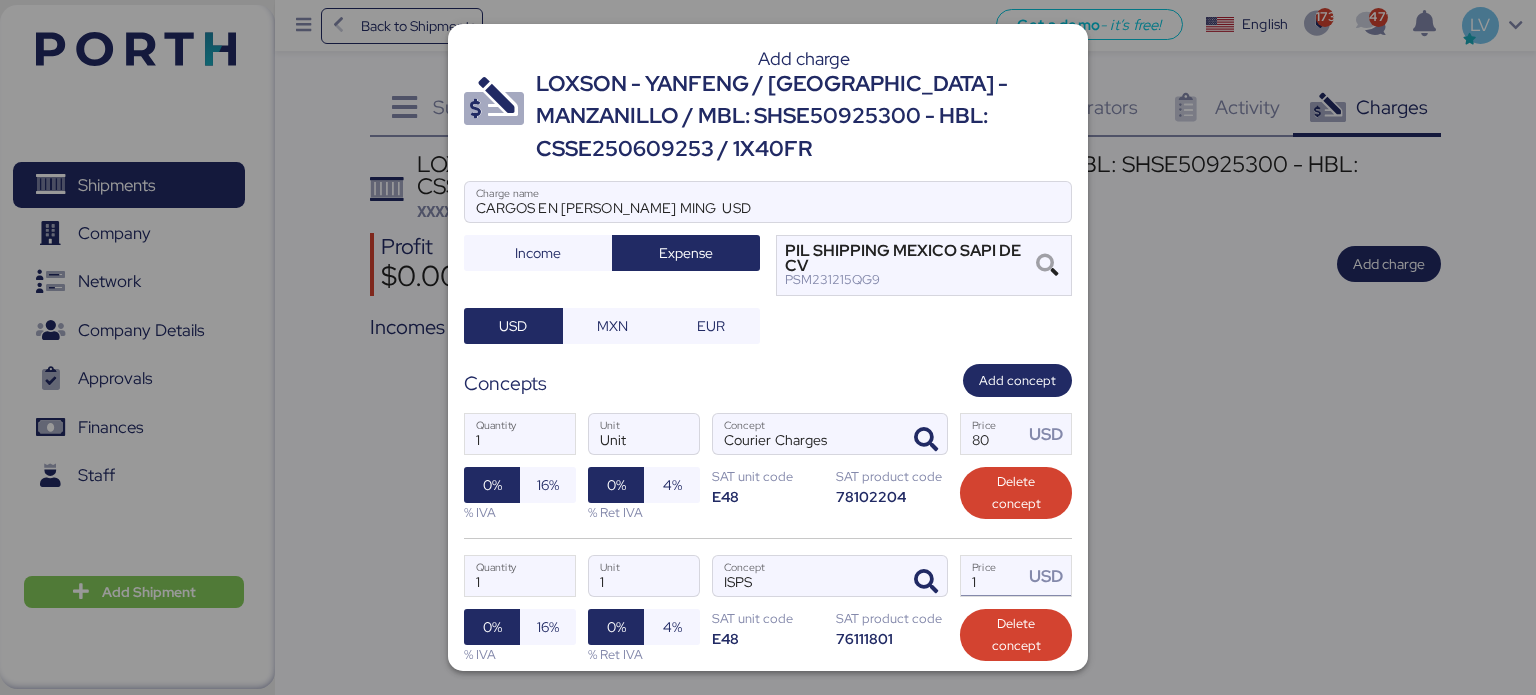 click on "1" at bounding box center (992, 576) 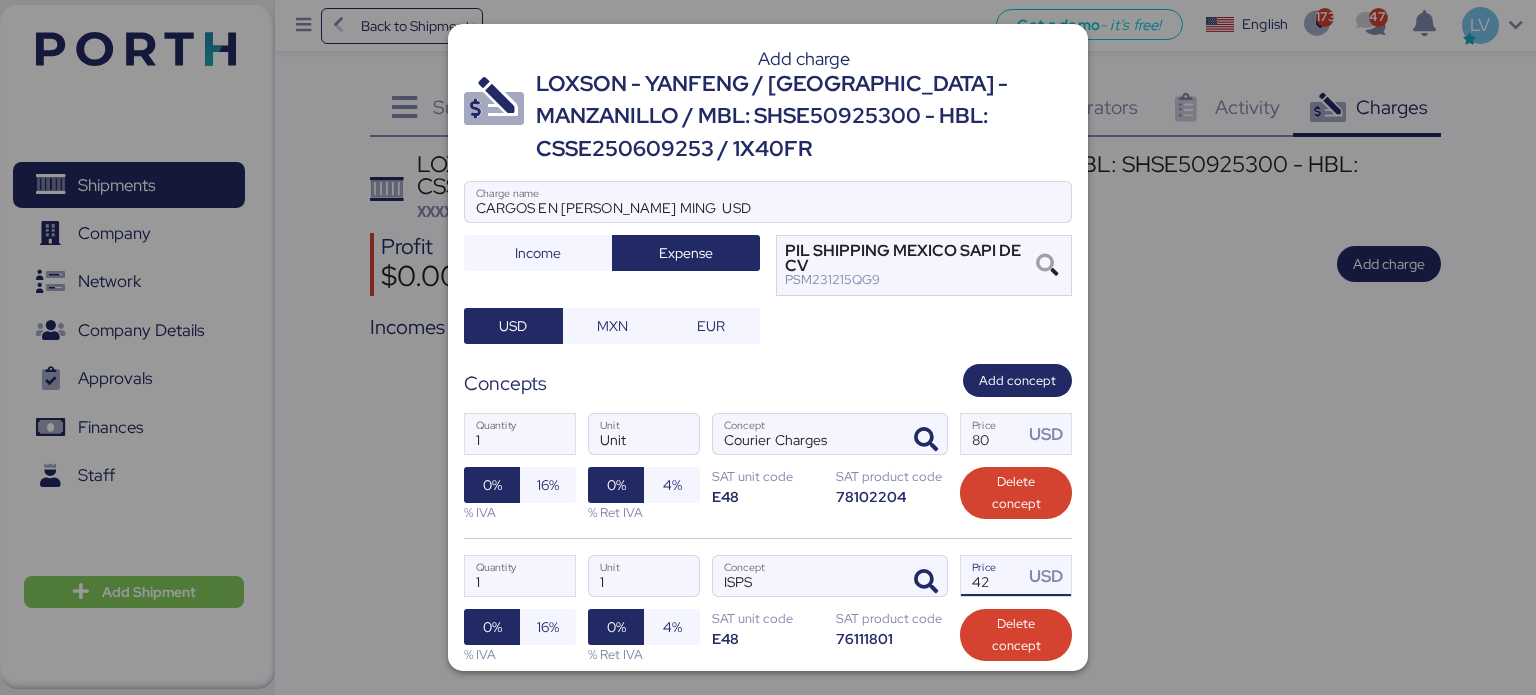 type on "42" 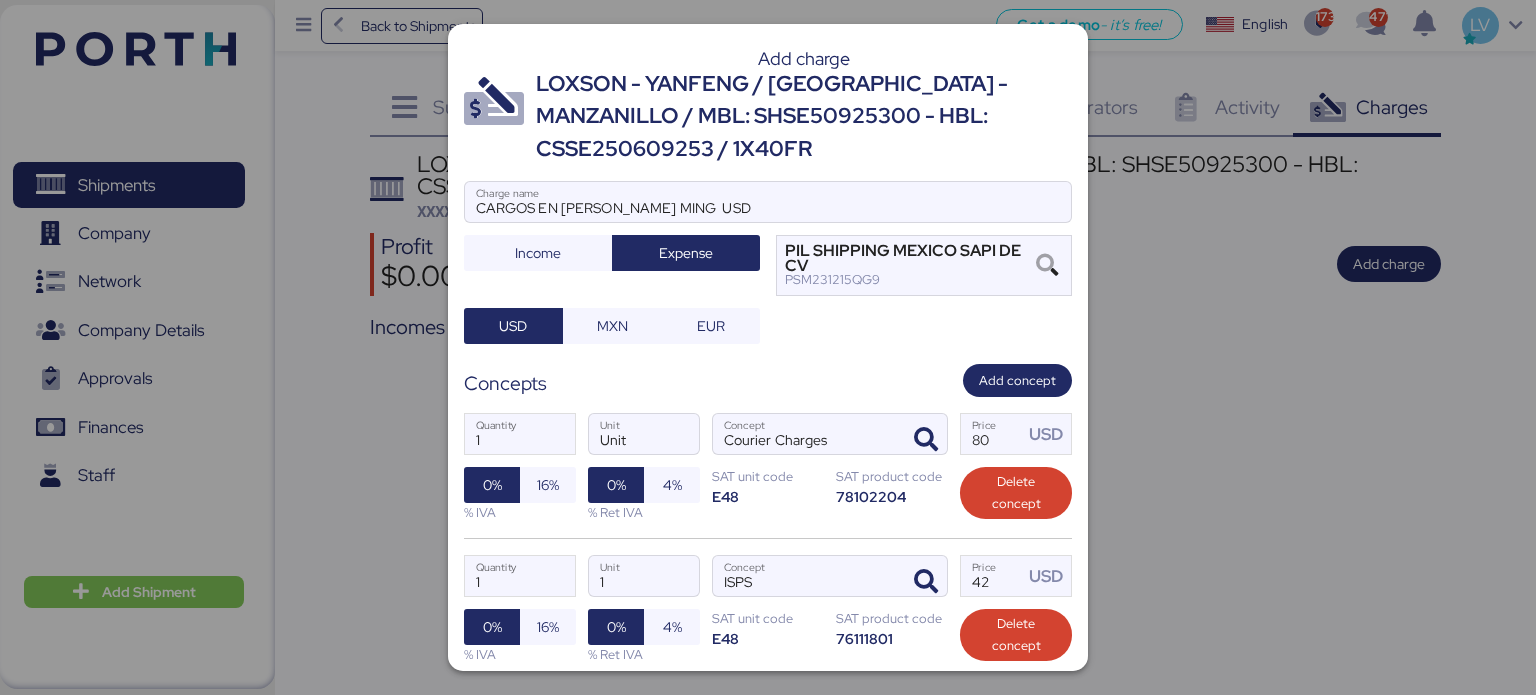 scroll, scrollTop: 165, scrollLeft: 0, axis: vertical 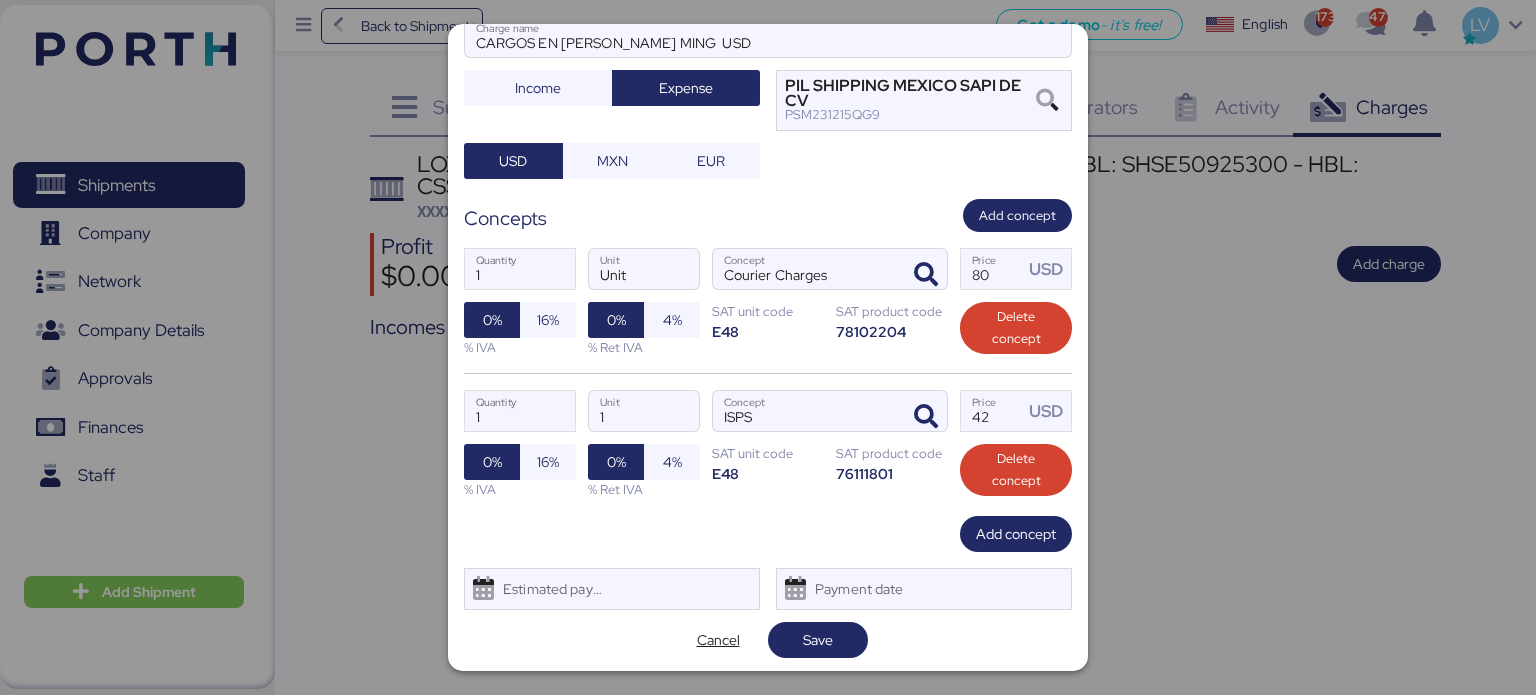click on "Add charge LOXSON - YANFENG / SHANGHAI - MANZANILLO / MBL: SHSE50925300 - HBL: CSSE250609253 / 1X40FR CARGOS EN BL YANG MING  USD Charge name Income Expense PIL SHIPPING MEXICO SAPI DE CV PSM231215QG9   USD MXN EUR Concepts Add concept 1 Quantity Unit Unit Courier Charges Concept   80 Price USD 0% 16% % IVA 0% 4% % Ret IVA SAT unit code E48 SAT product code 78102204 Delete concept 1 Quantity 1 Unit ISPS Concept   42 Price USD 0% 16% % IVA 0% 4% % Ret IVA SAT unit code E48 SAT product code 76111801 Delete concept Add concept   Estimated payment date   Payment date Cancel Save" at bounding box center (768, 347) 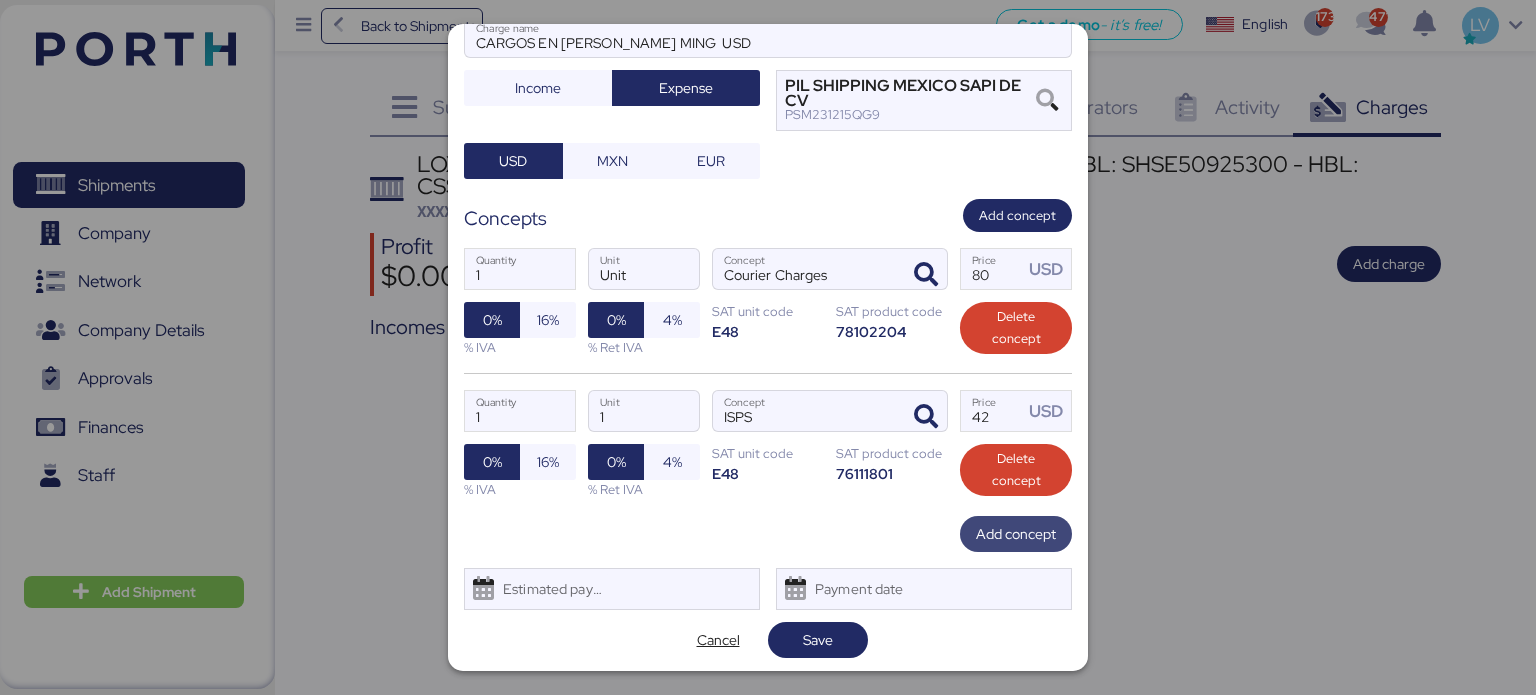 click on "Add concept" at bounding box center [1016, 534] 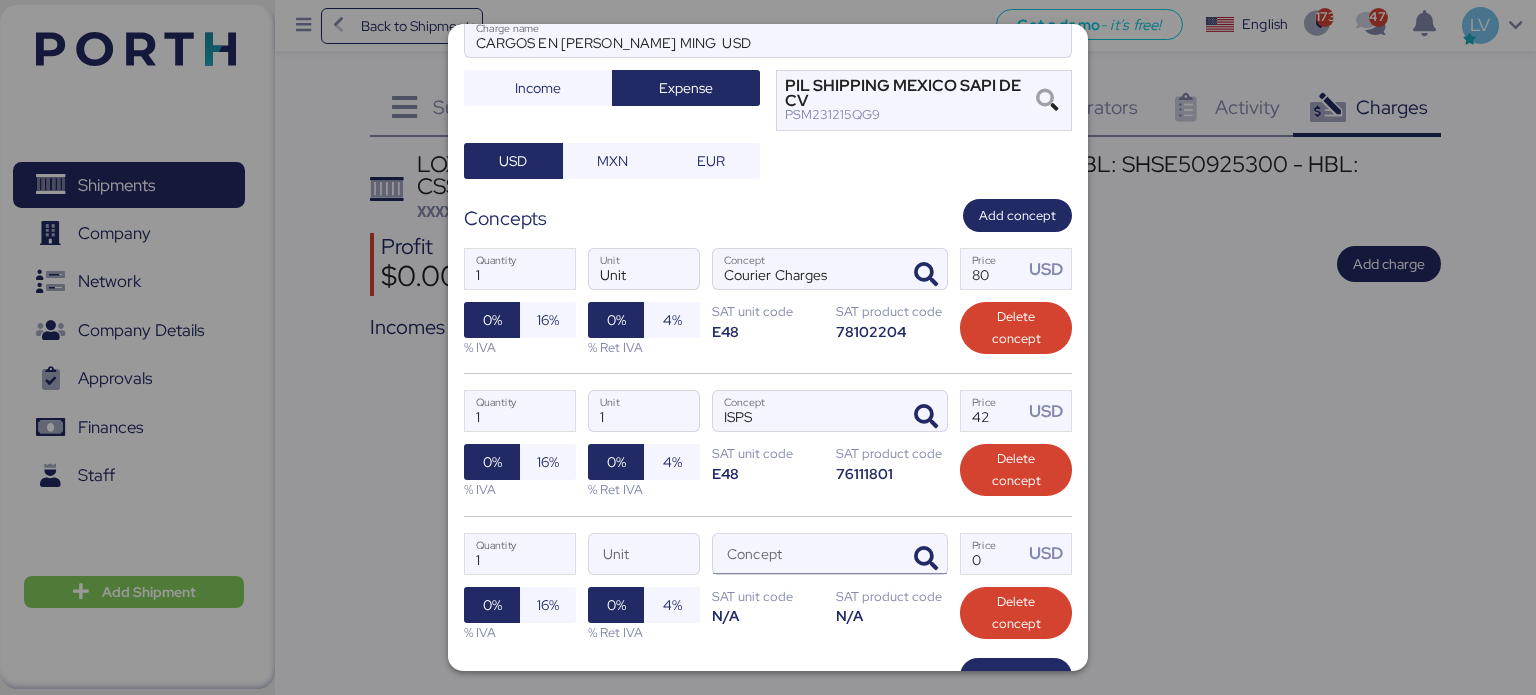 click at bounding box center [923, 554] 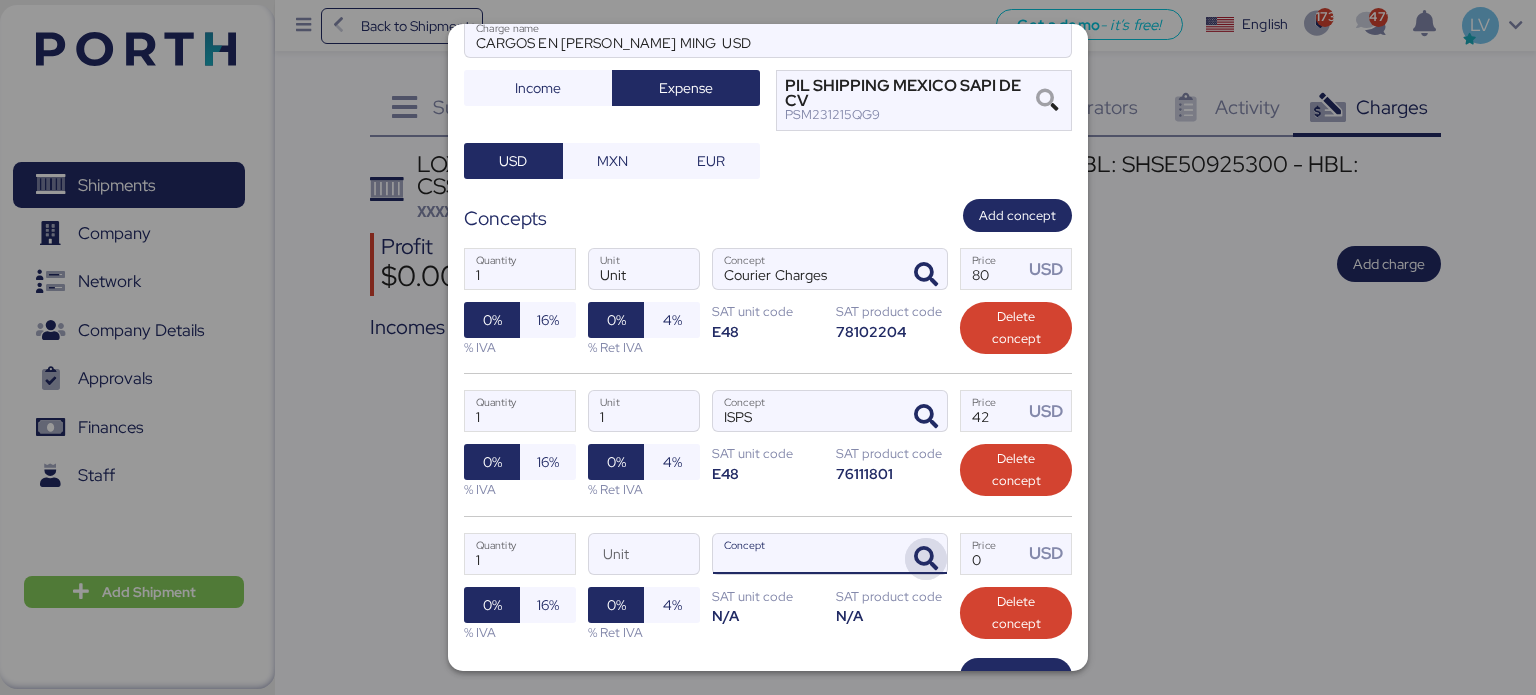click at bounding box center (926, 559) 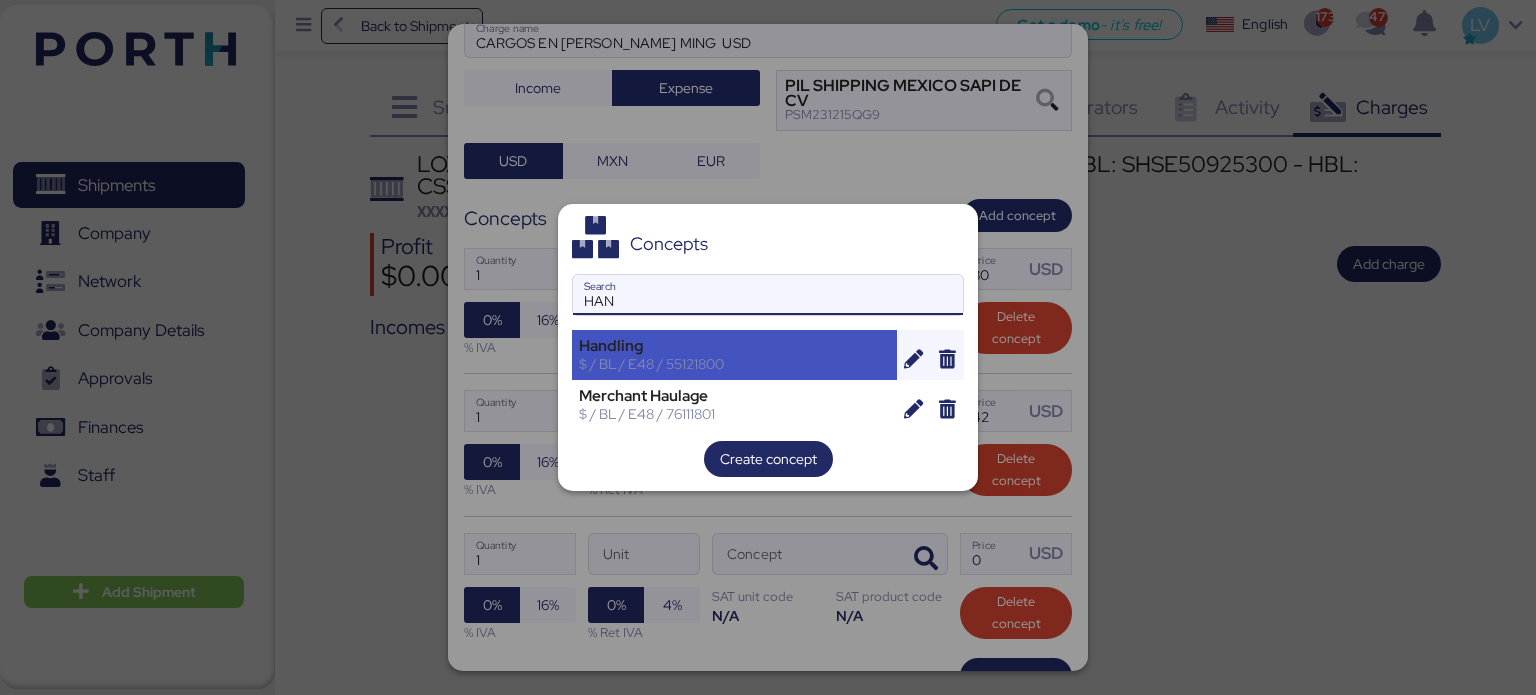 type on "HAN" 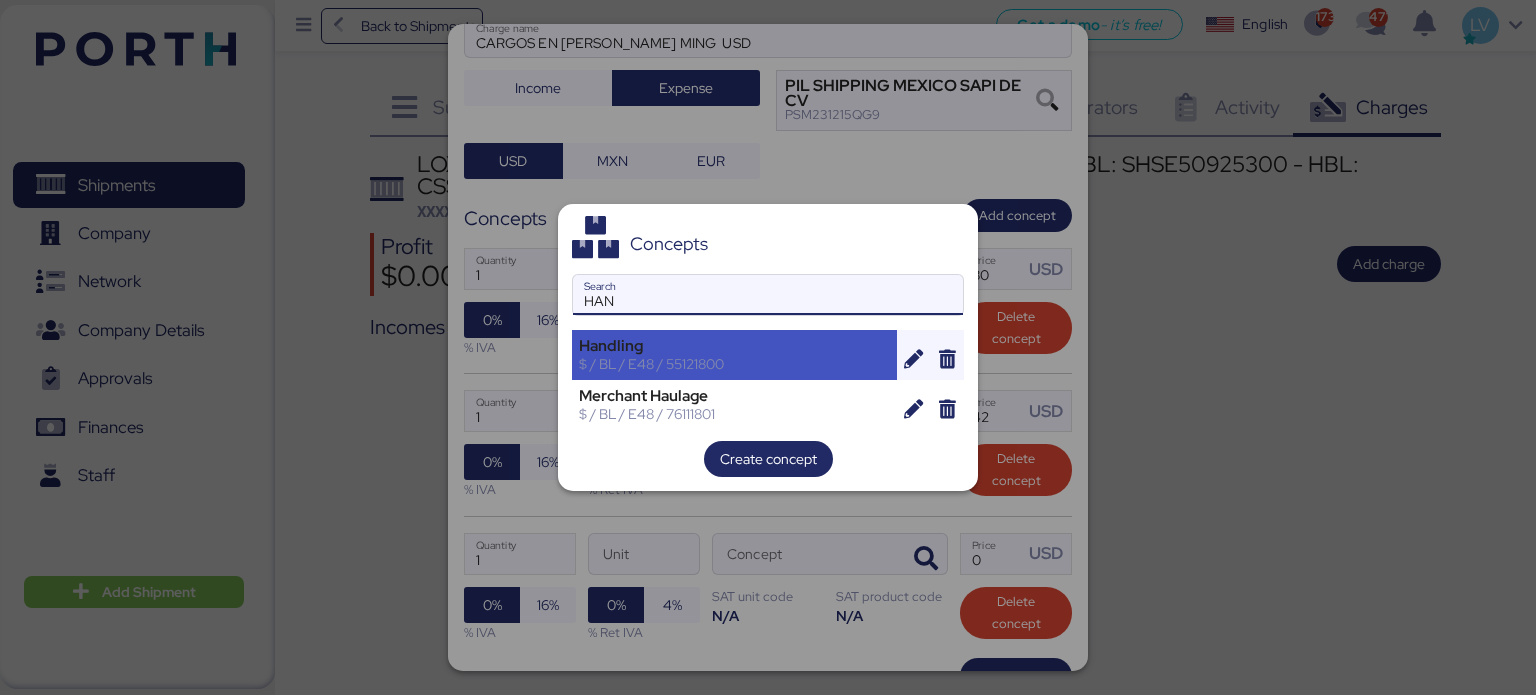 click on "$ / BL /
E48 / 55121800" at bounding box center [734, 364] 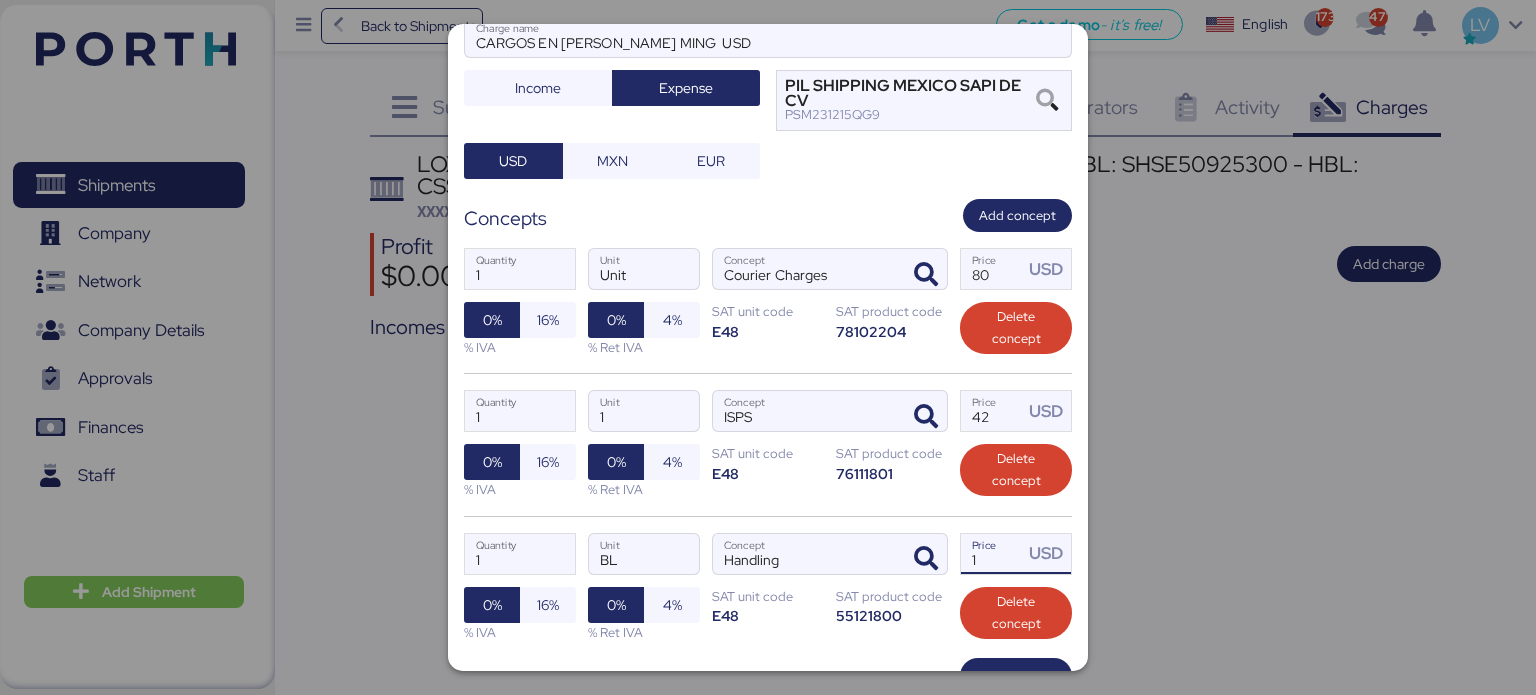 click on "1" at bounding box center (992, 554) 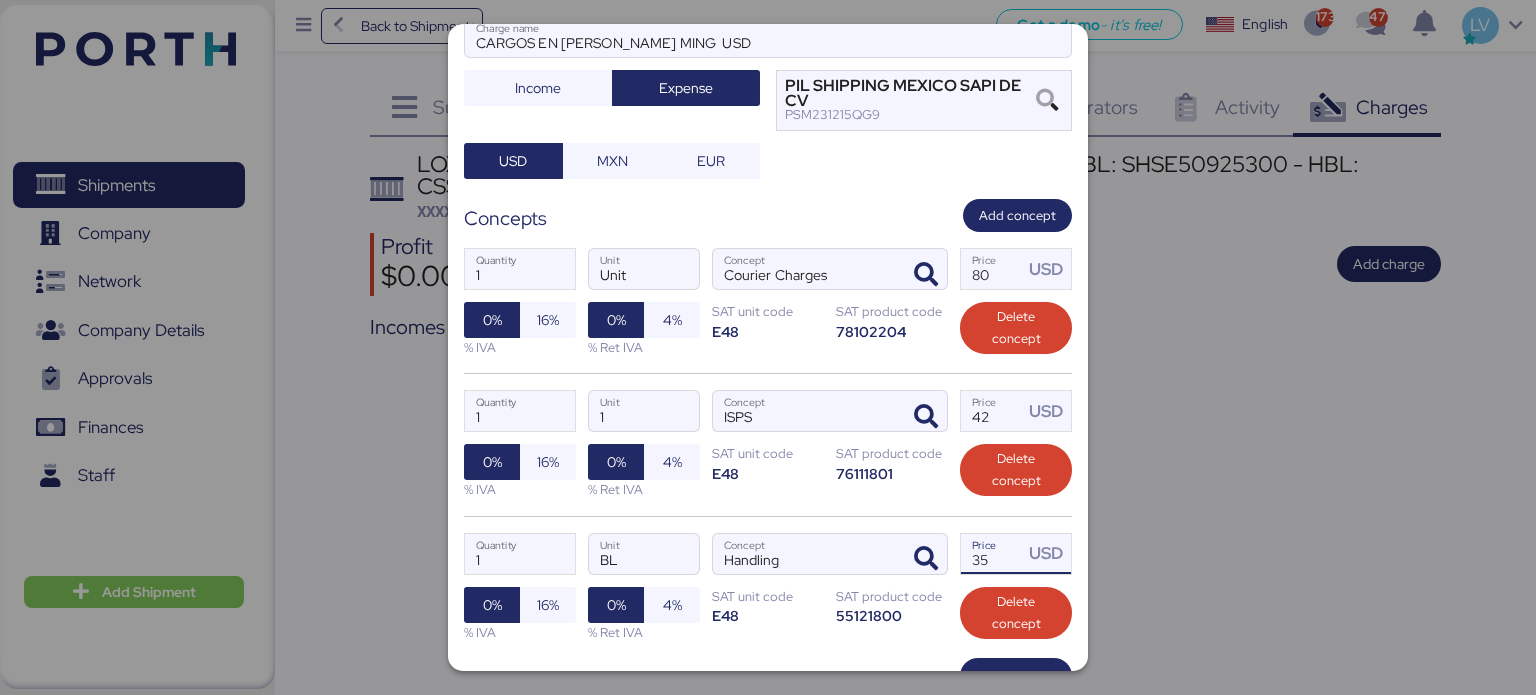 type on "35" 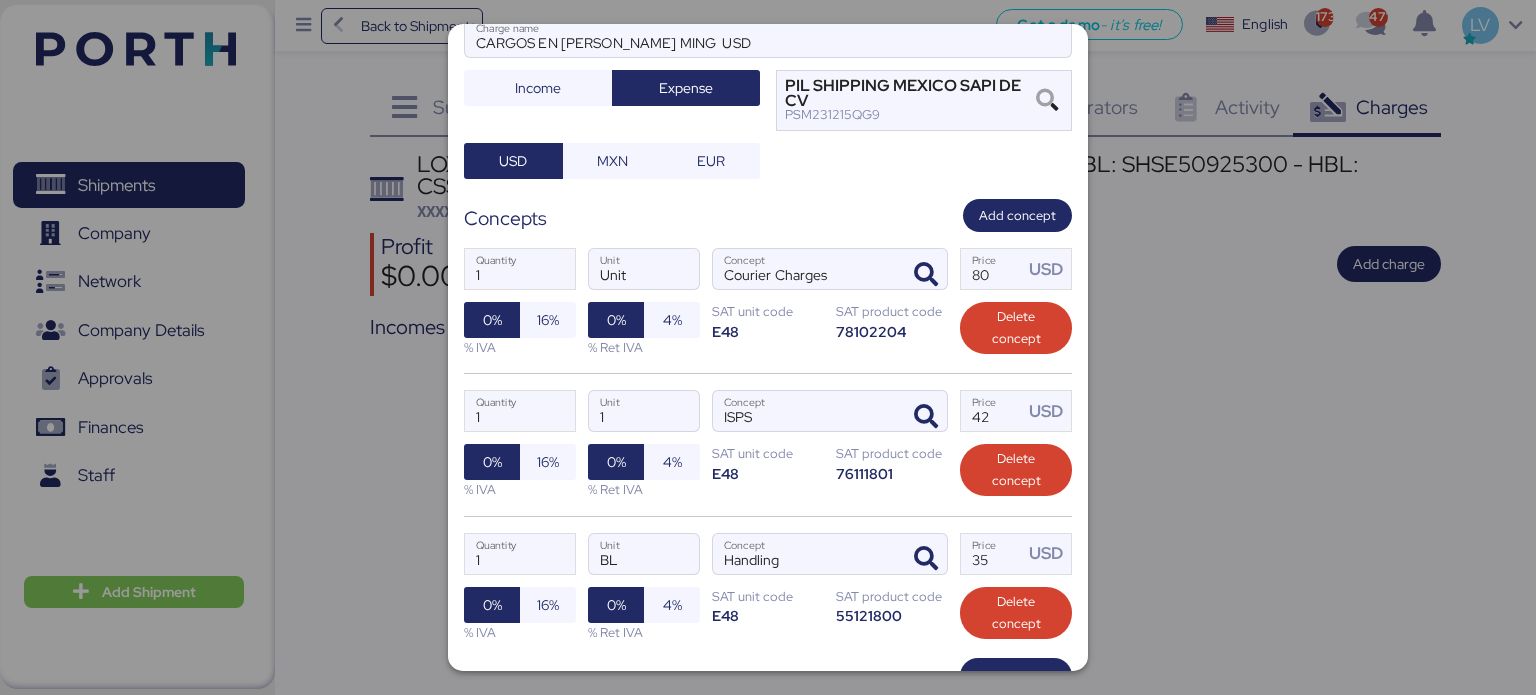 click on "78102204" at bounding box center [892, 331] 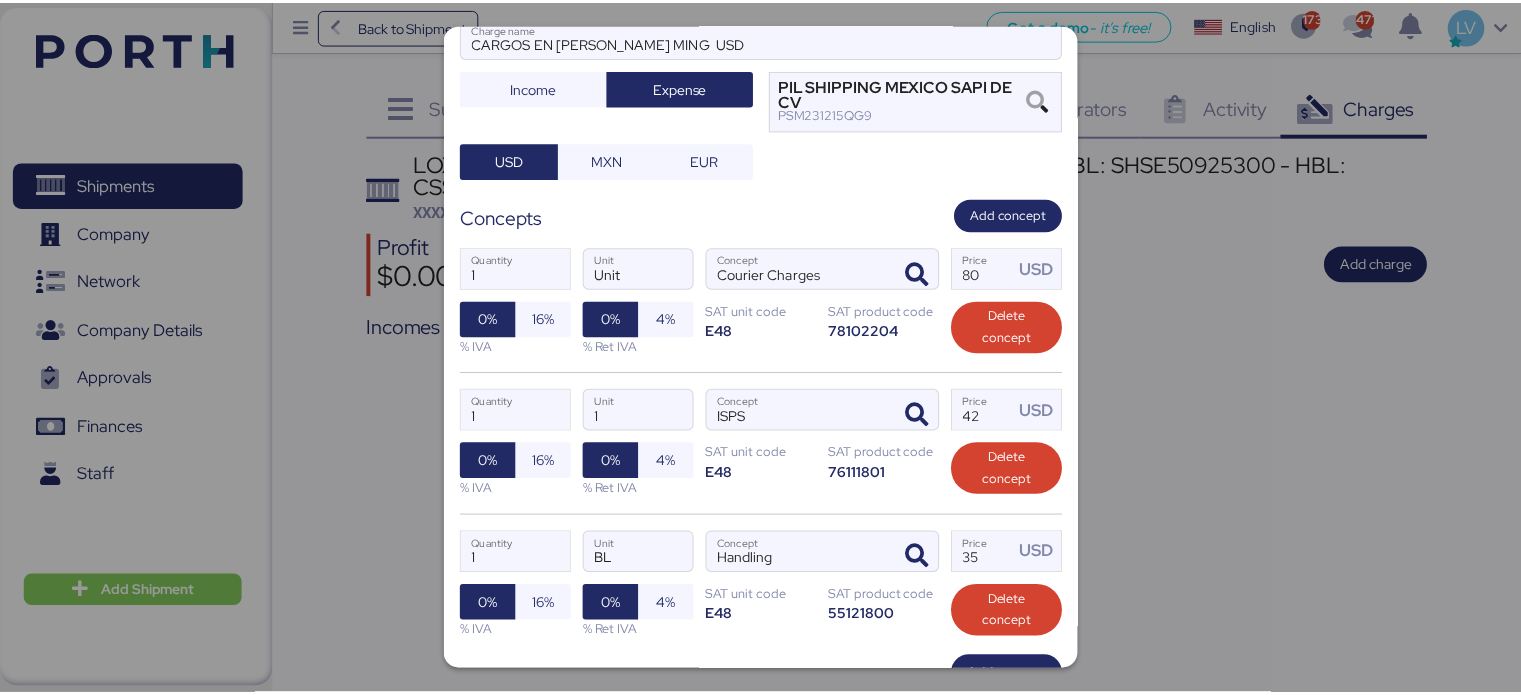 scroll, scrollTop: 307, scrollLeft: 0, axis: vertical 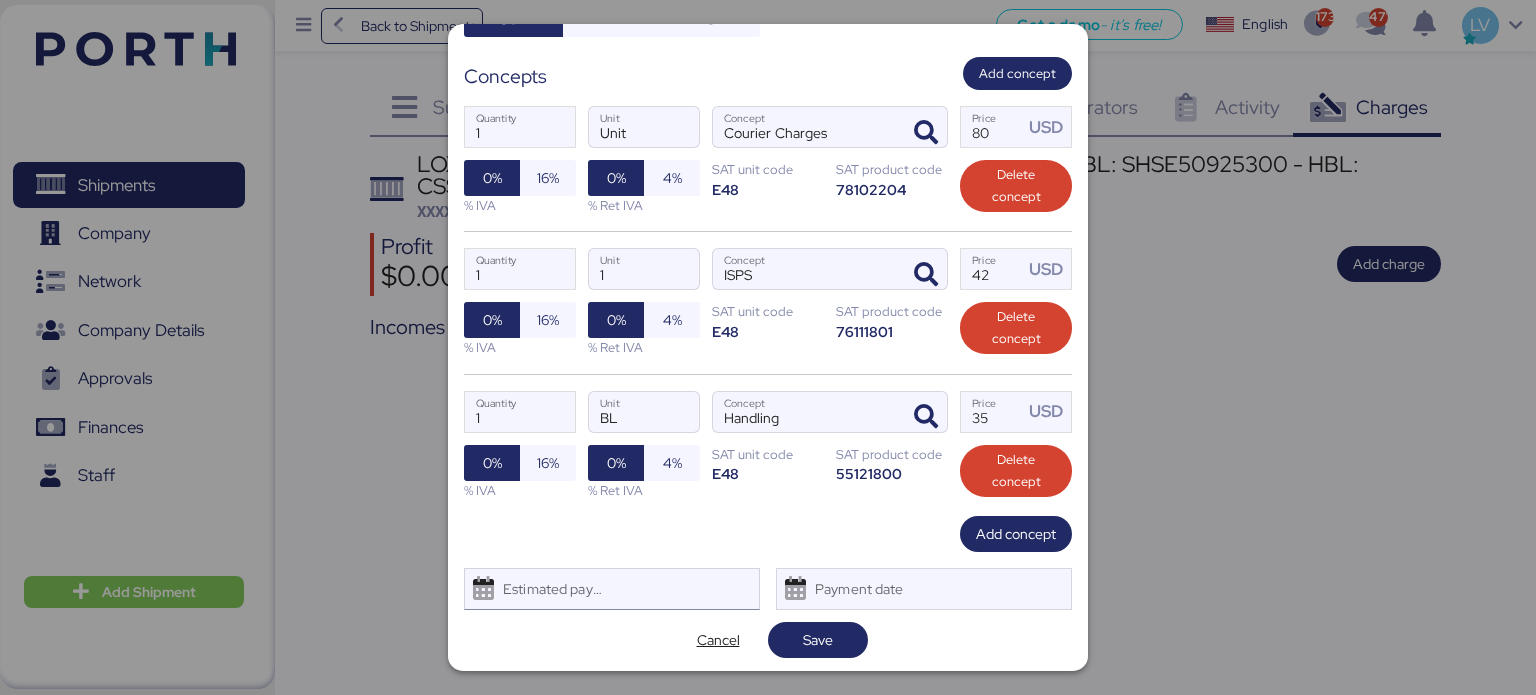 click on "Estimated payment date" at bounding box center [612, 589] 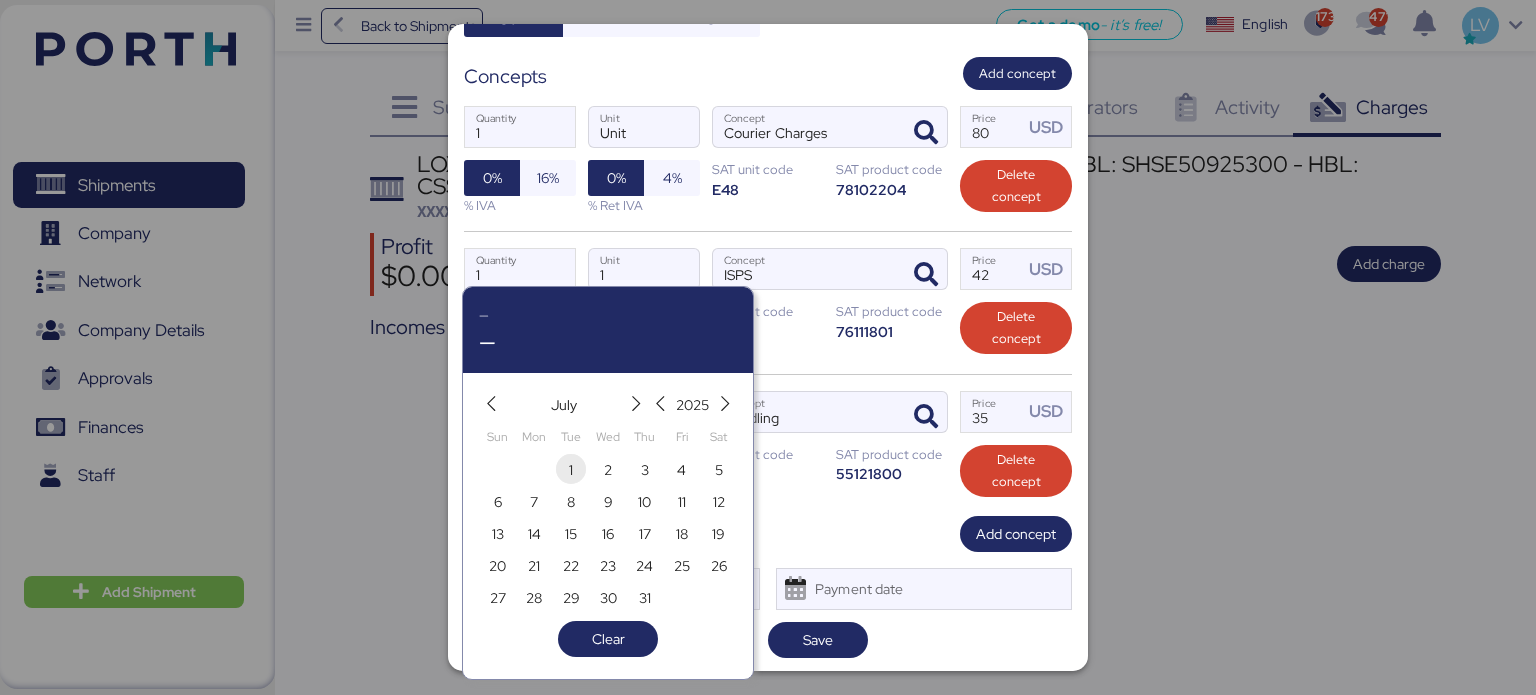 click on "1" at bounding box center (571, 470) 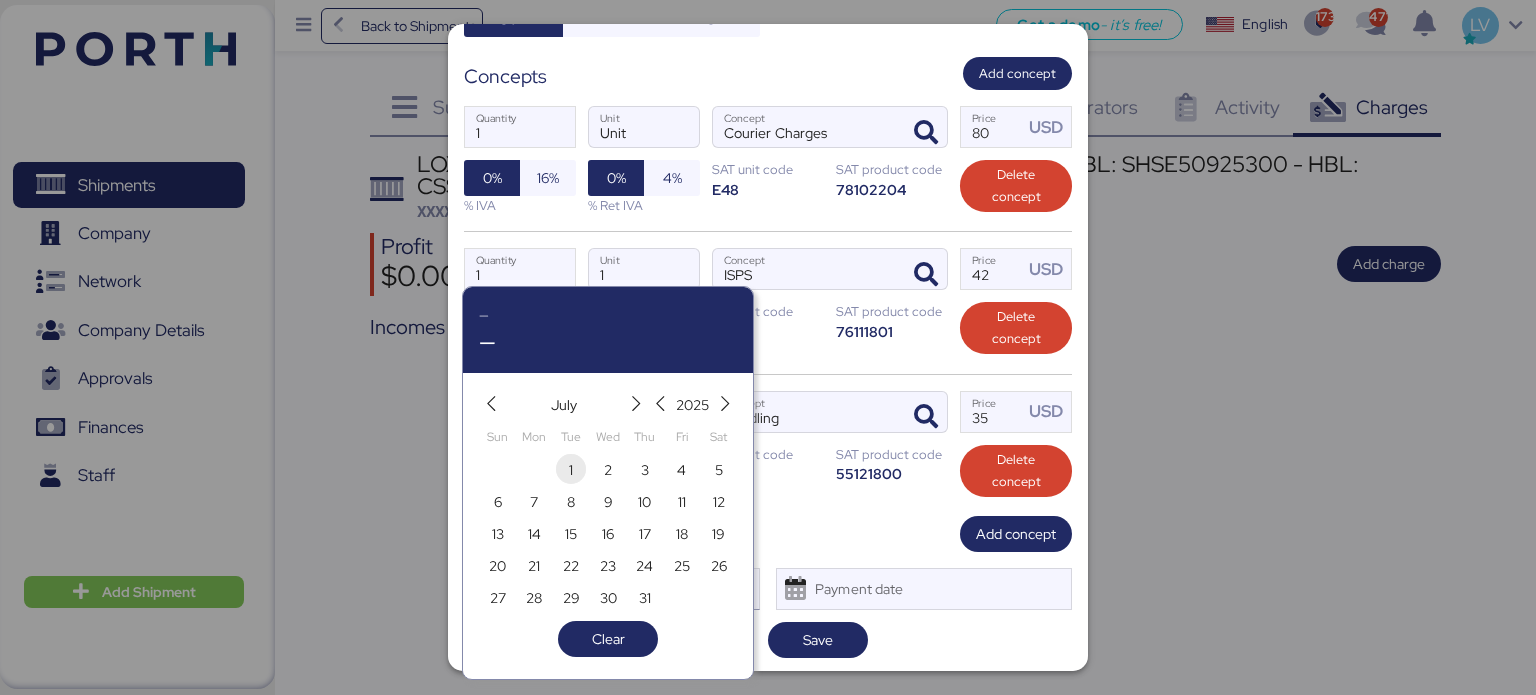 type on "Jul 1, 2025" 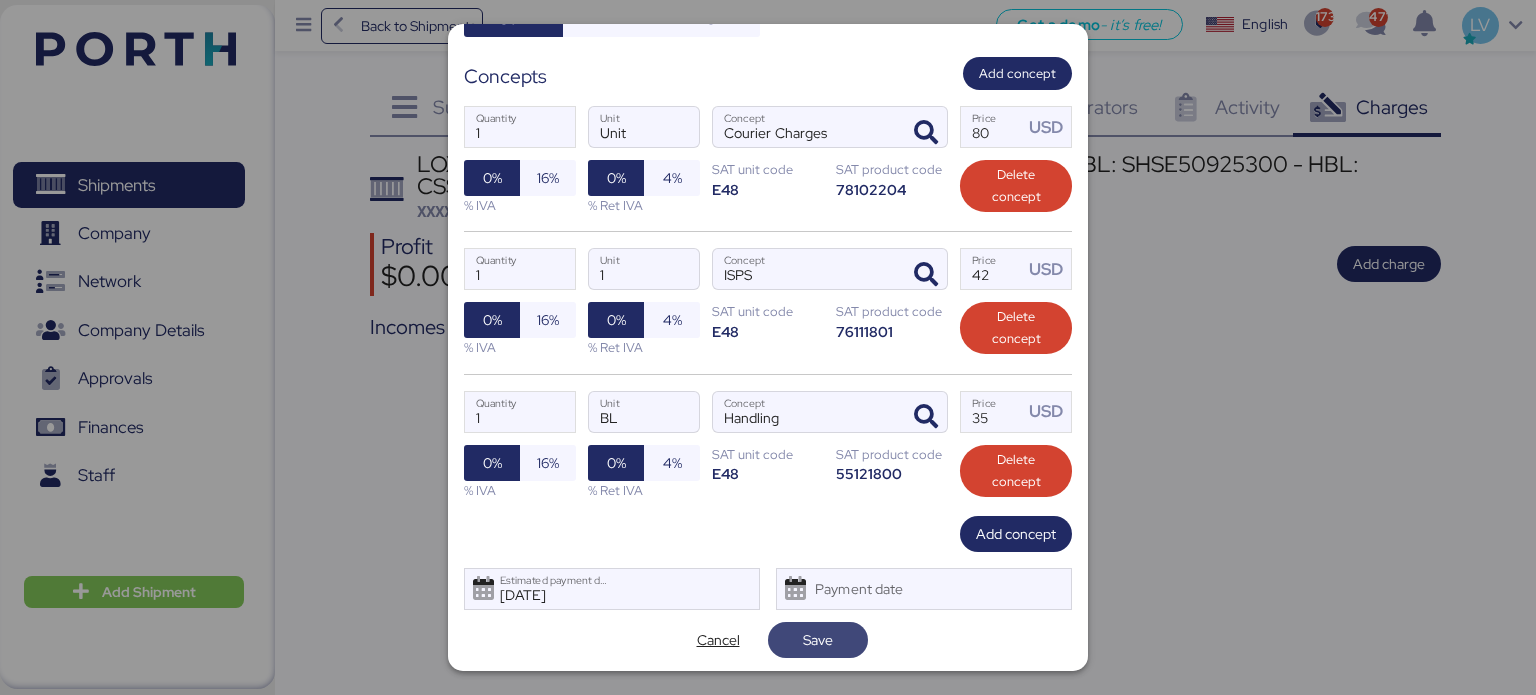click on "Save" at bounding box center [818, 640] 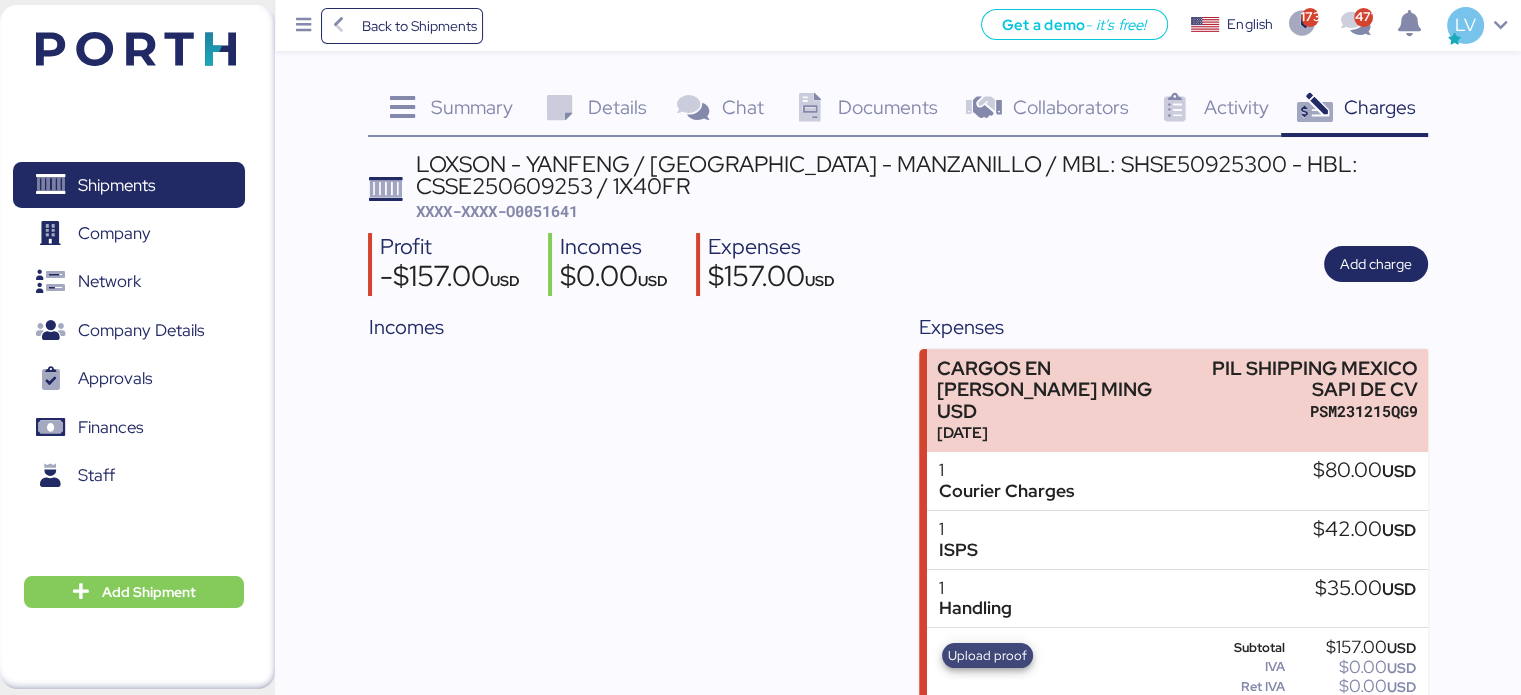 click on "Upload proof" at bounding box center (987, 656) 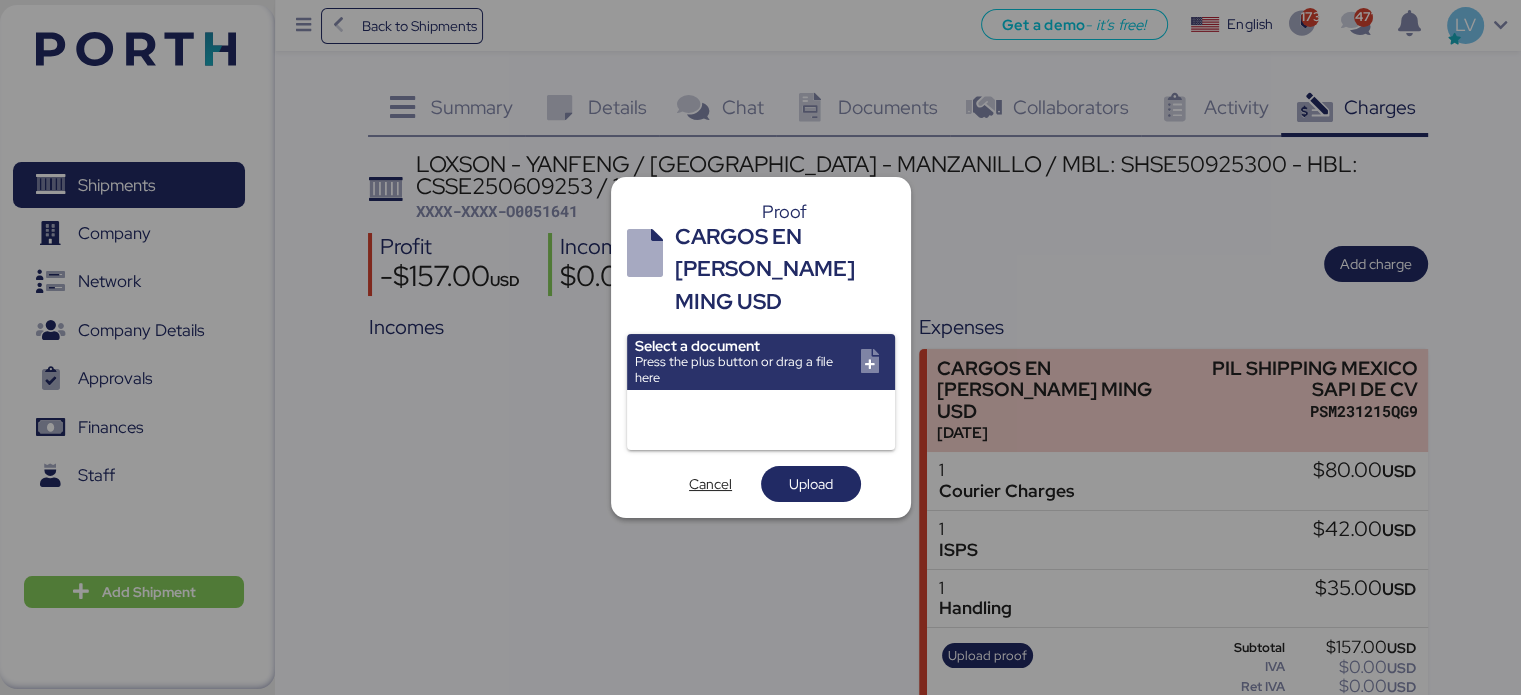 click at bounding box center [761, 362] 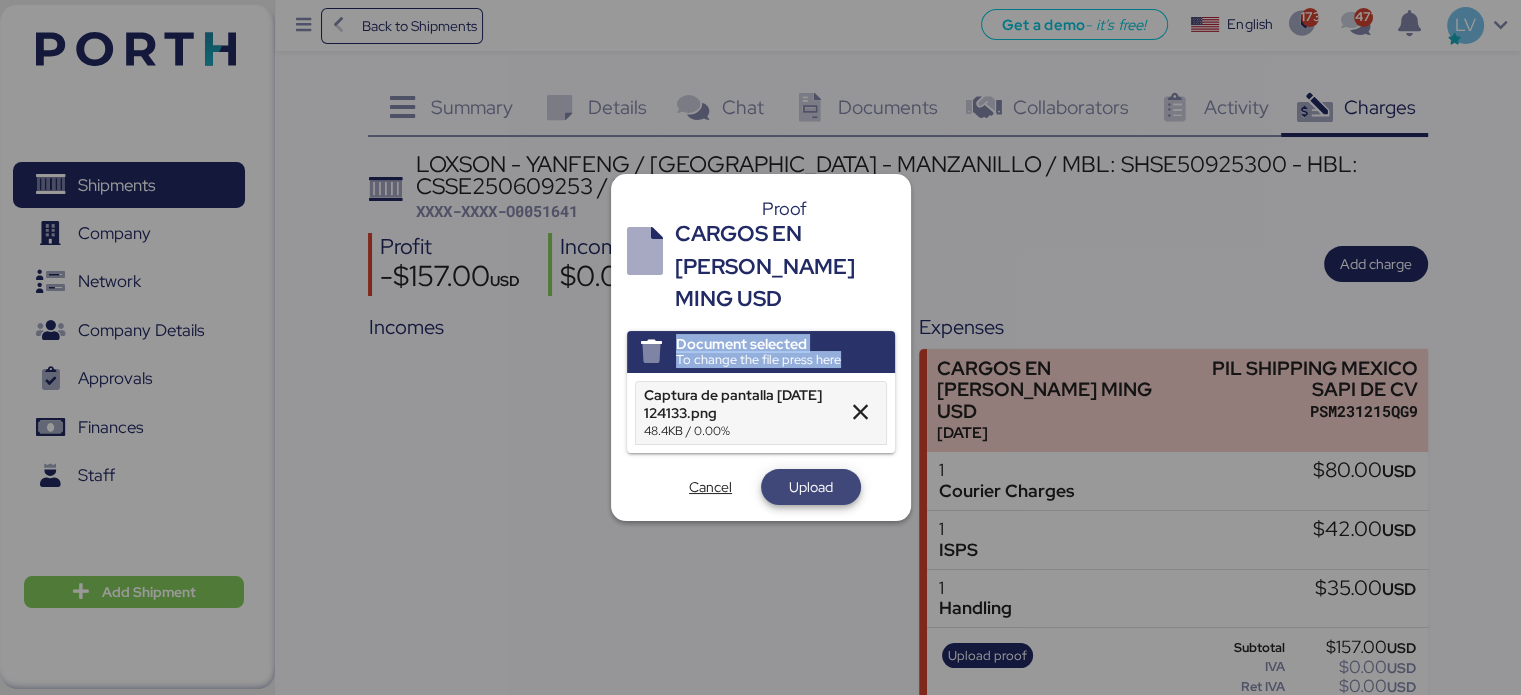 click on "Upload" at bounding box center (811, 487) 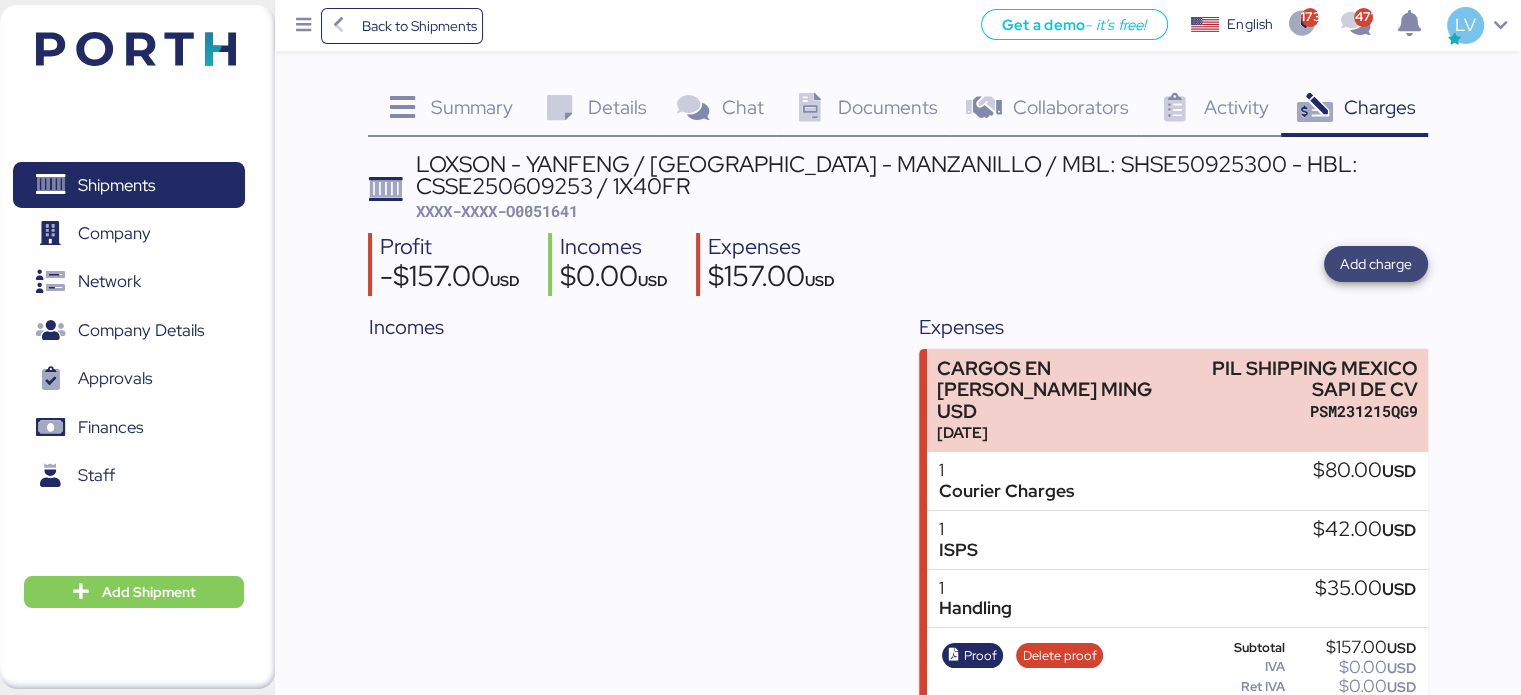 click on "Add charge" at bounding box center [1376, 264] 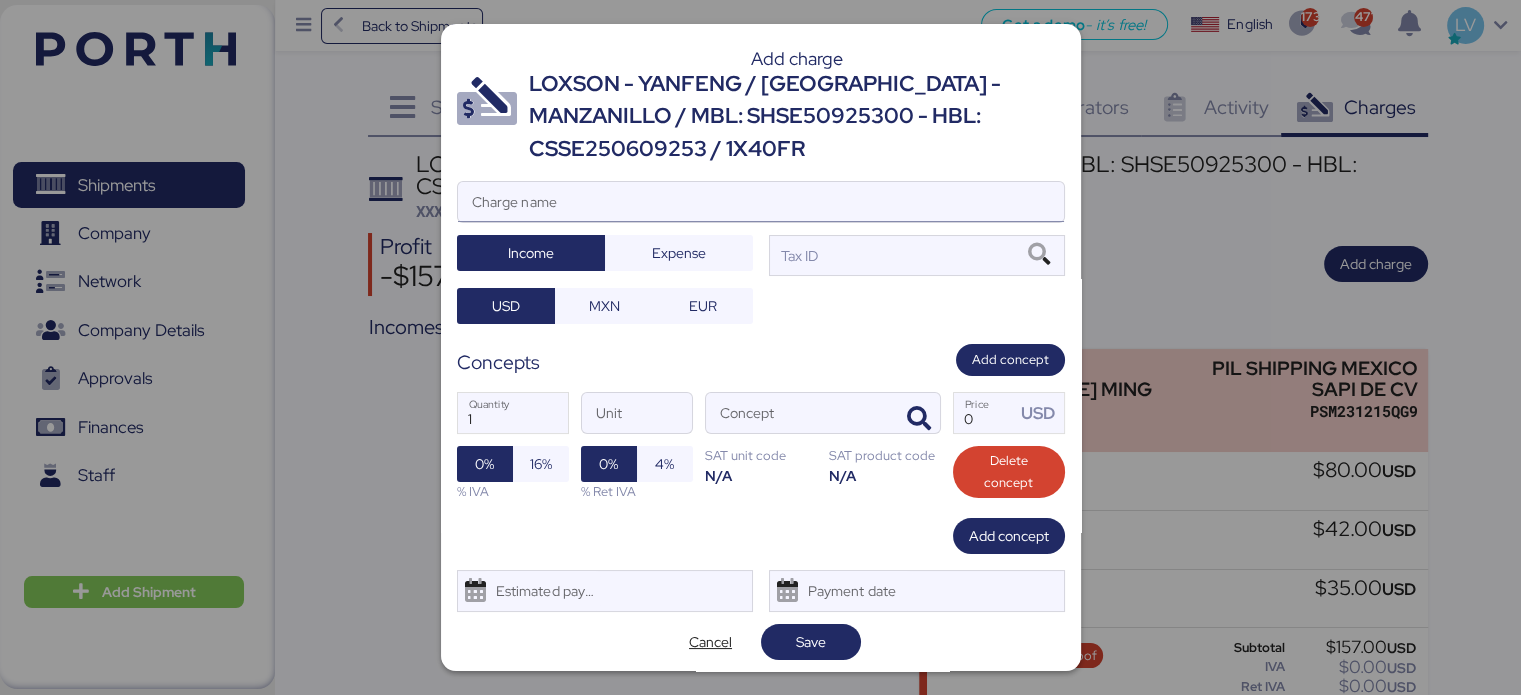 click on "Charge name" at bounding box center [761, 202] 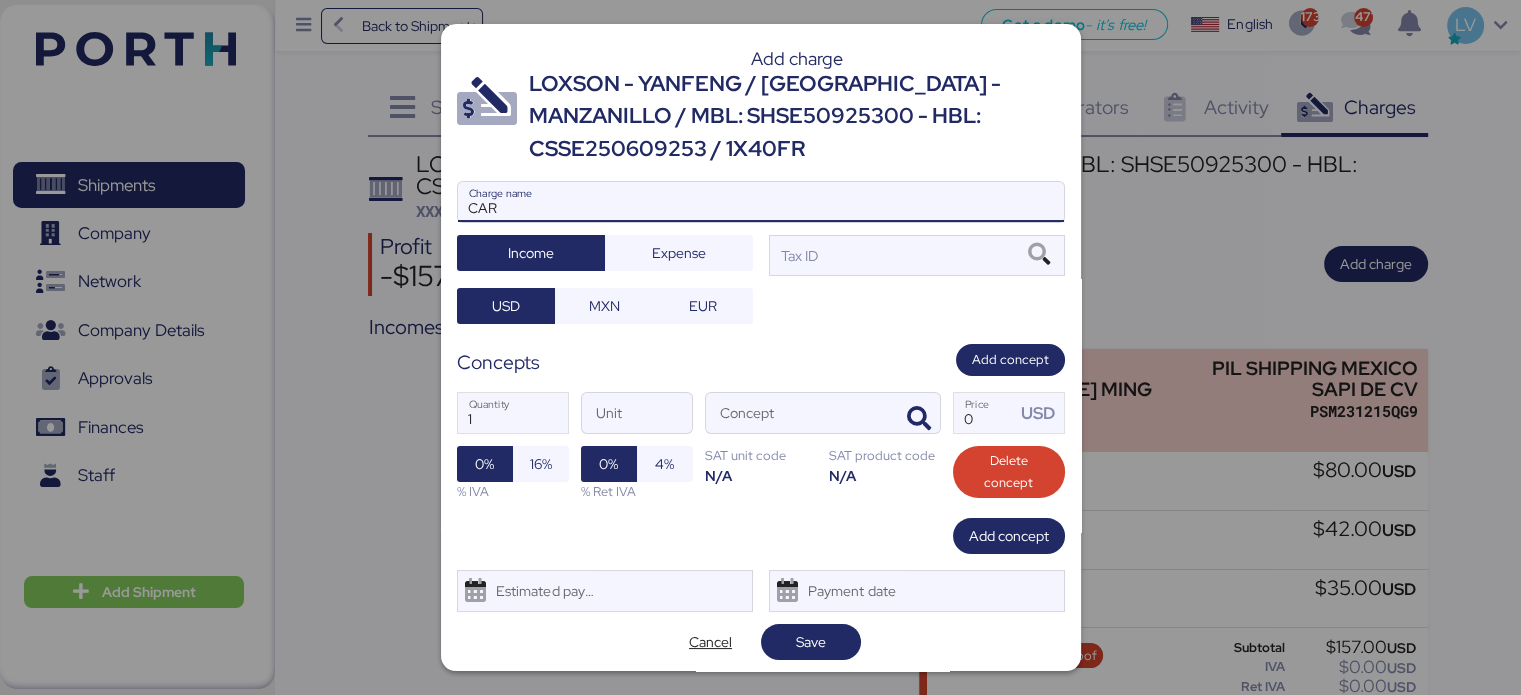 type on "CAR" 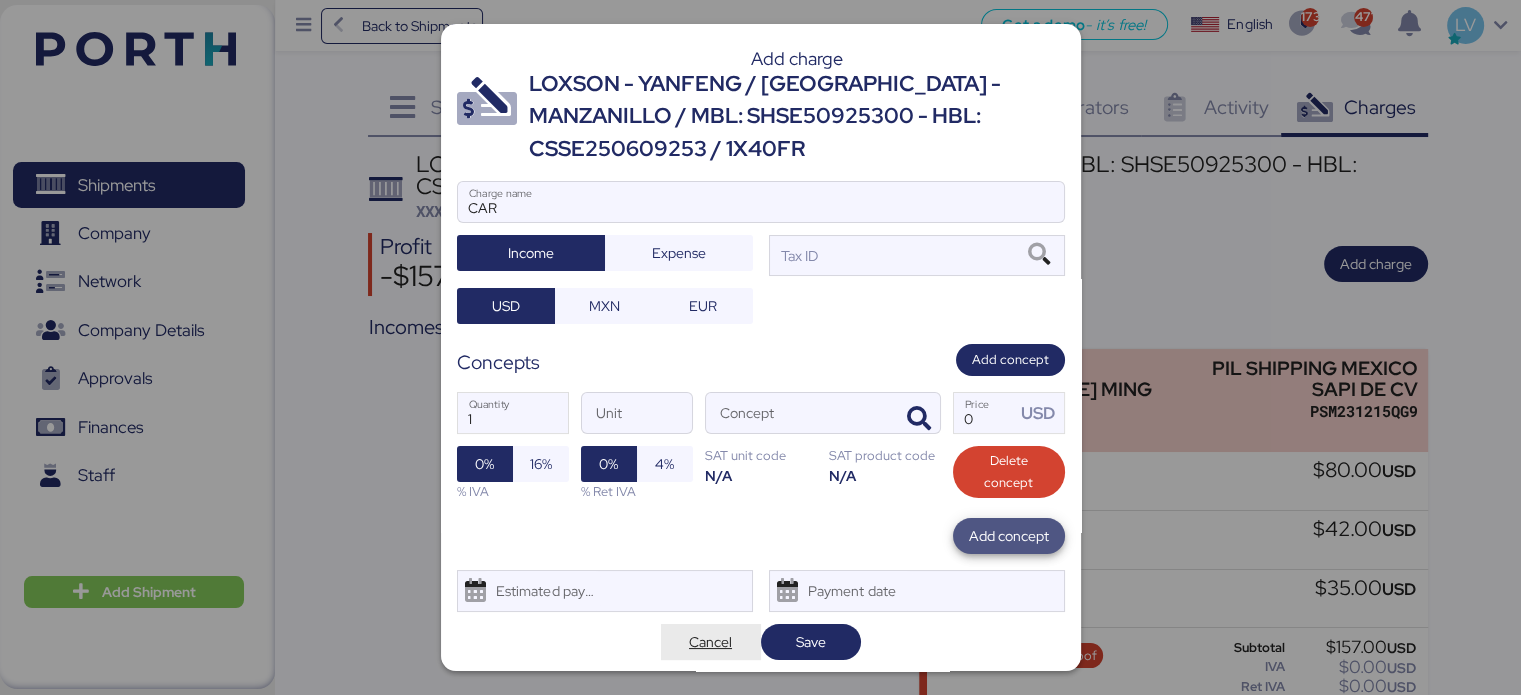 drag, startPoint x: 913, startPoint y: 578, endPoint x: 715, endPoint y: 623, distance: 203.04926 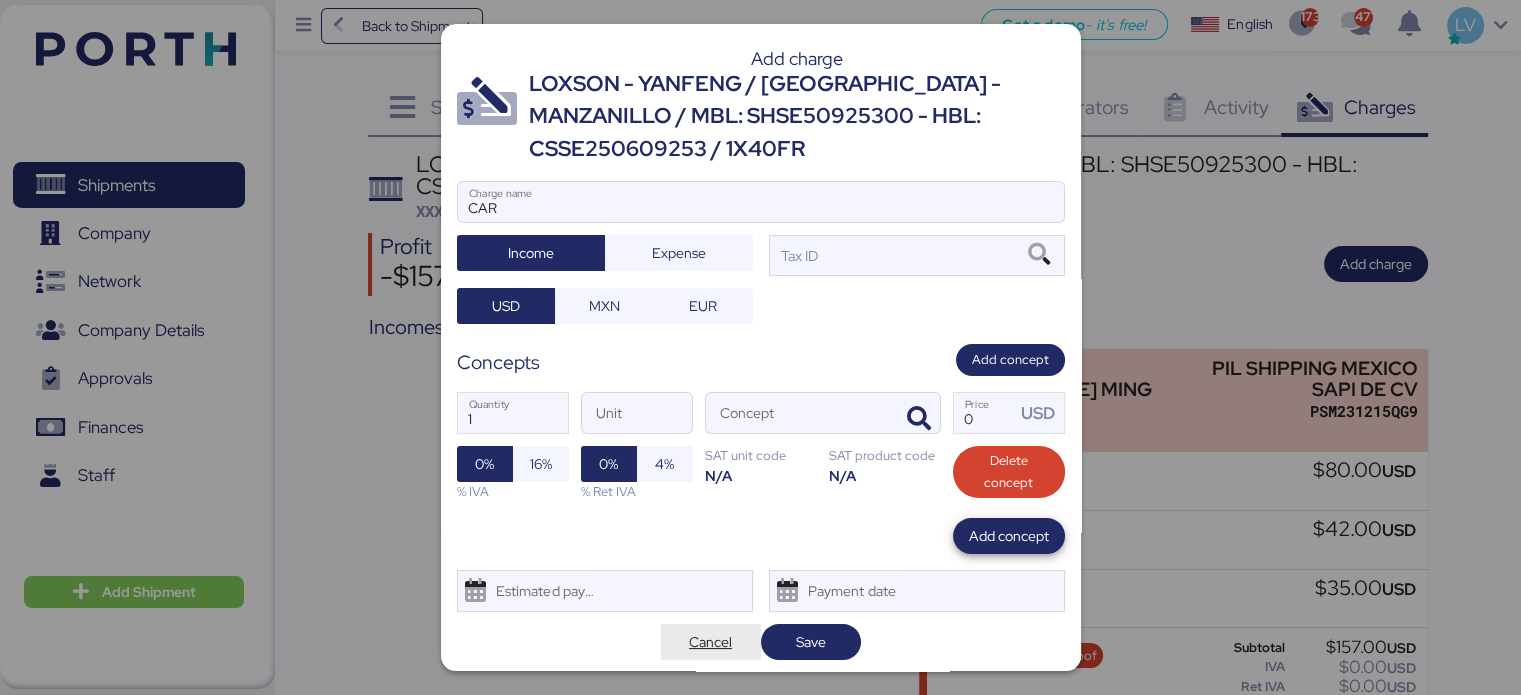 click on "Add charge LOXSON - YANFENG / SHANGHAI - MANZANILLO / MBL: SHSE50925300 - HBL: CSSE250609253 / 1X40FR CAR Charge name Income Expense Tax ID   USD MXN EUR Concepts Add concept 1 Quantity Unit Concept   0 Price USD 0% 16% % IVA 0% 4% % Ret IVA SAT unit code N/A SAT product code N/A Delete concept Add concept   Estimated payment date   Payment date Cancel Save" at bounding box center [761, 347] 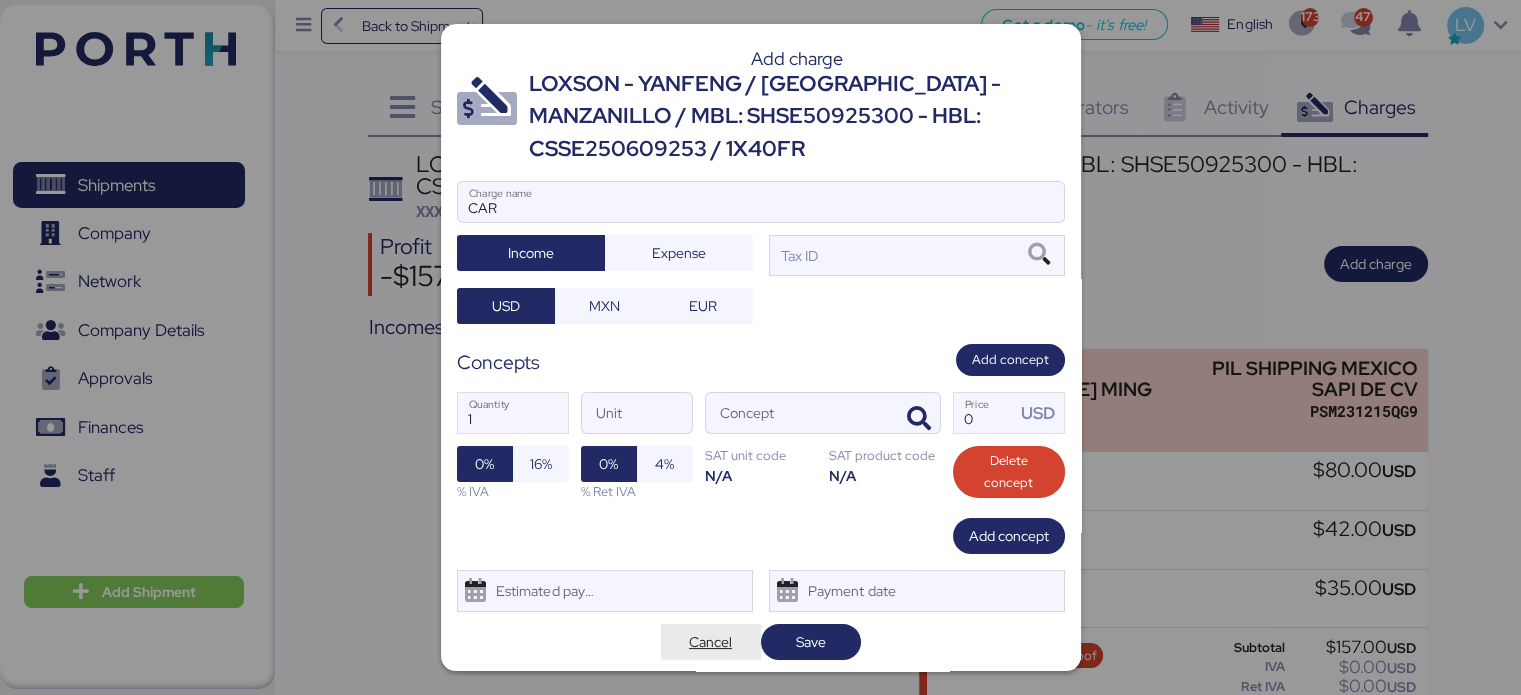 click on "Cancel" at bounding box center [710, 642] 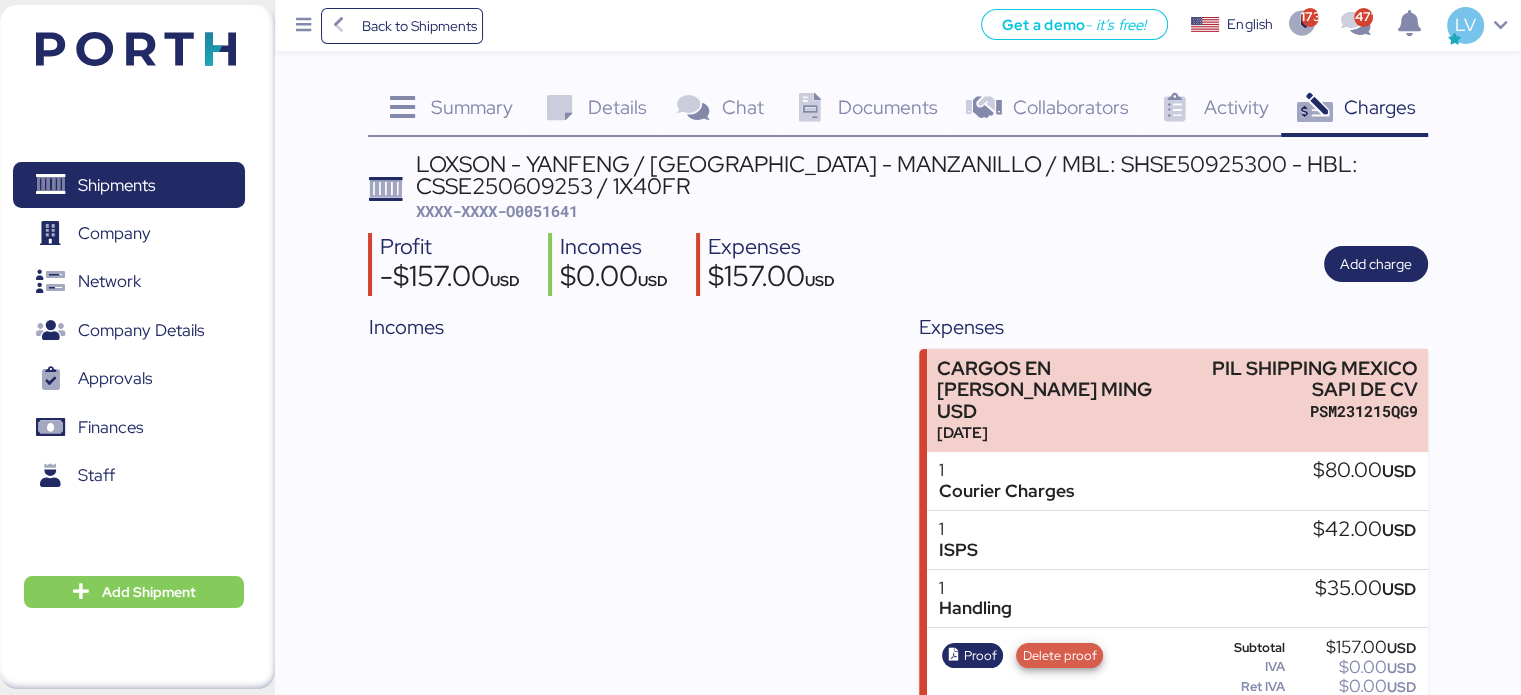 click on "Delete proof" at bounding box center [1060, 656] 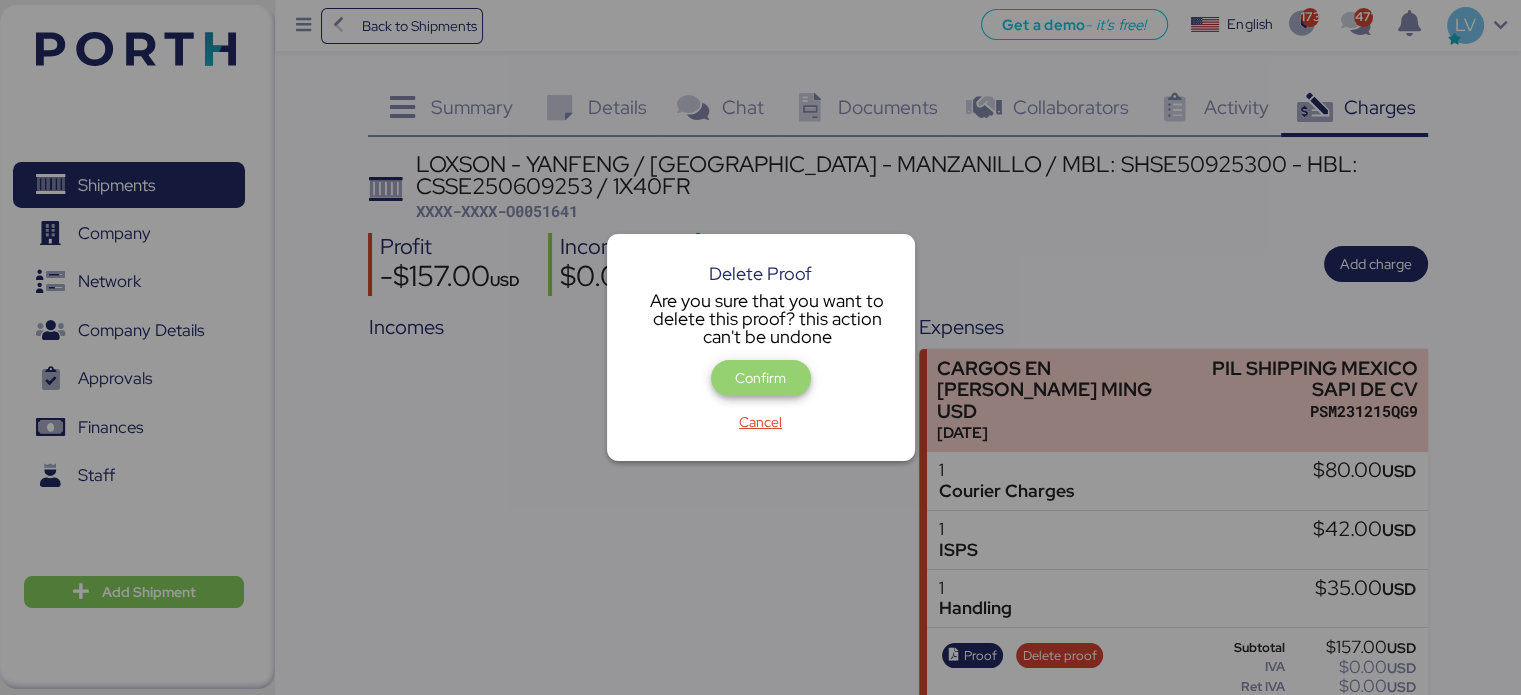 click on "Confirm" at bounding box center (760, 378) 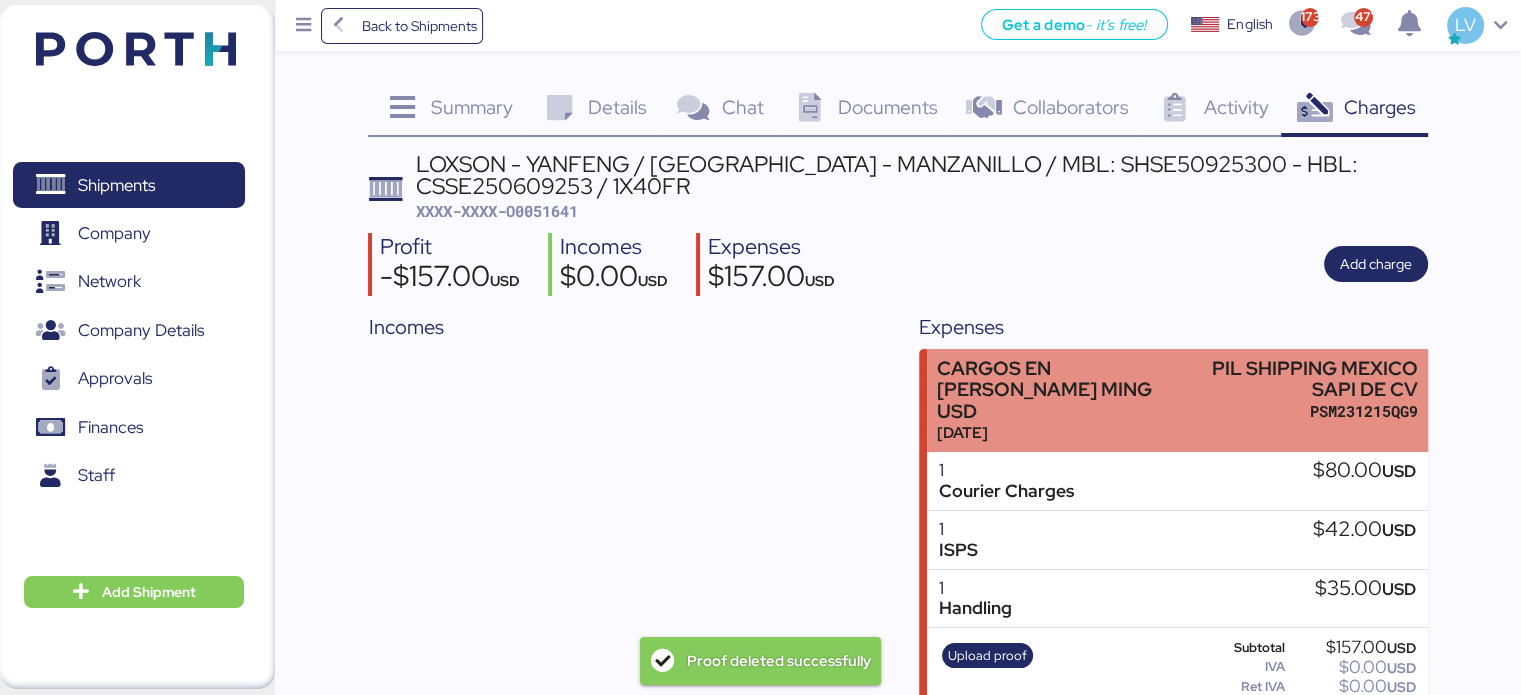 click on "Jul 1, 2025" at bounding box center (1065, 432) 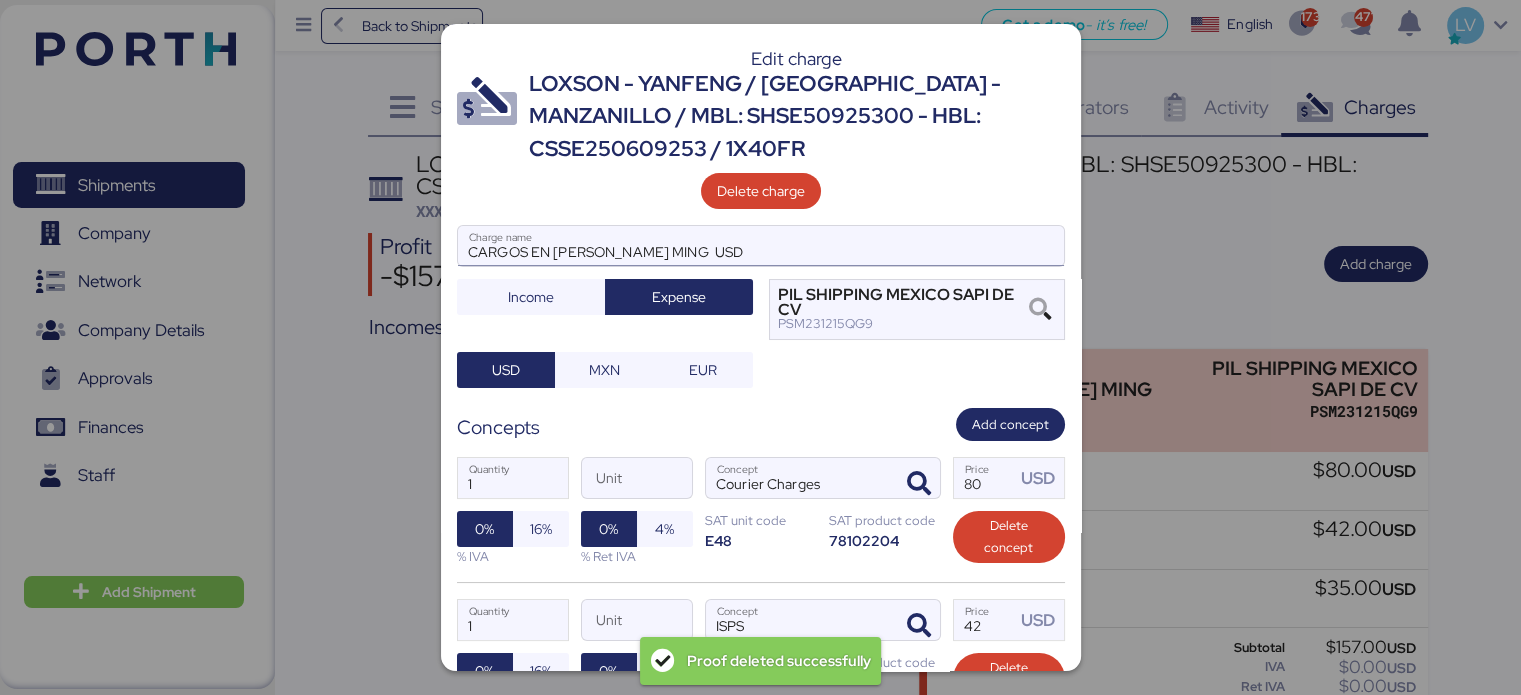 click on "CARGOS EN BL YANG MING  USD" at bounding box center (761, 246) 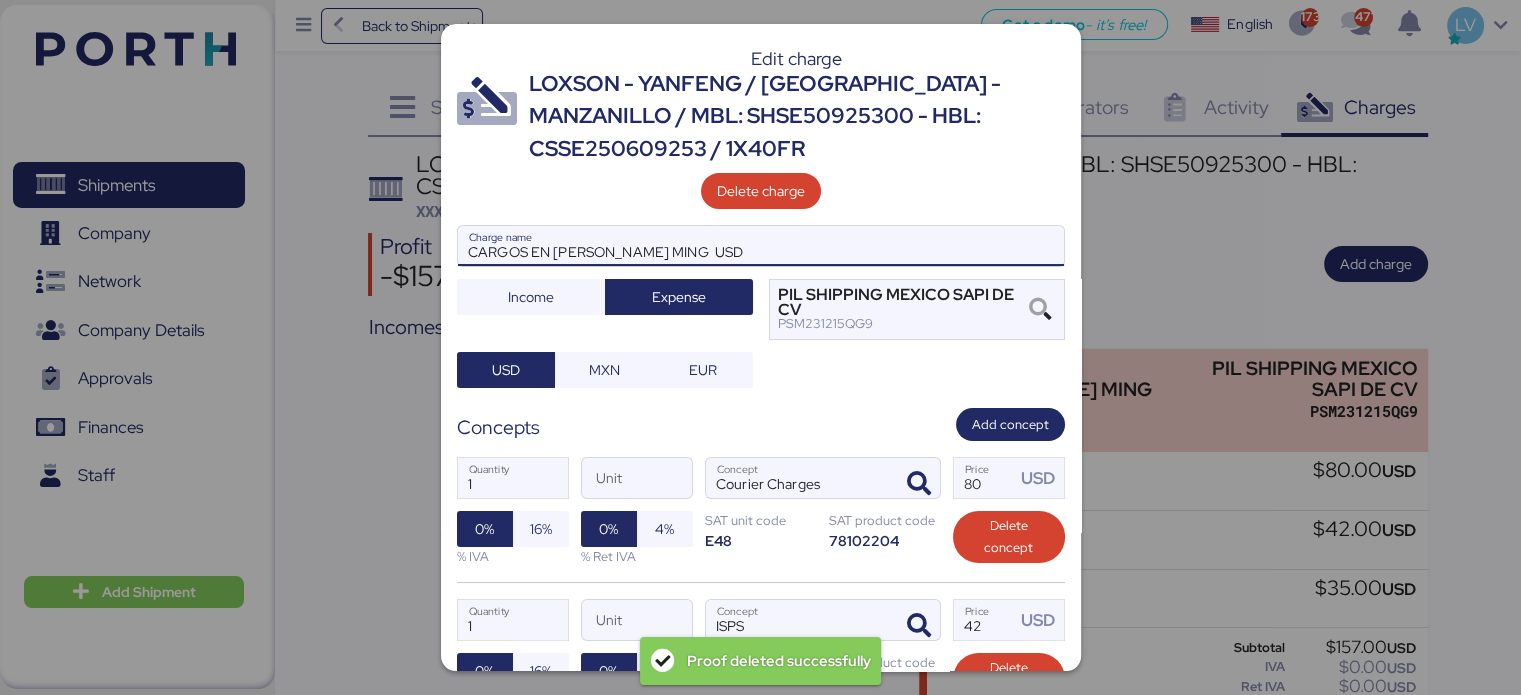 click on "CARGOS EN BL YANG MING  USD" at bounding box center (761, 246) 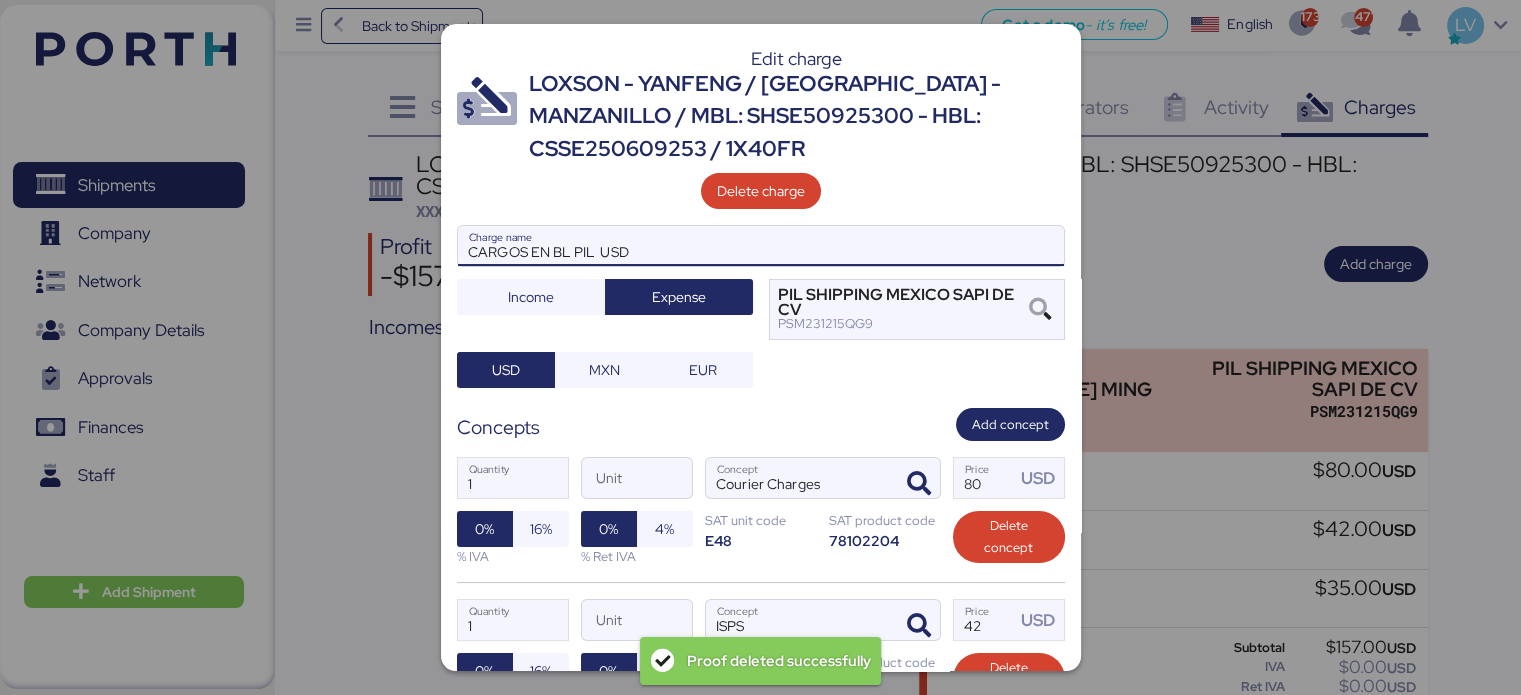 scroll, scrollTop: 351, scrollLeft: 0, axis: vertical 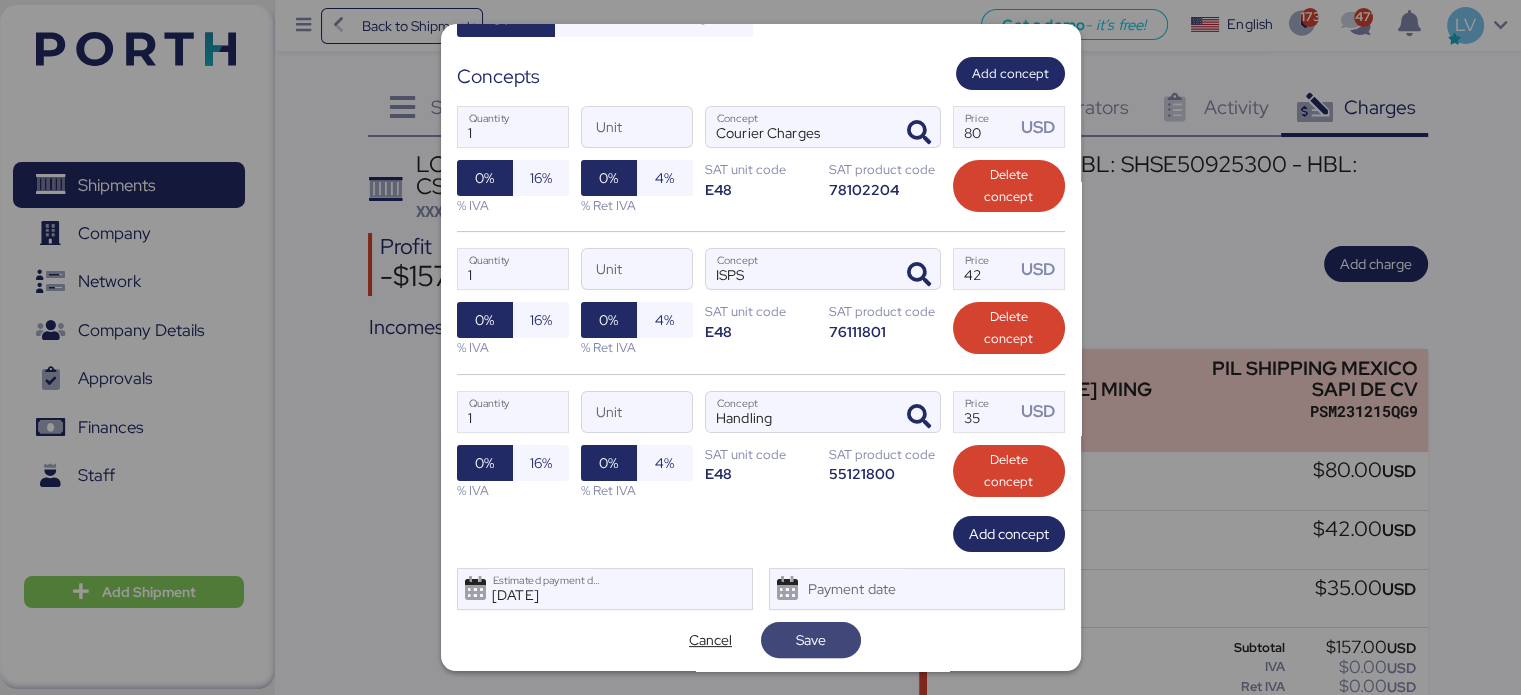 type on "CARGOS EN BL PIL  USD" 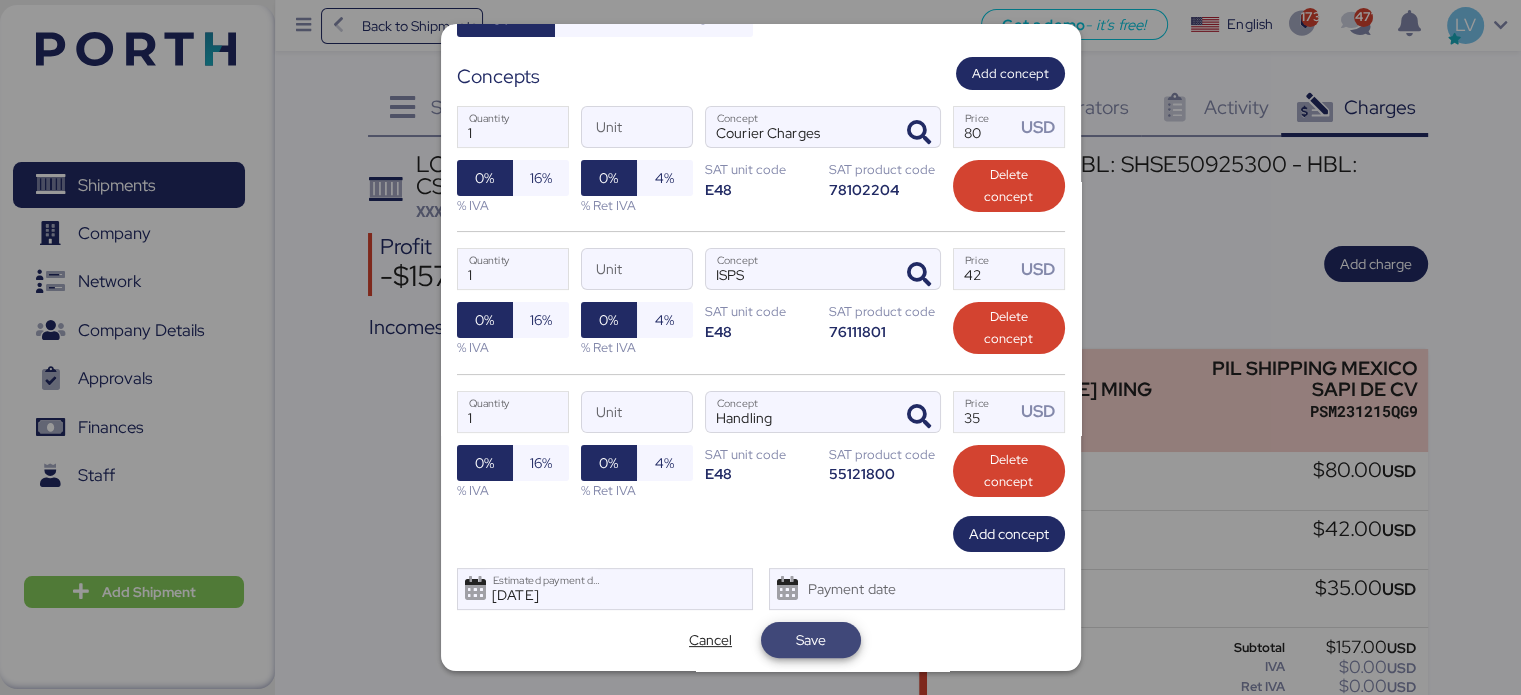 click on "Save" at bounding box center [811, 640] 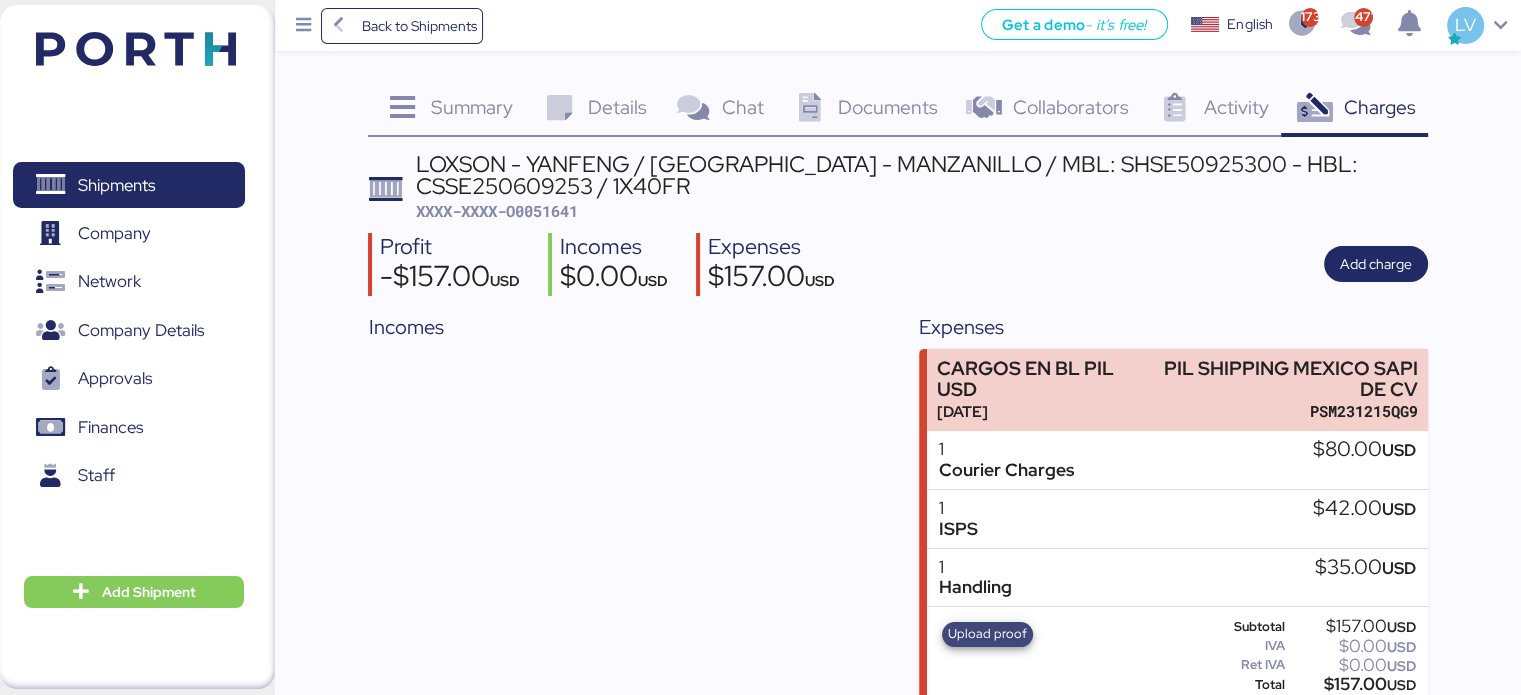 click on "Upload proof" at bounding box center (987, 634) 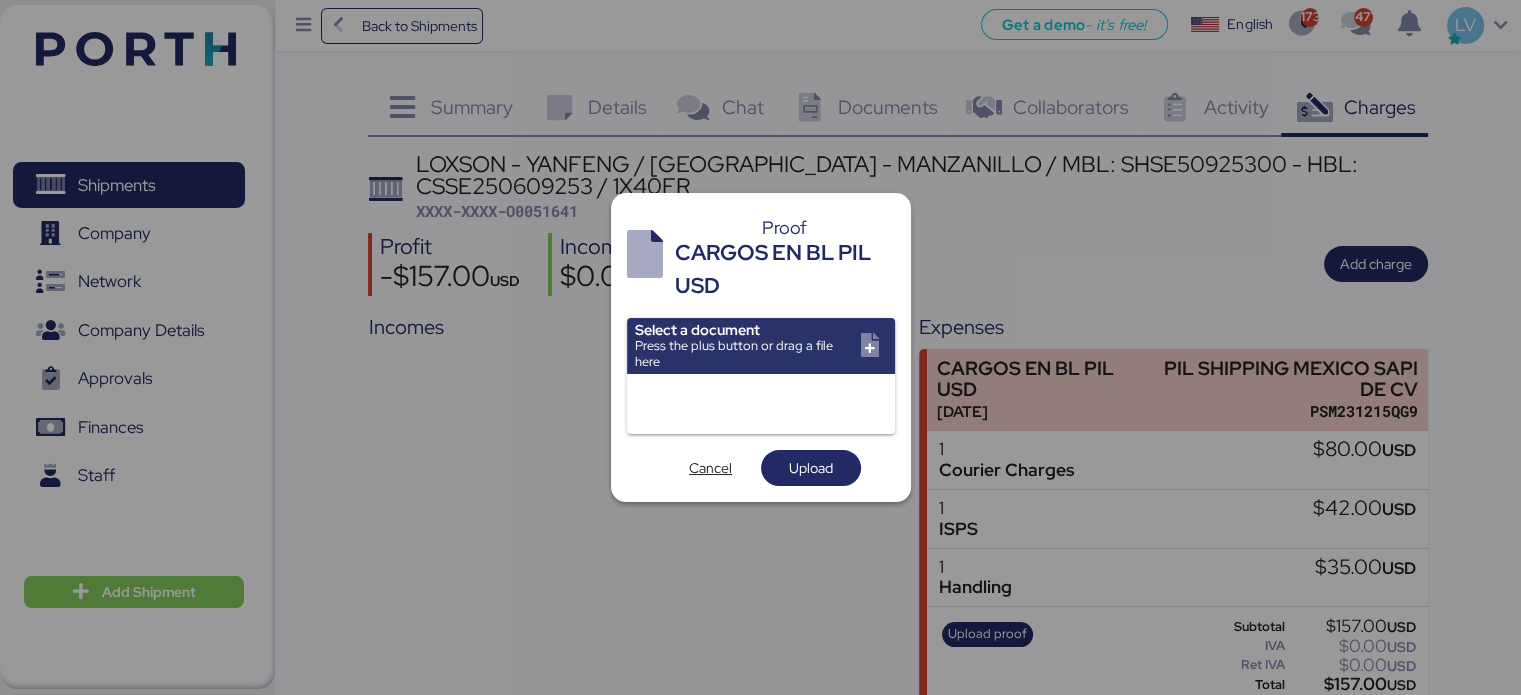 click at bounding box center [761, 346] 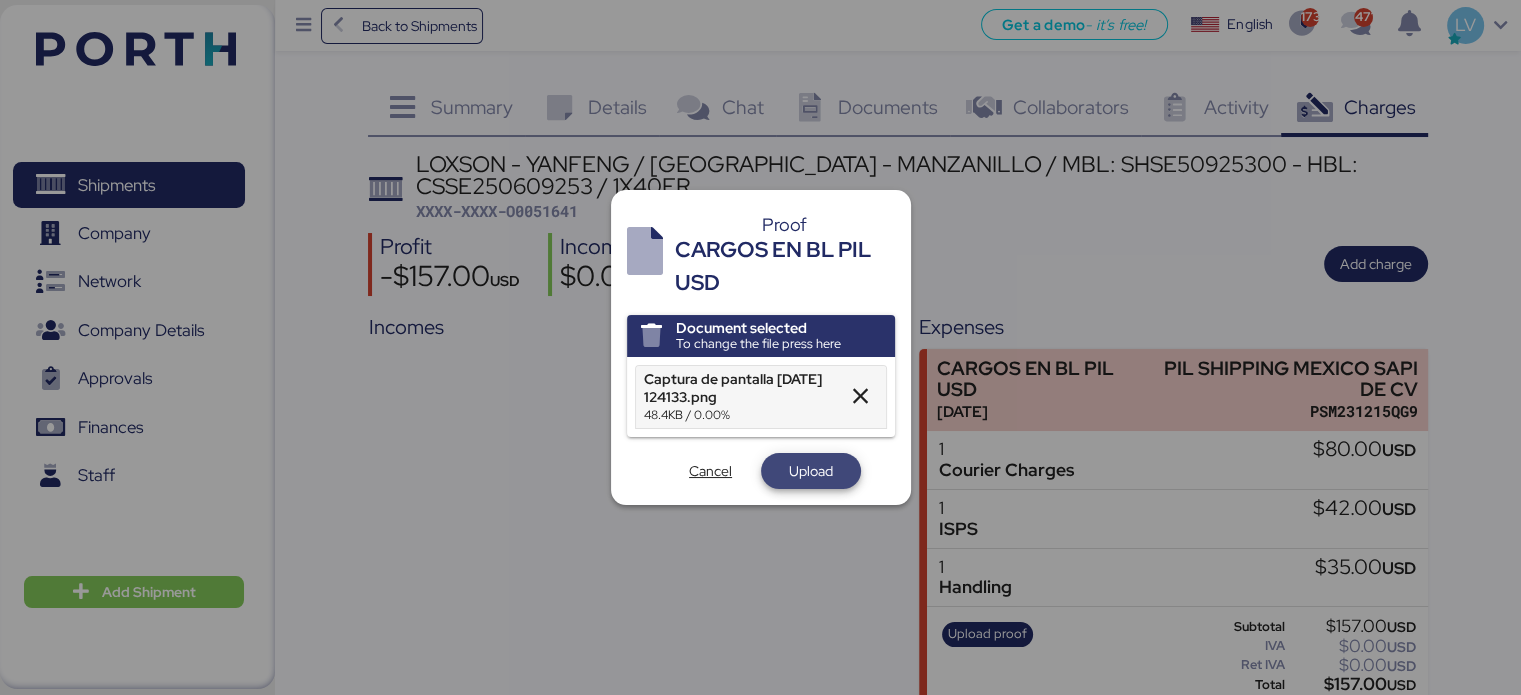 click on "Upload" at bounding box center [811, 471] 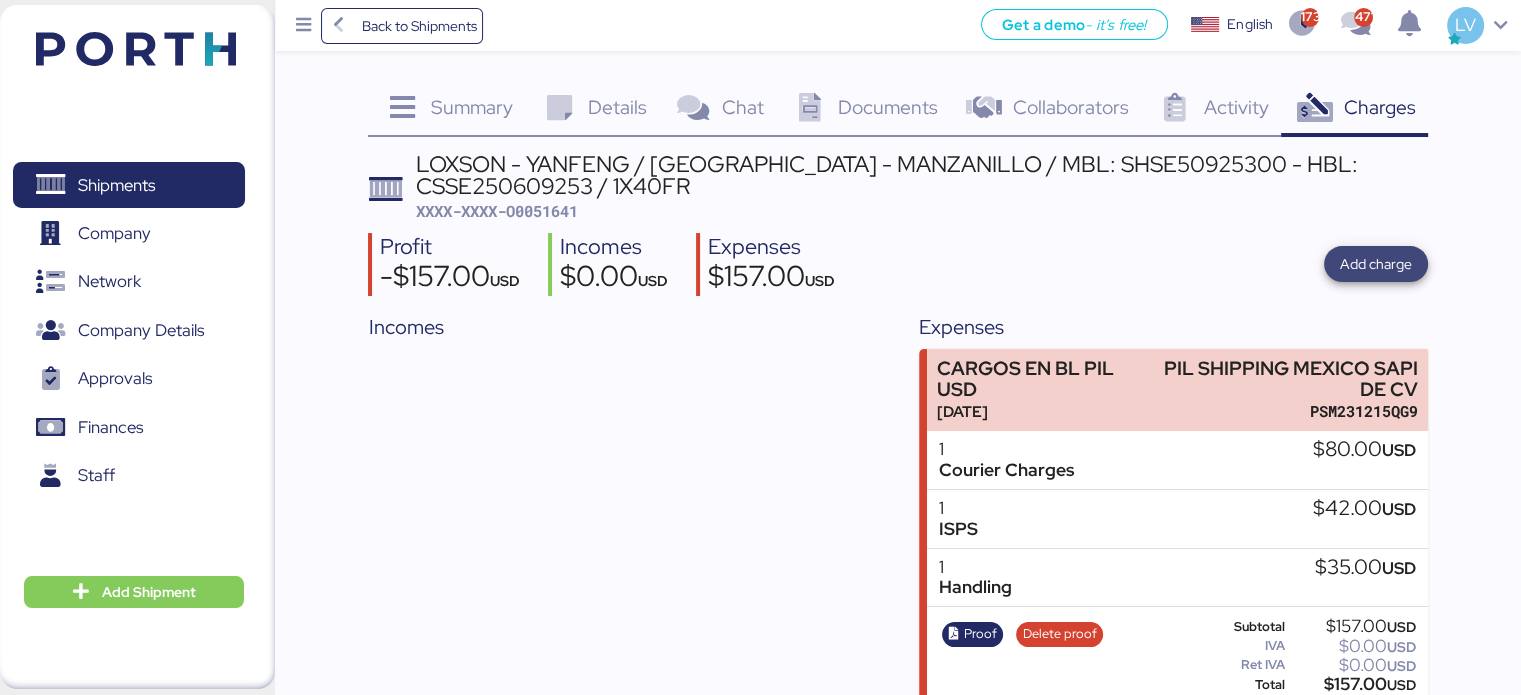 click on "Add charge" at bounding box center (1376, 264) 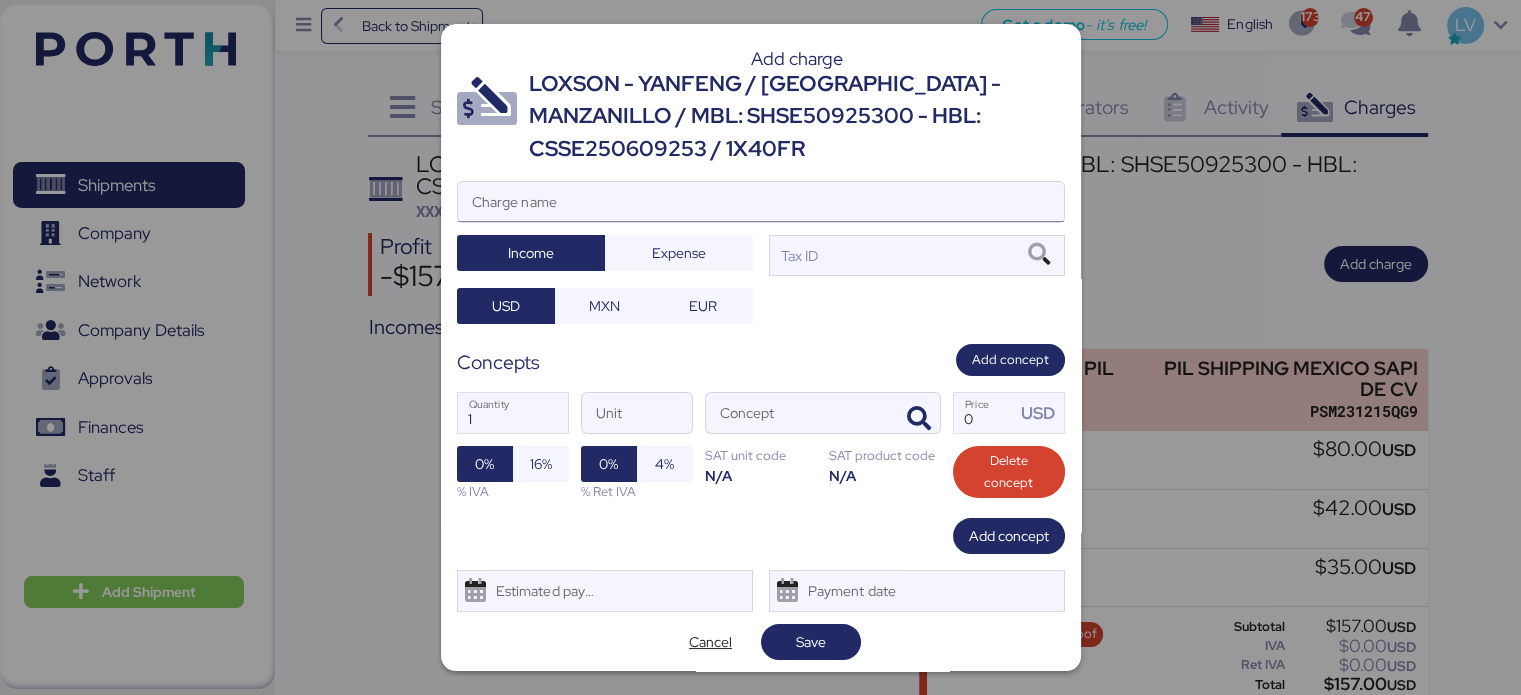 click on "Charge name" at bounding box center [761, 202] 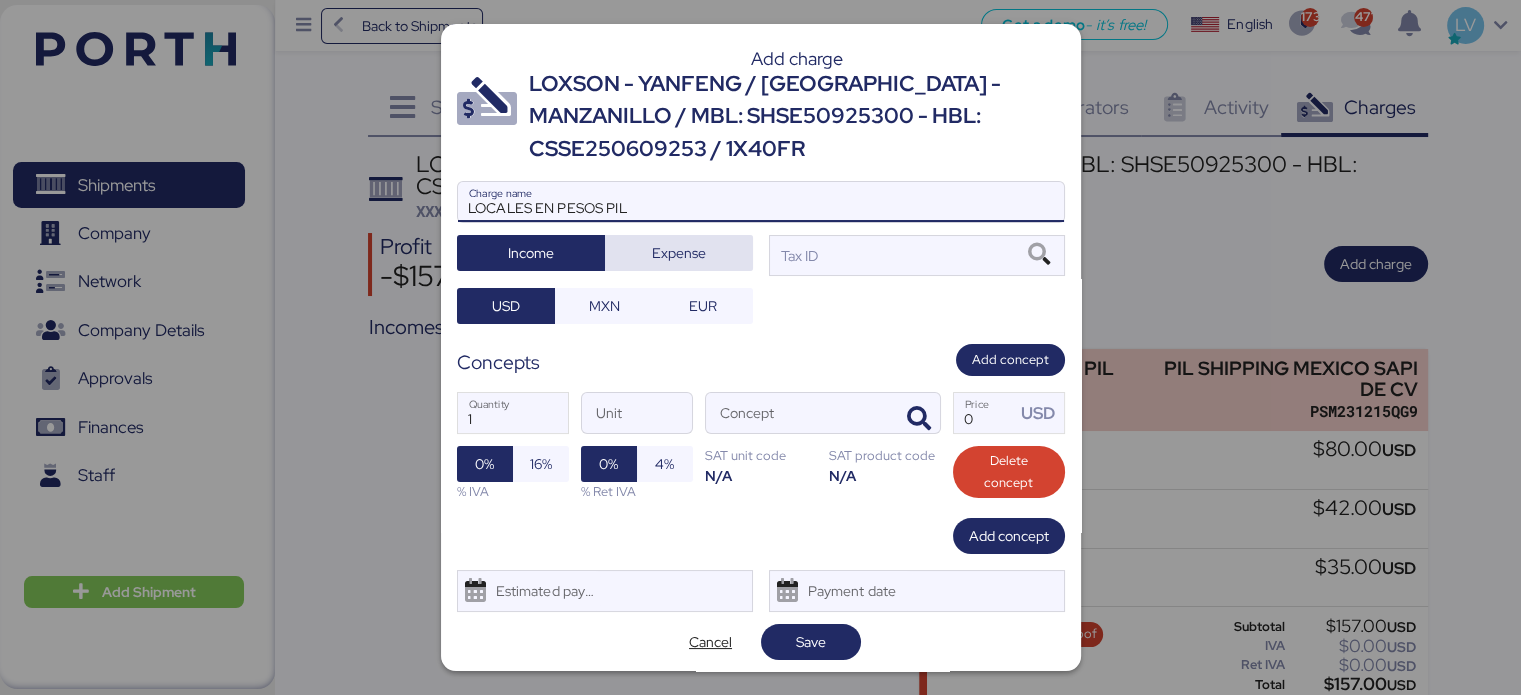 type on "LOCALES EN PESOS PIL" 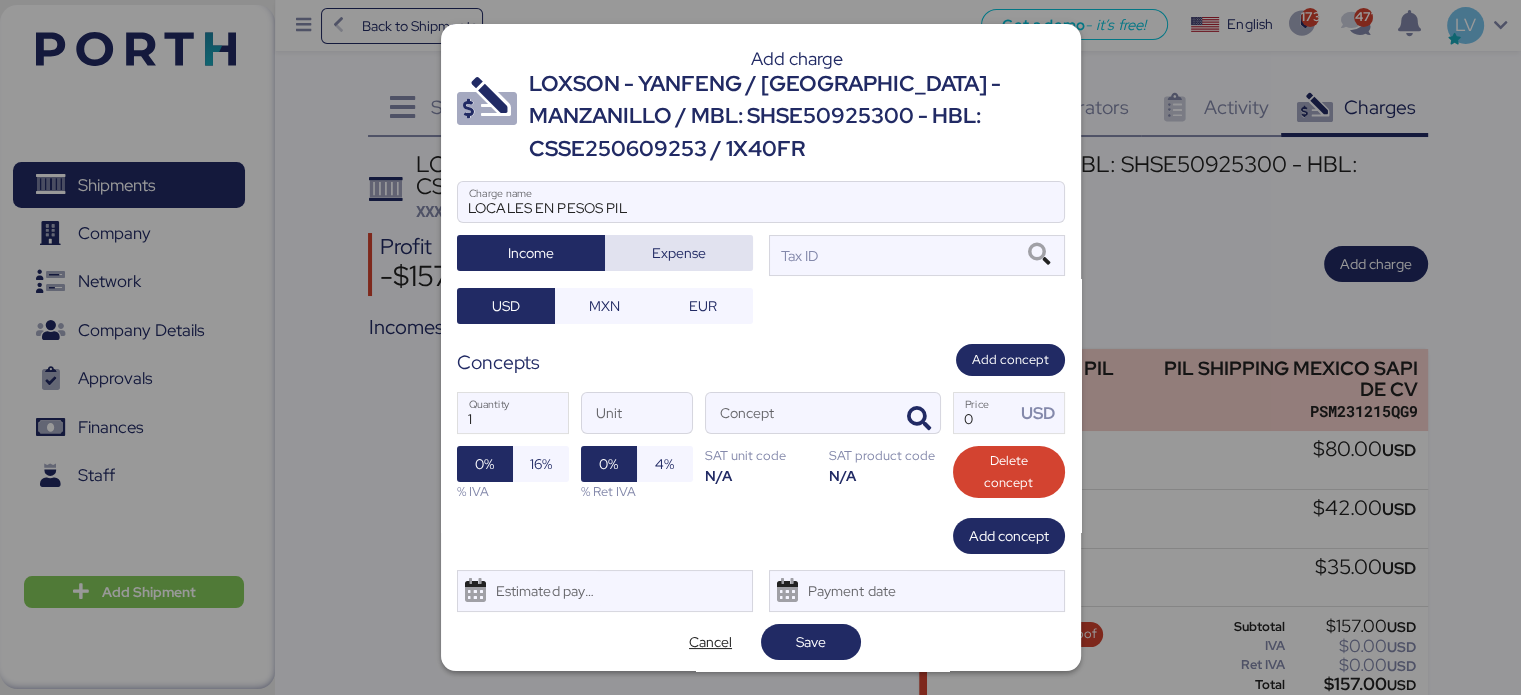 click on "Expense" at bounding box center [679, 253] 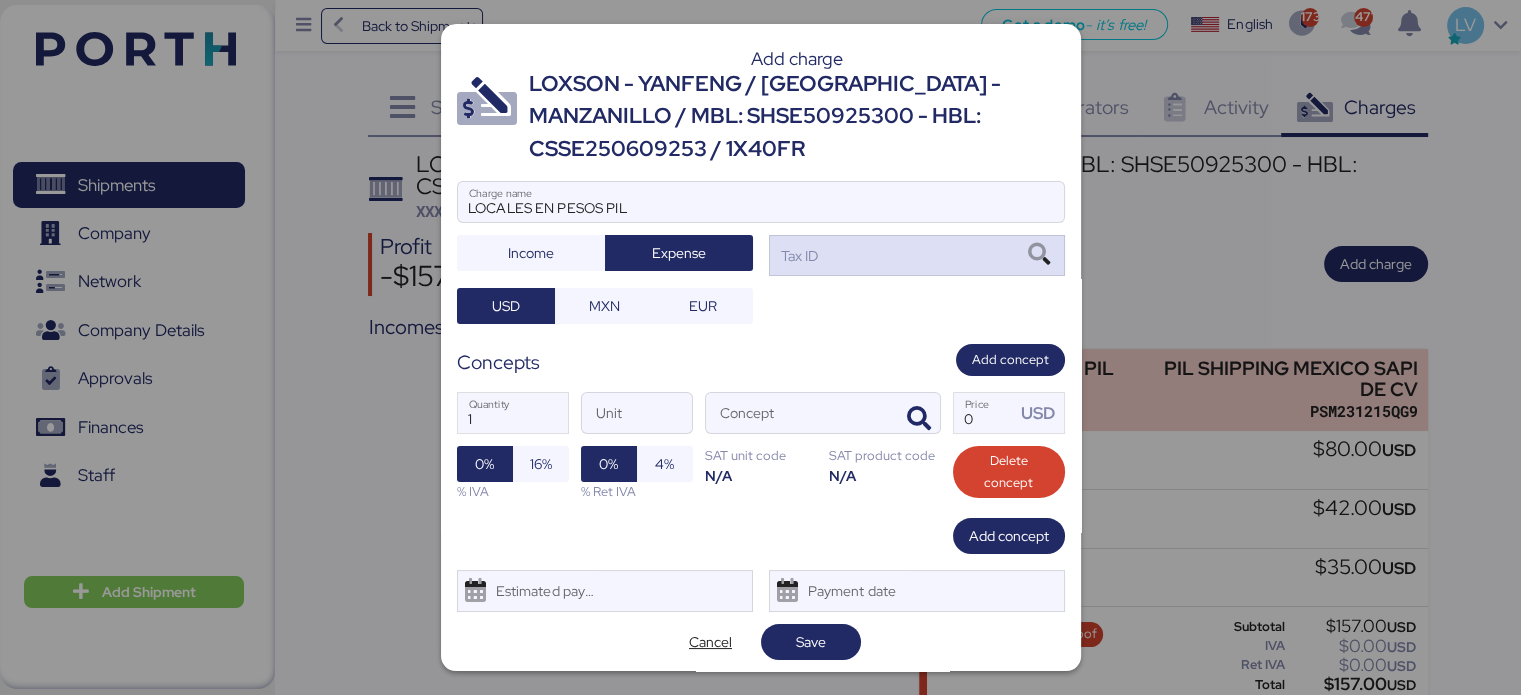 click on "Tax ID" at bounding box center [917, 255] 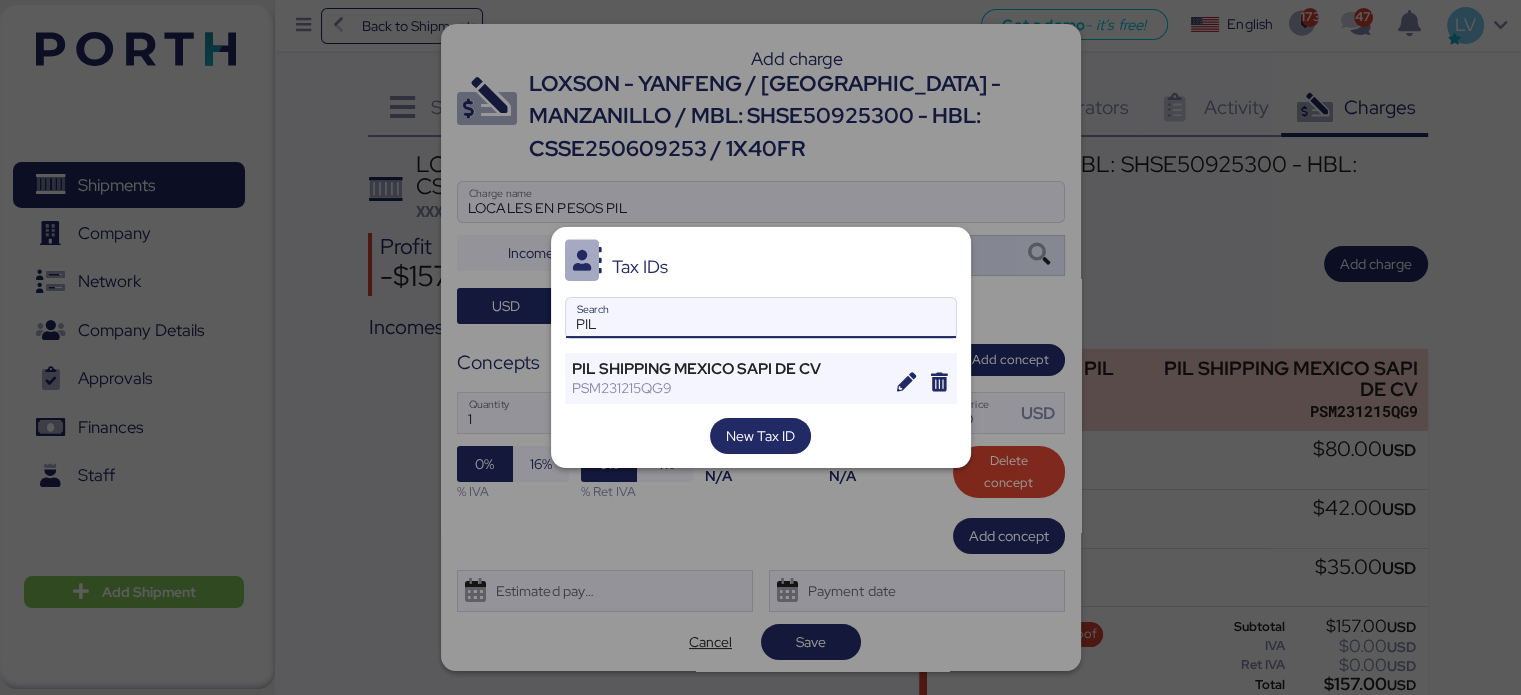 type on "PIL" 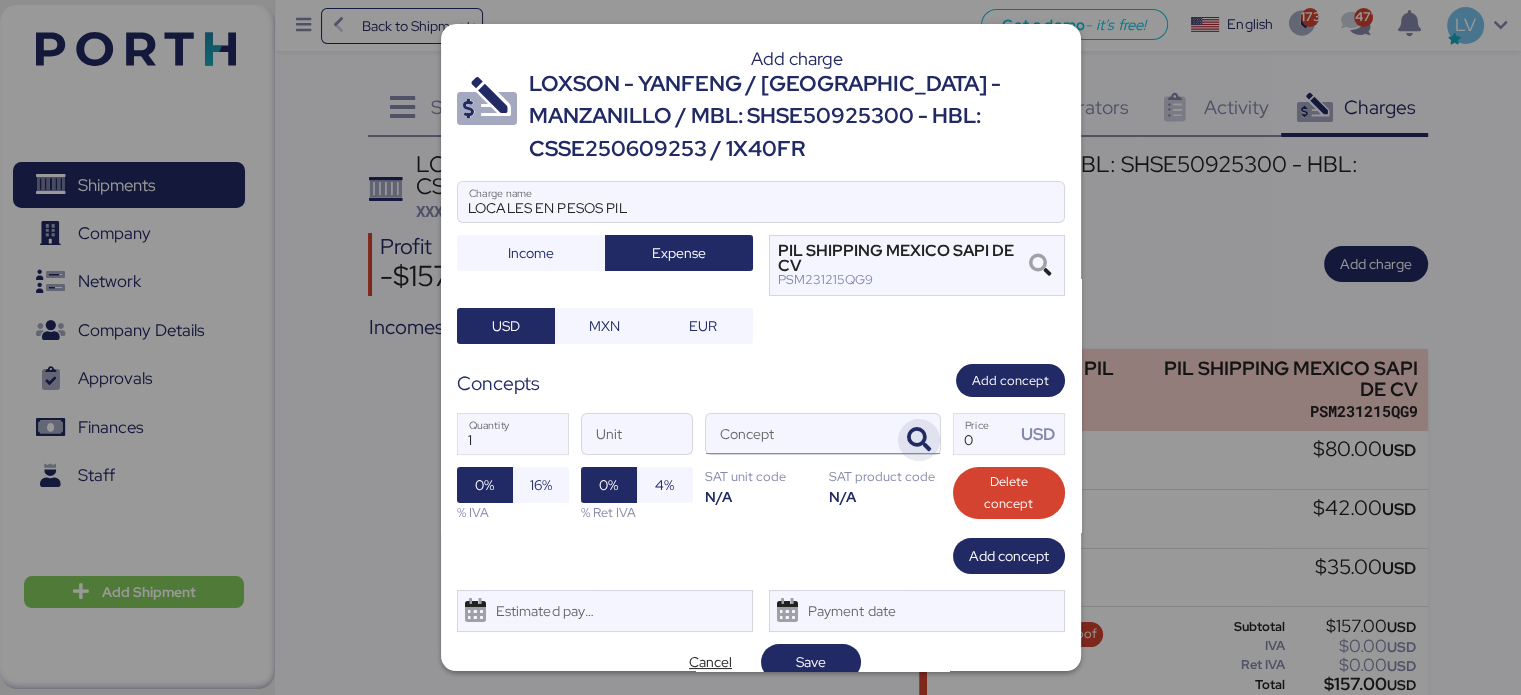 click at bounding box center (919, 440) 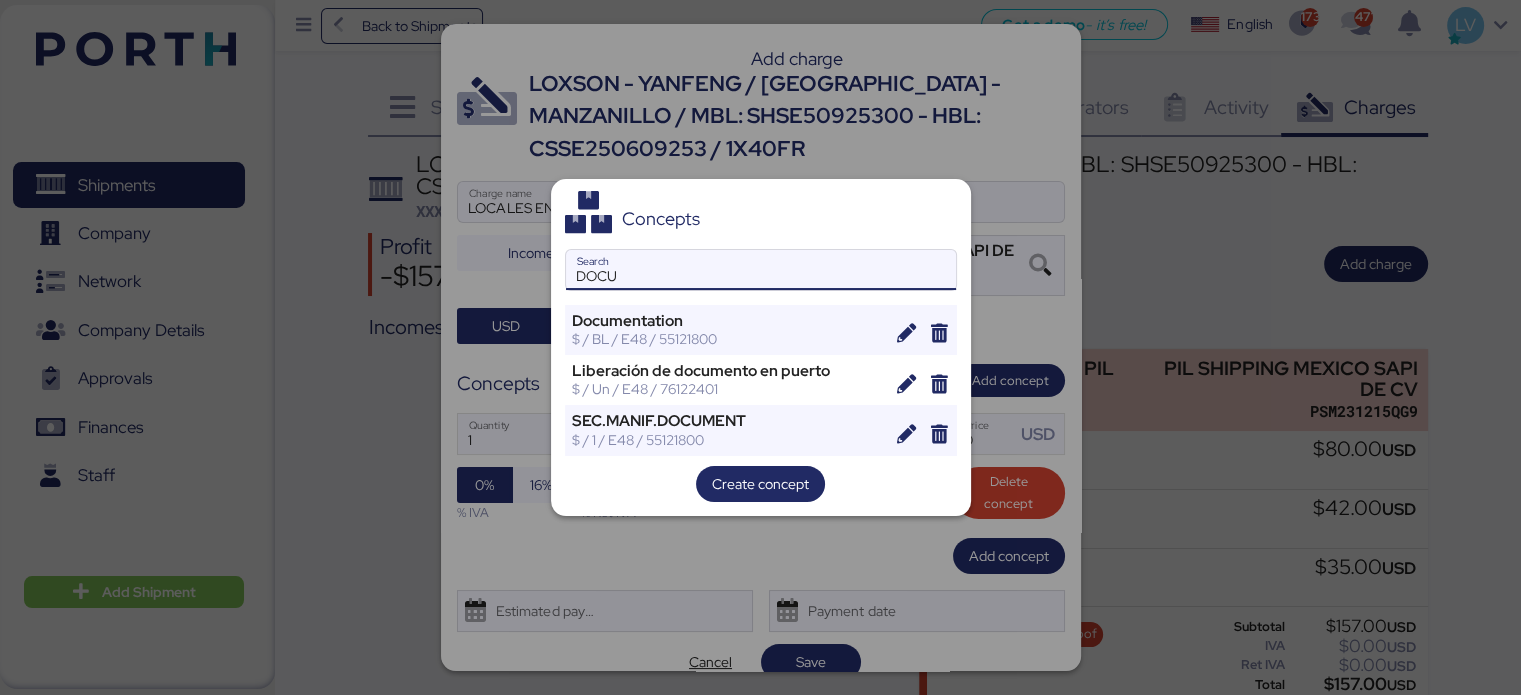 type on "DOCU" 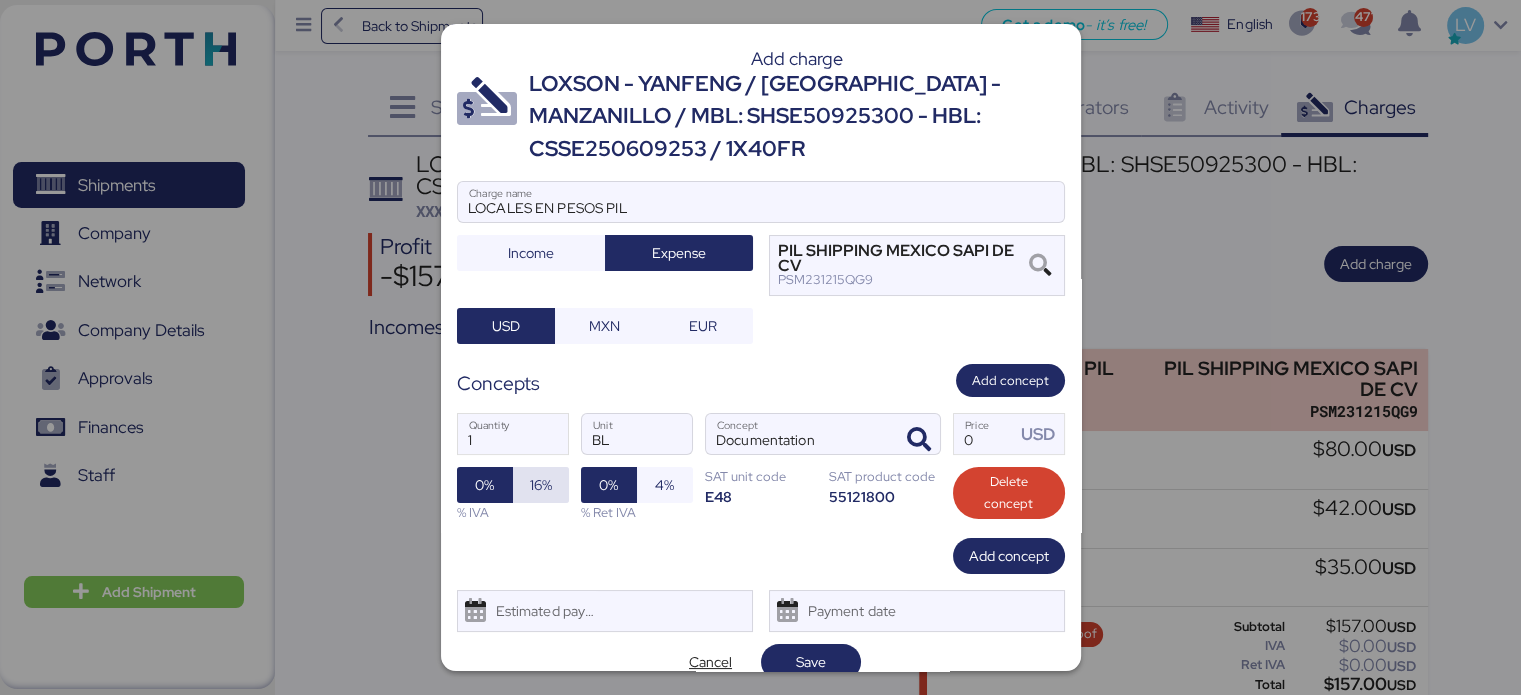 click on "16%" at bounding box center (541, 485) 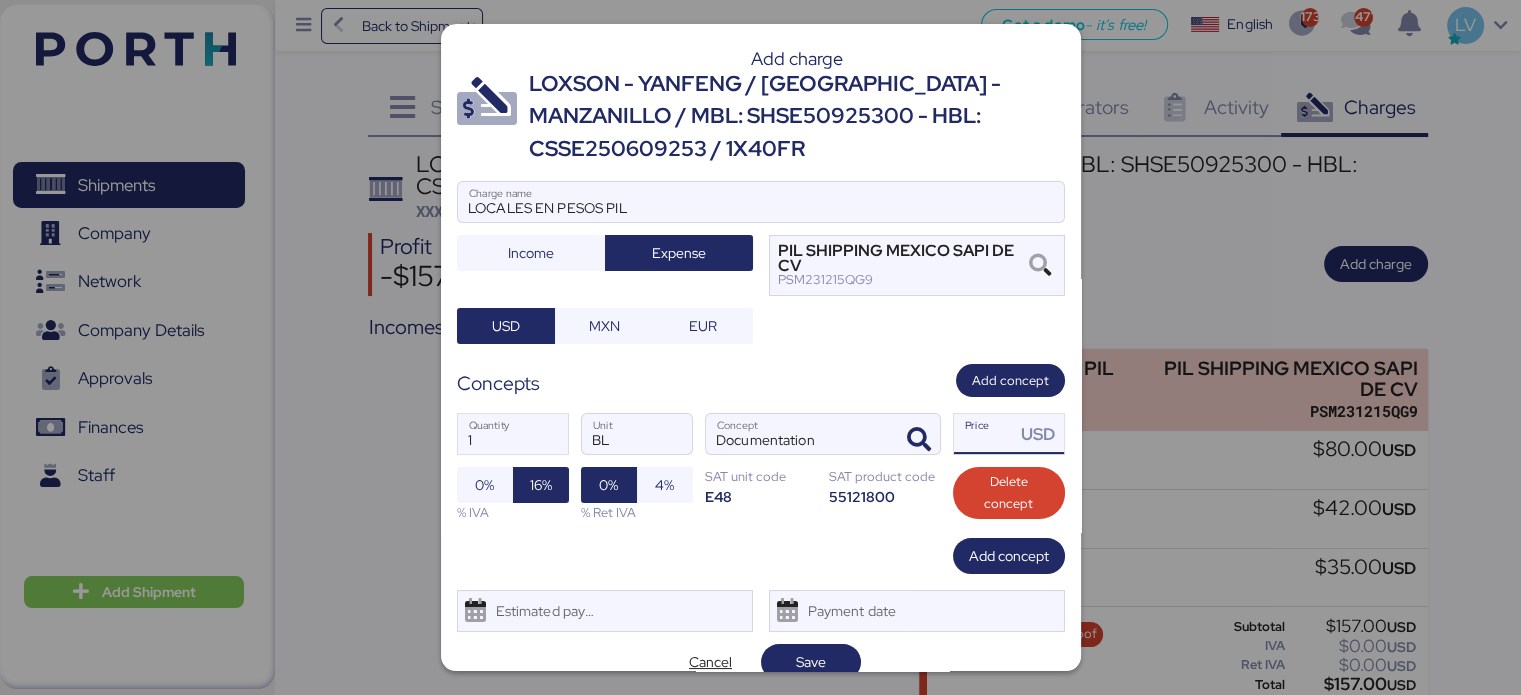click on "Price USD" at bounding box center (985, 434) 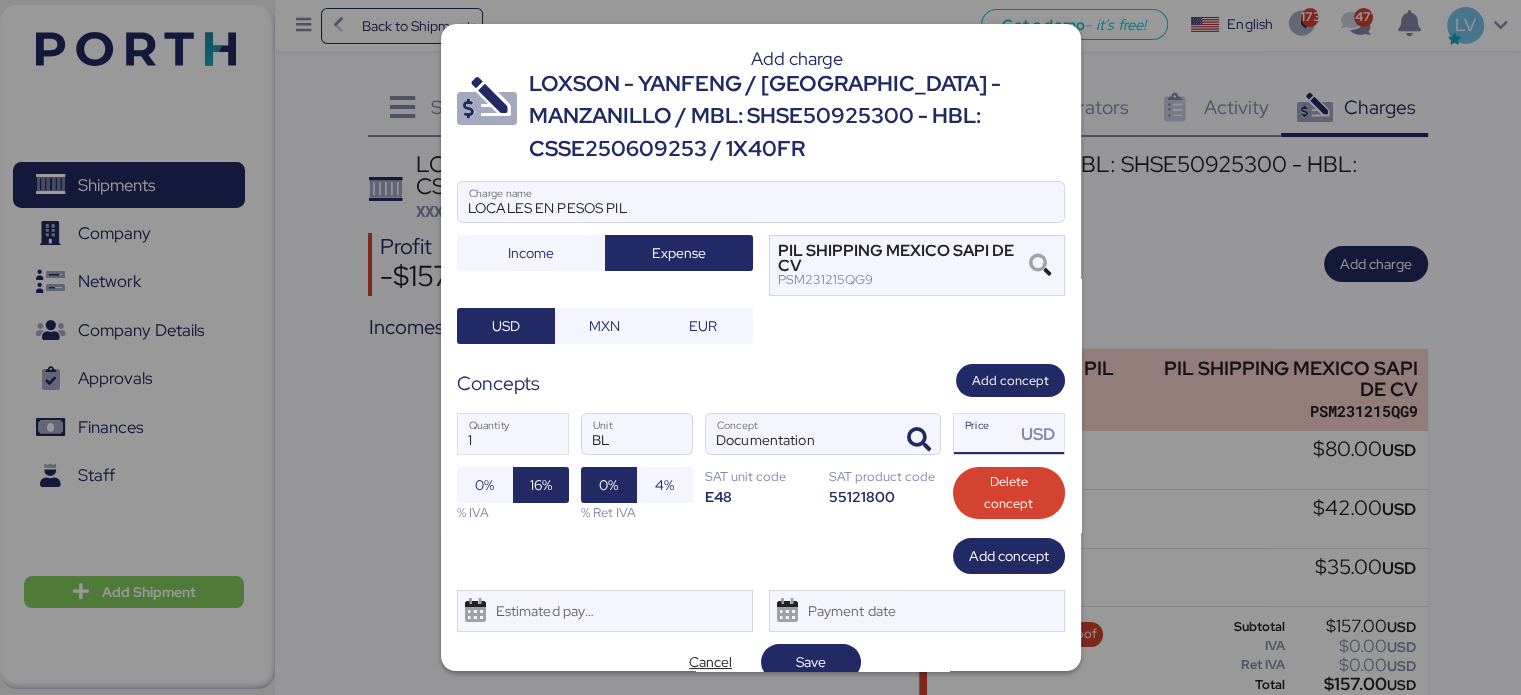 type on "1" 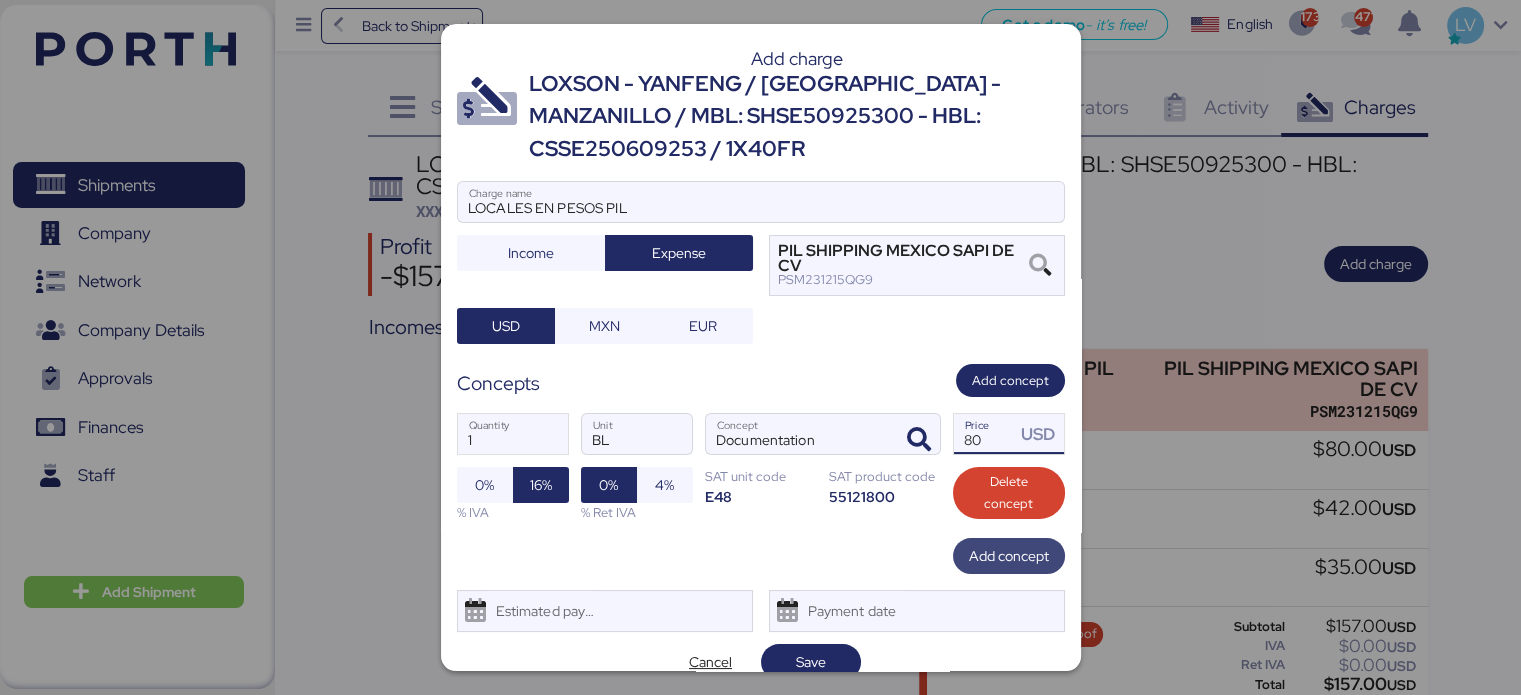 type on "80" 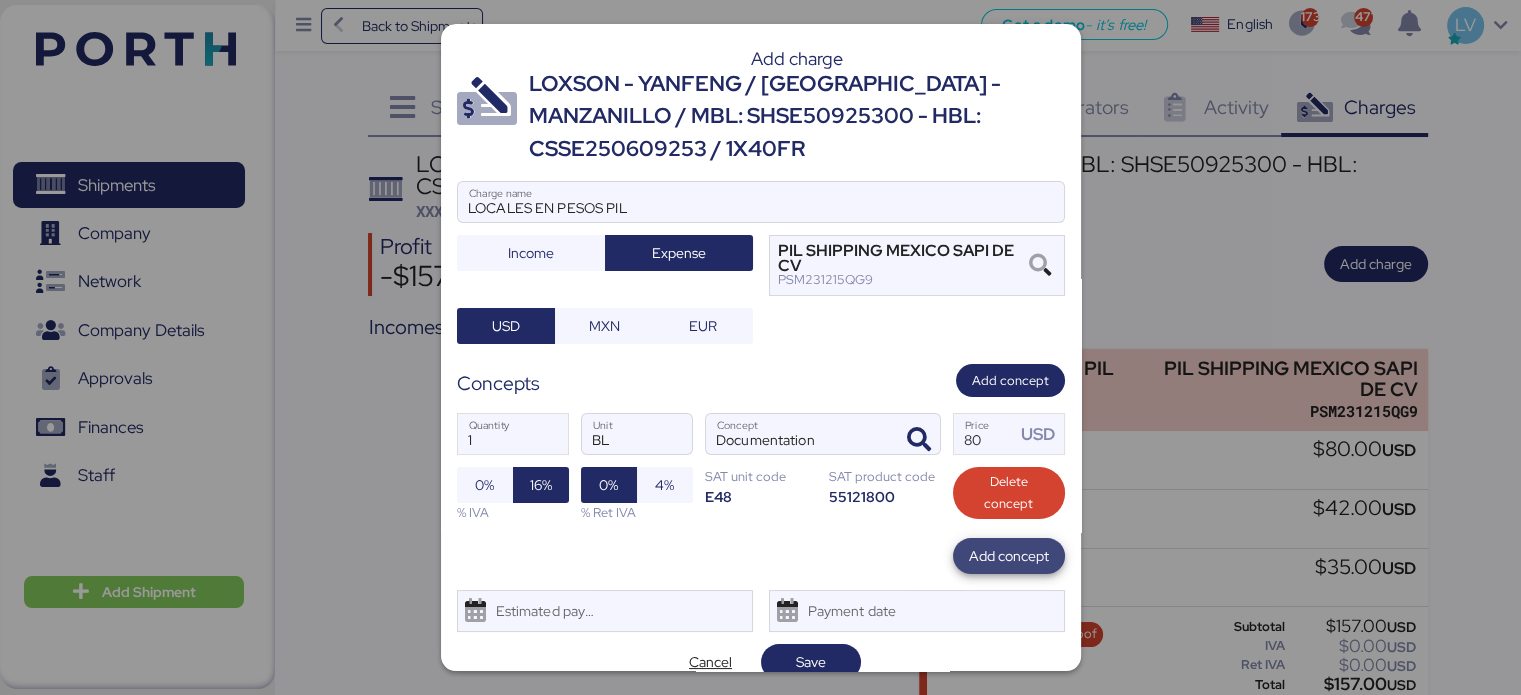 click on "Add concept" at bounding box center (1009, 556) 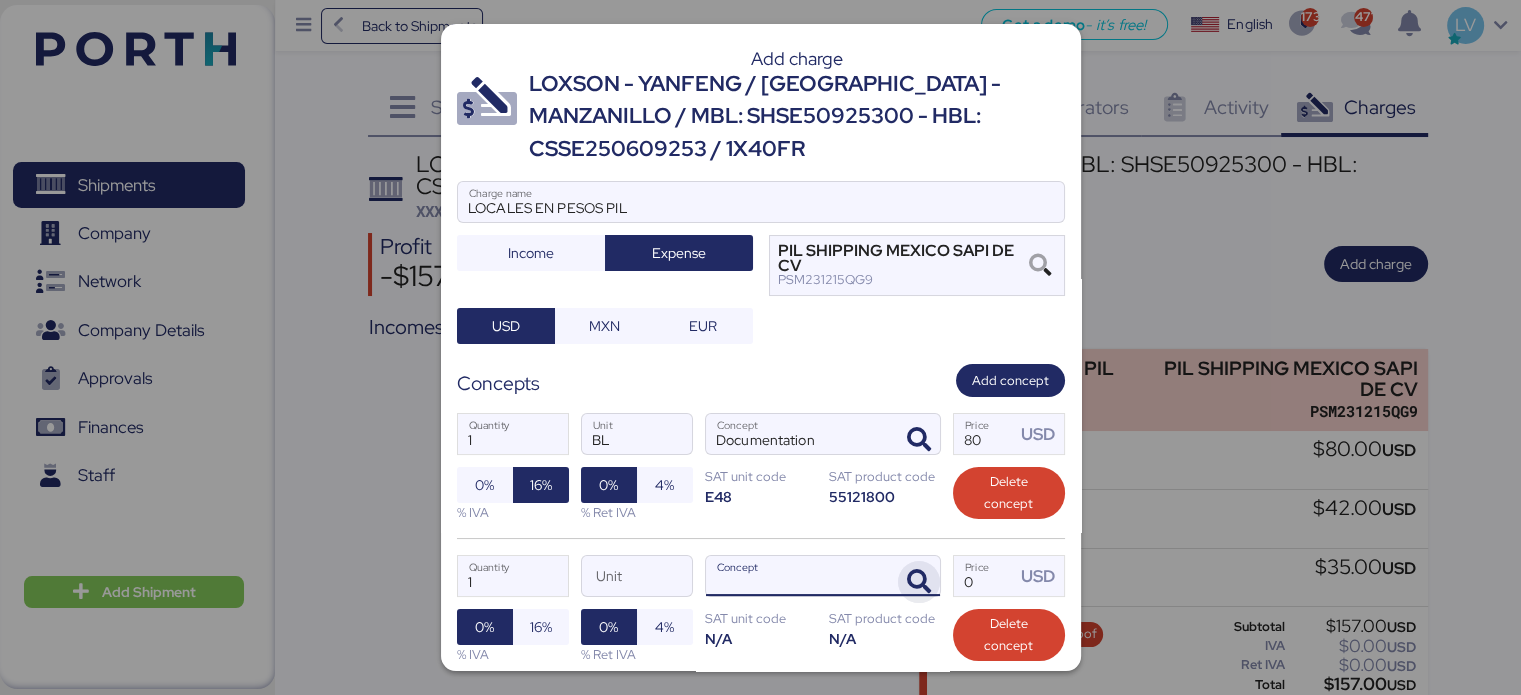 click at bounding box center [919, 582] 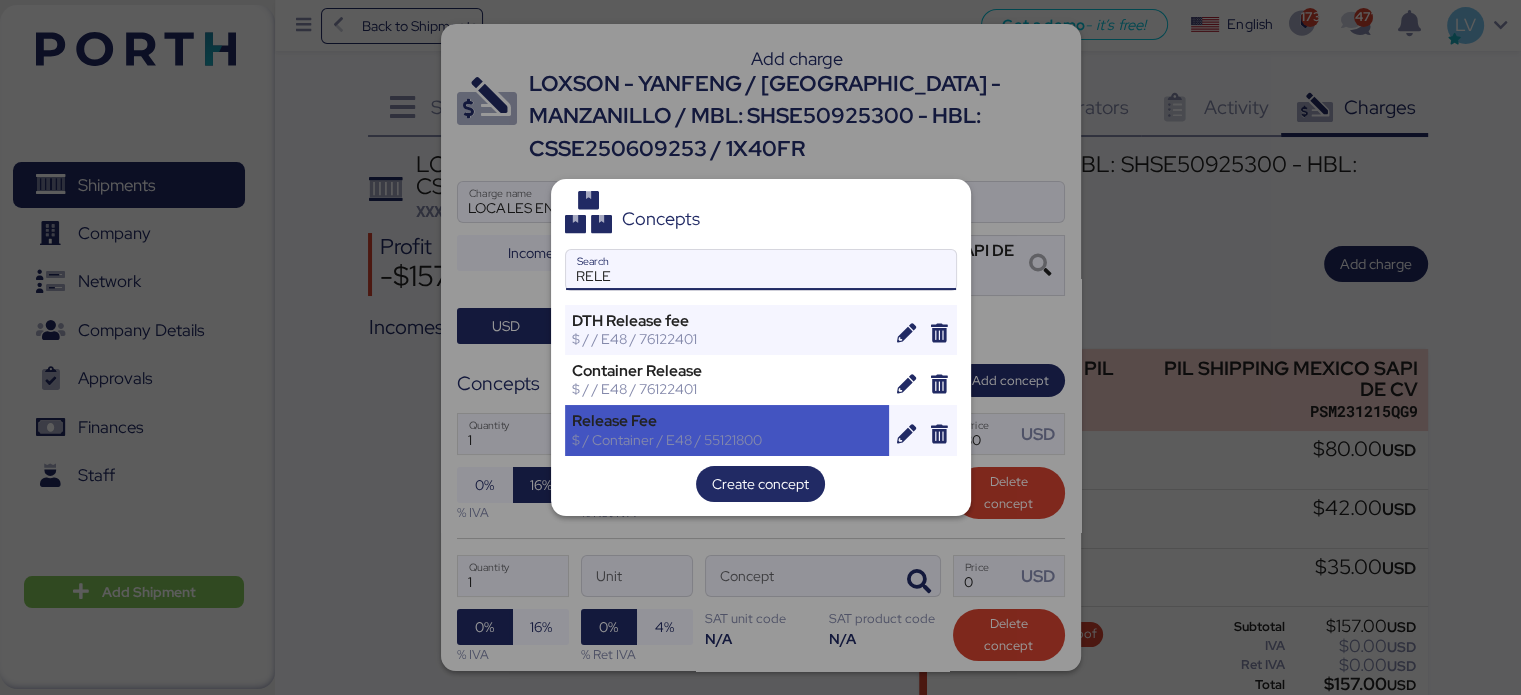 type on "RELE" 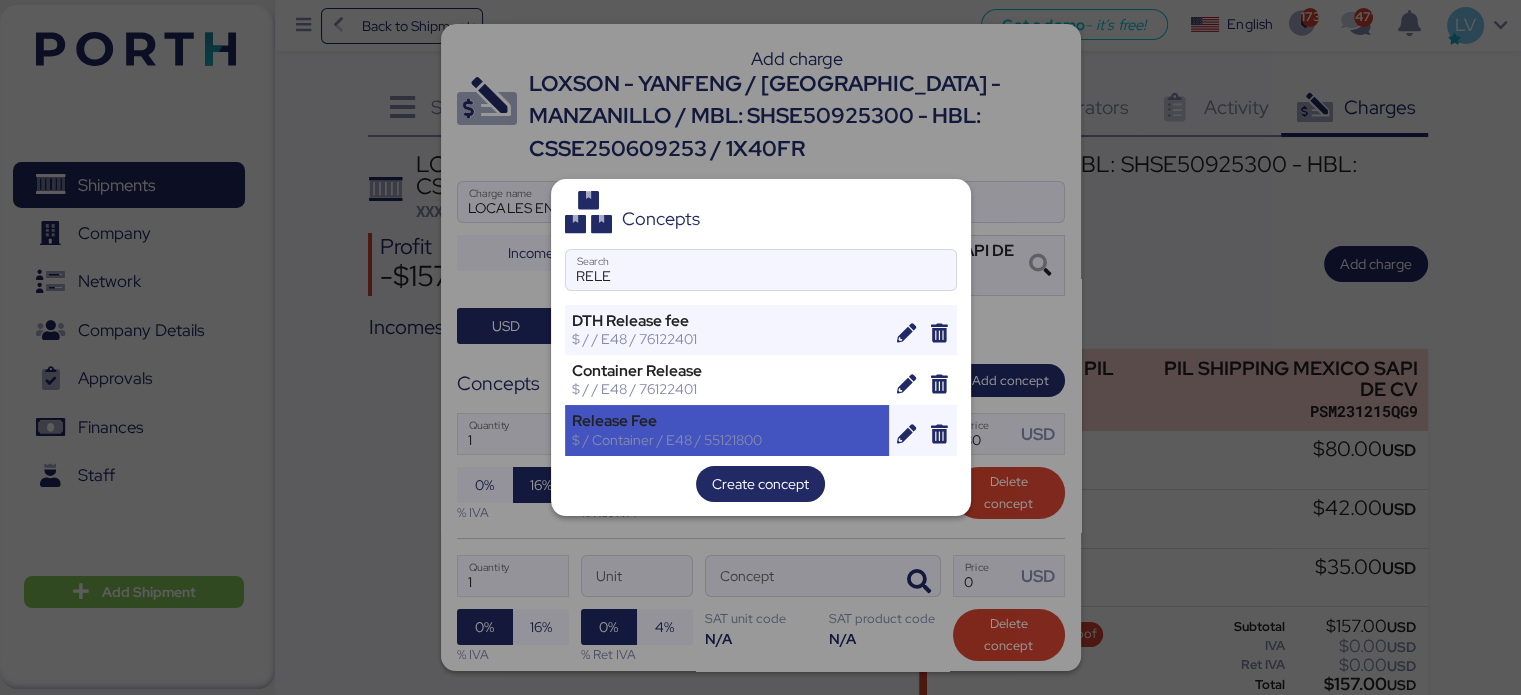 click on "$ / Container /
E48 / 55121800" at bounding box center (727, 440) 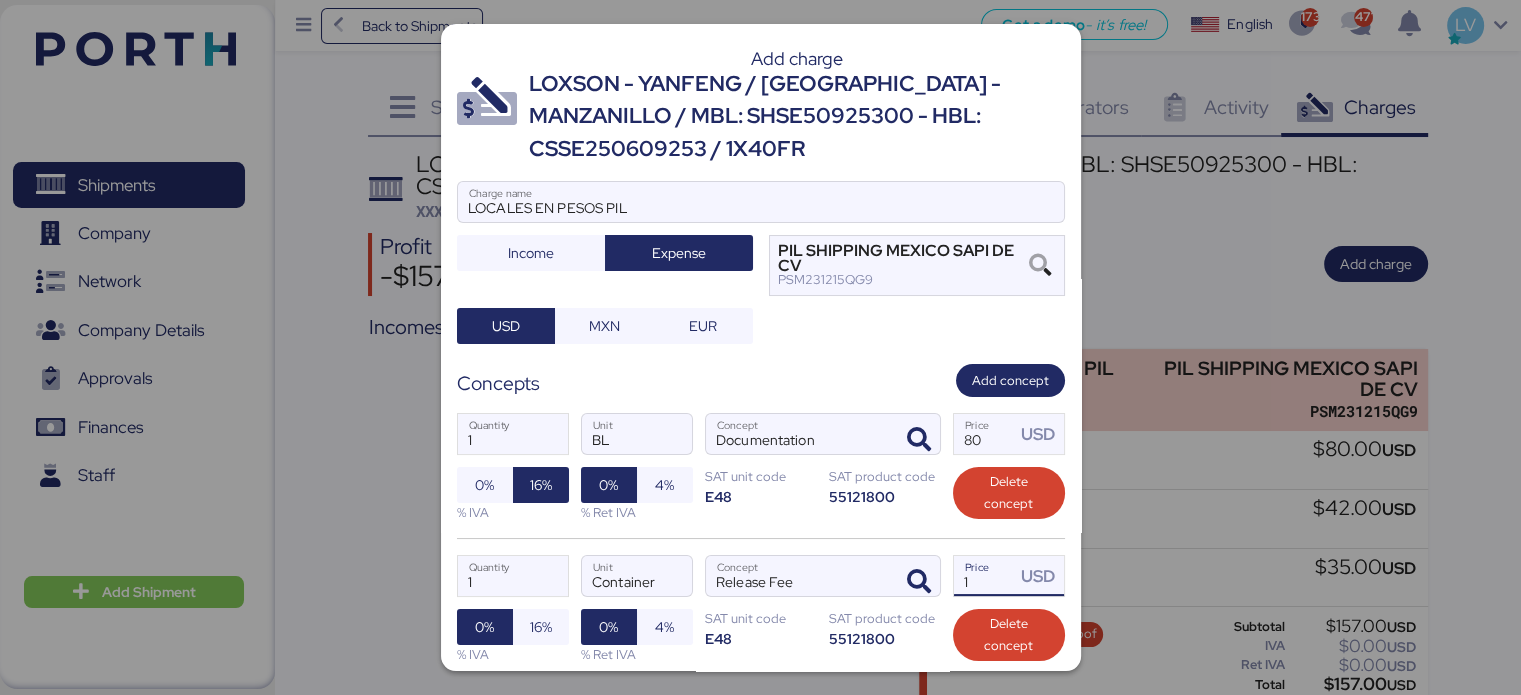 click on "1" at bounding box center [985, 576] 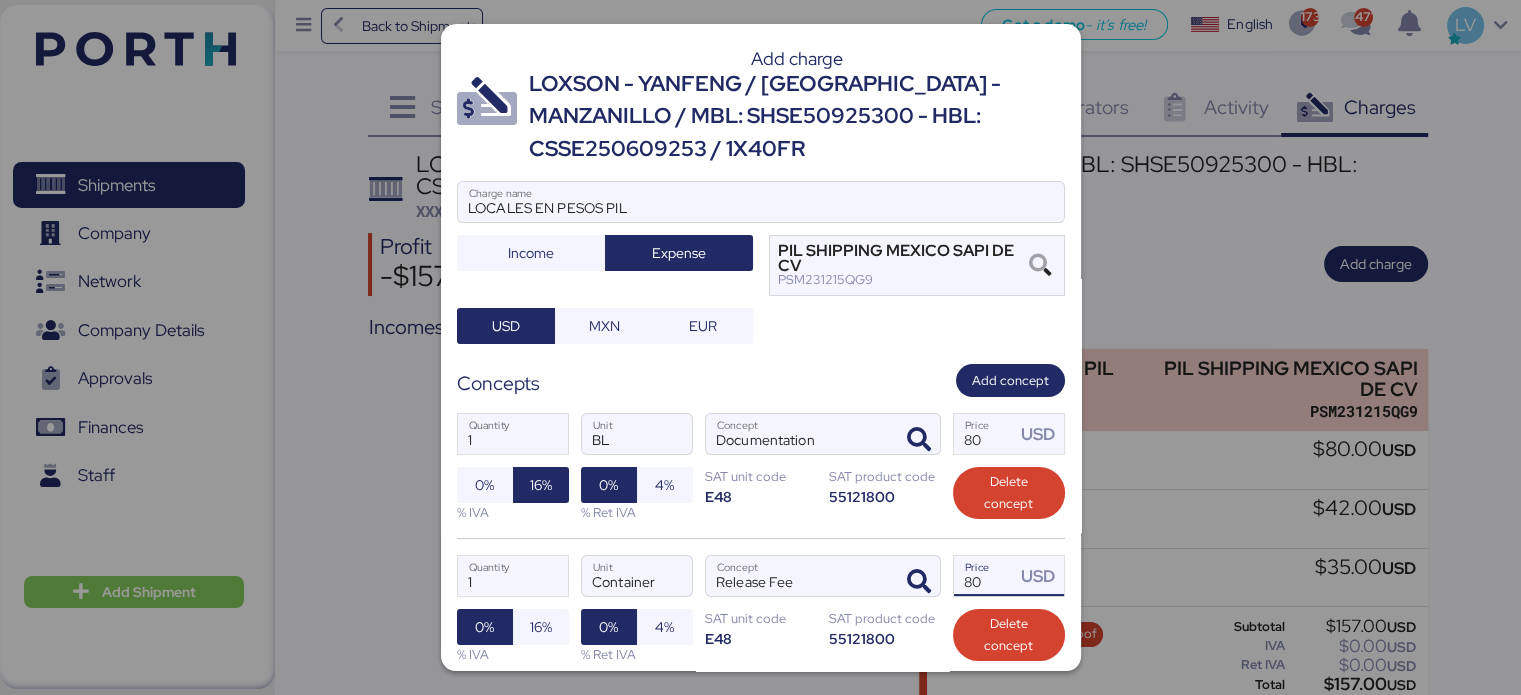 type on "80" 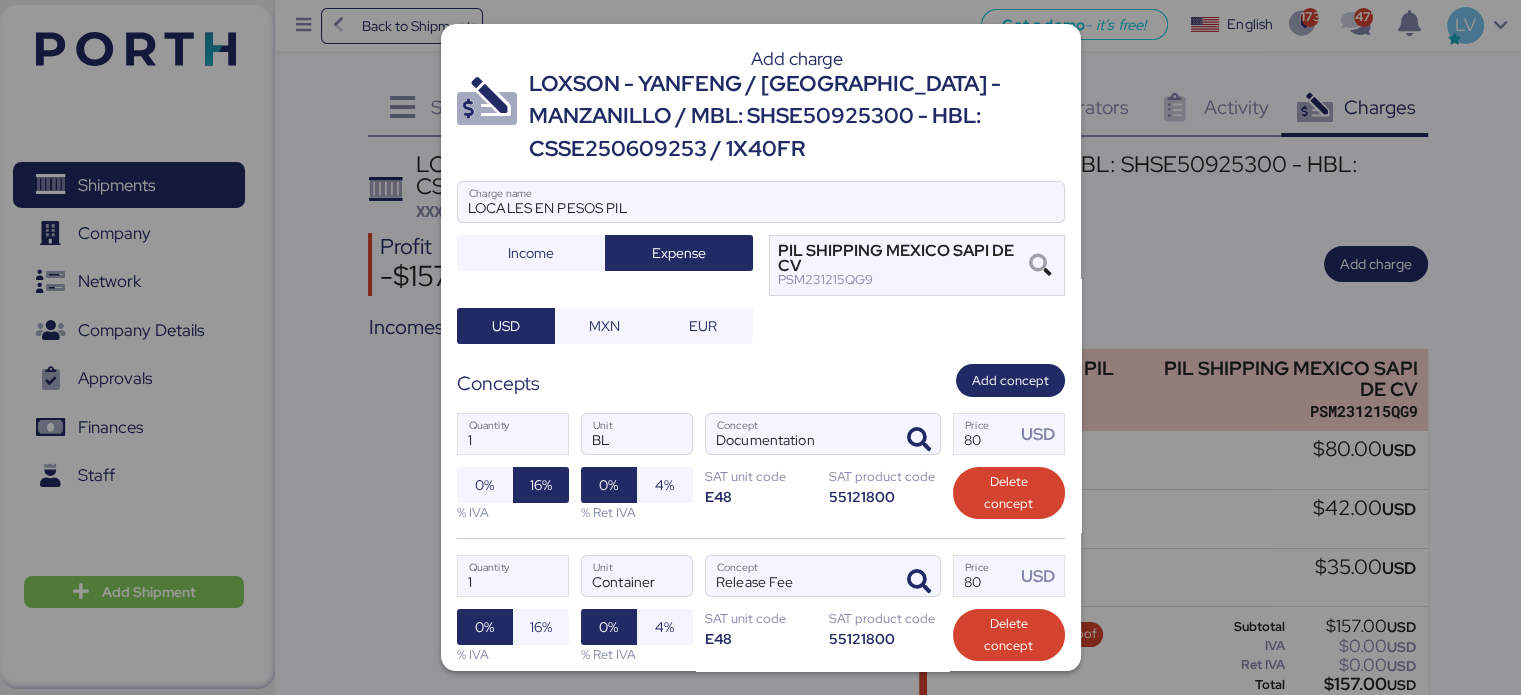 click on "1 Quantity BL Unit Documentation Concept   80 Price USD 0% 16% % IVA 0% 4% % Ret IVA SAT unit code E48 SAT product code 55121800 Delete concept" at bounding box center (761, 467) 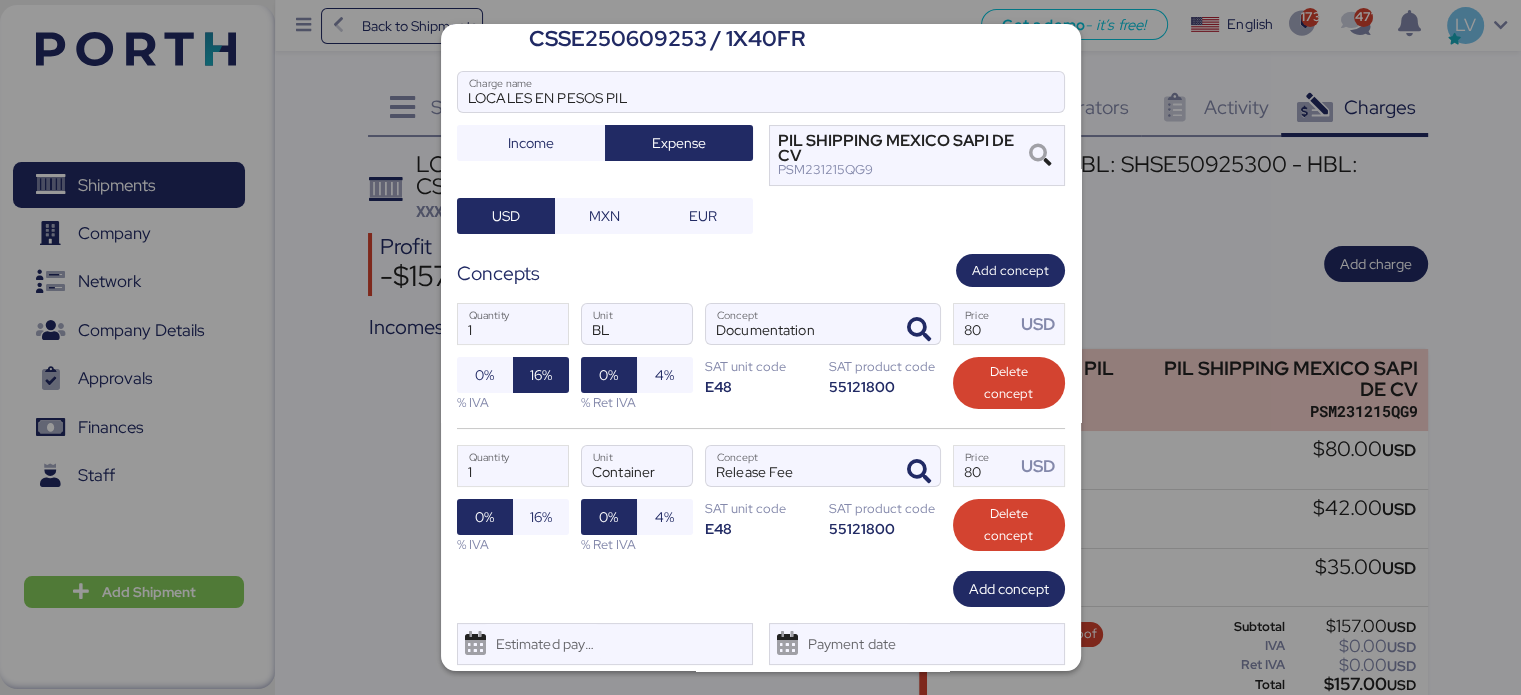 scroll, scrollTop: 165, scrollLeft: 0, axis: vertical 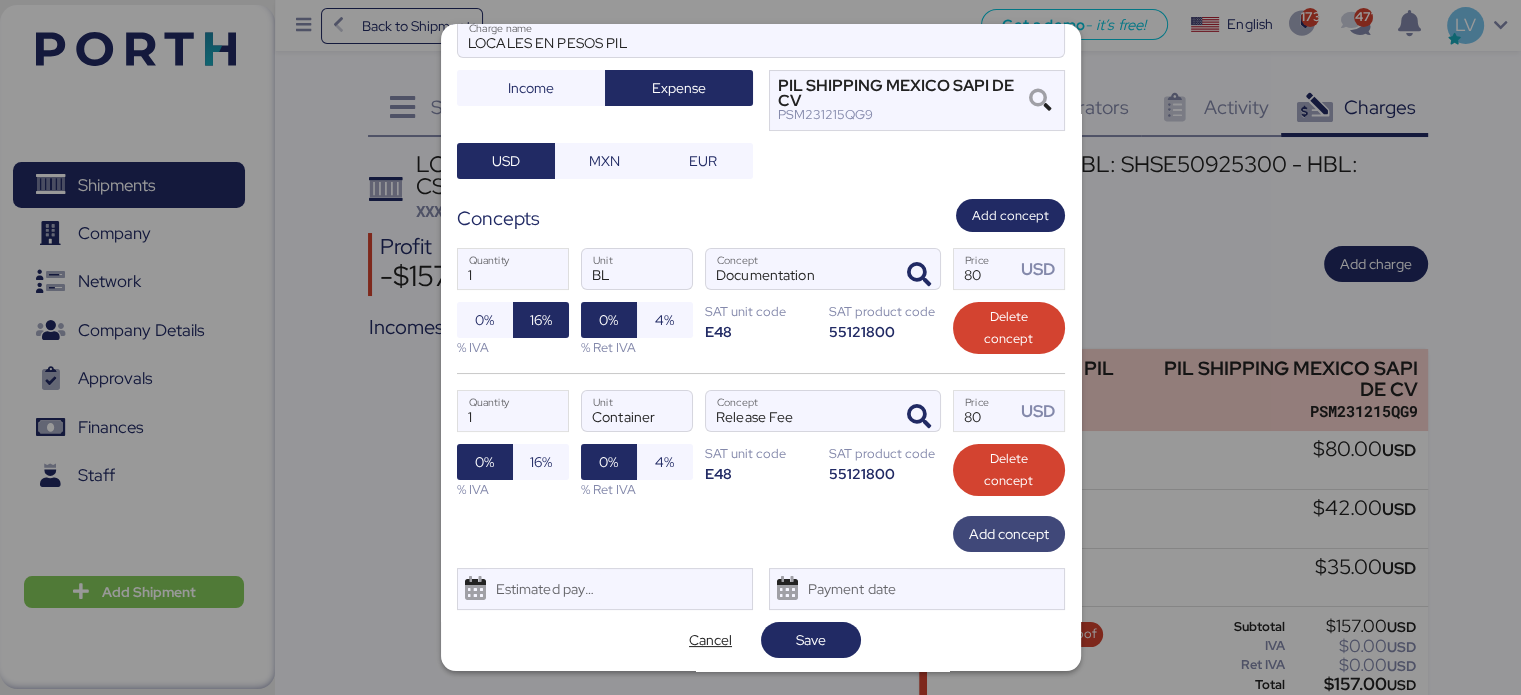 drag, startPoint x: 1012, startPoint y: 556, endPoint x: 1019, endPoint y: 535, distance: 22.135944 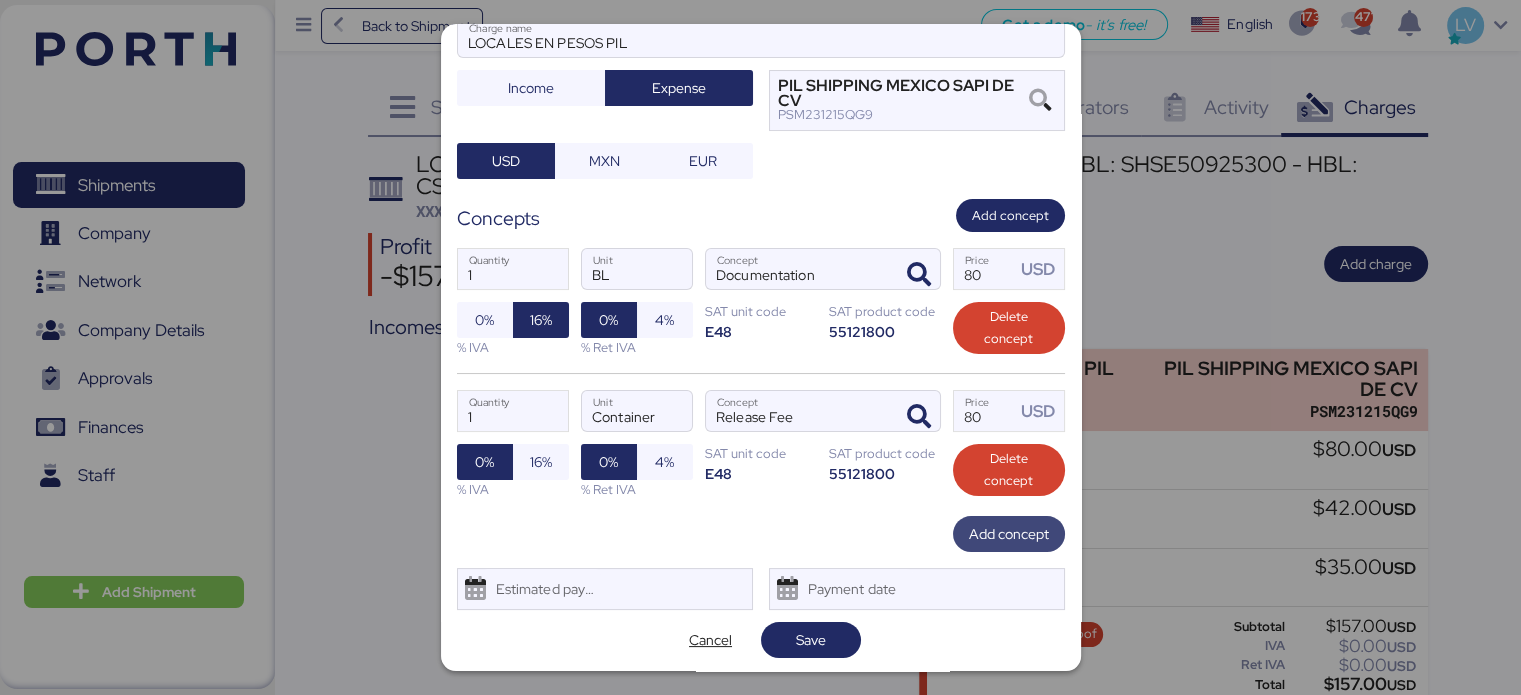 click on "Add charge LOXSON - YANFENG / SHANGHAI - MANZANILLO / MBL: SHSE50925300 - HBL: CSSE250609253 / 1X40FR LOCALES EN PESOS PIL Charge name Income Expense PIL SHIPPING MEXICO SAPI DE CV PSM231215QG9   USD MXN EUR Concepts Add concept 1 Quantity BL Unit Documentation Concept   80 Price USD 0% 16% % IVA 0% 4% % Ret IVA SAT unit code E48 SAT product code 55121800 Delete concept 1 Quantity Container Unit Release Fee Concept   80 Price USD 0% 16% % IVA 0% 4% % Ret IVA SAT unit code E48 SAT product code 55121800 Delete concept Add concept   Estimated payment date   Payment date Cancel Save" at bounding box center (761, 347) 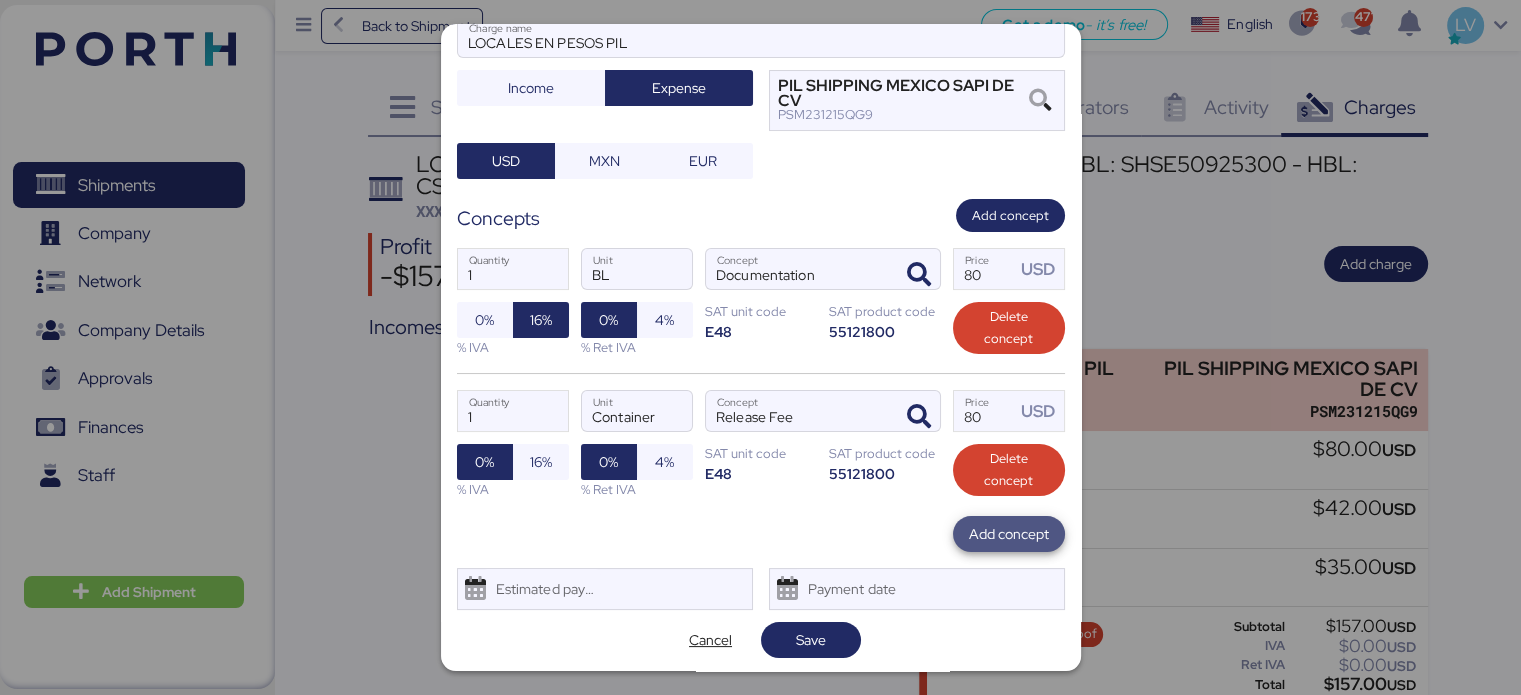drag, startPoint x: 1019, startPoint y: 535, endPoint x: 865, endPoint y: 552, distance: 154.93547 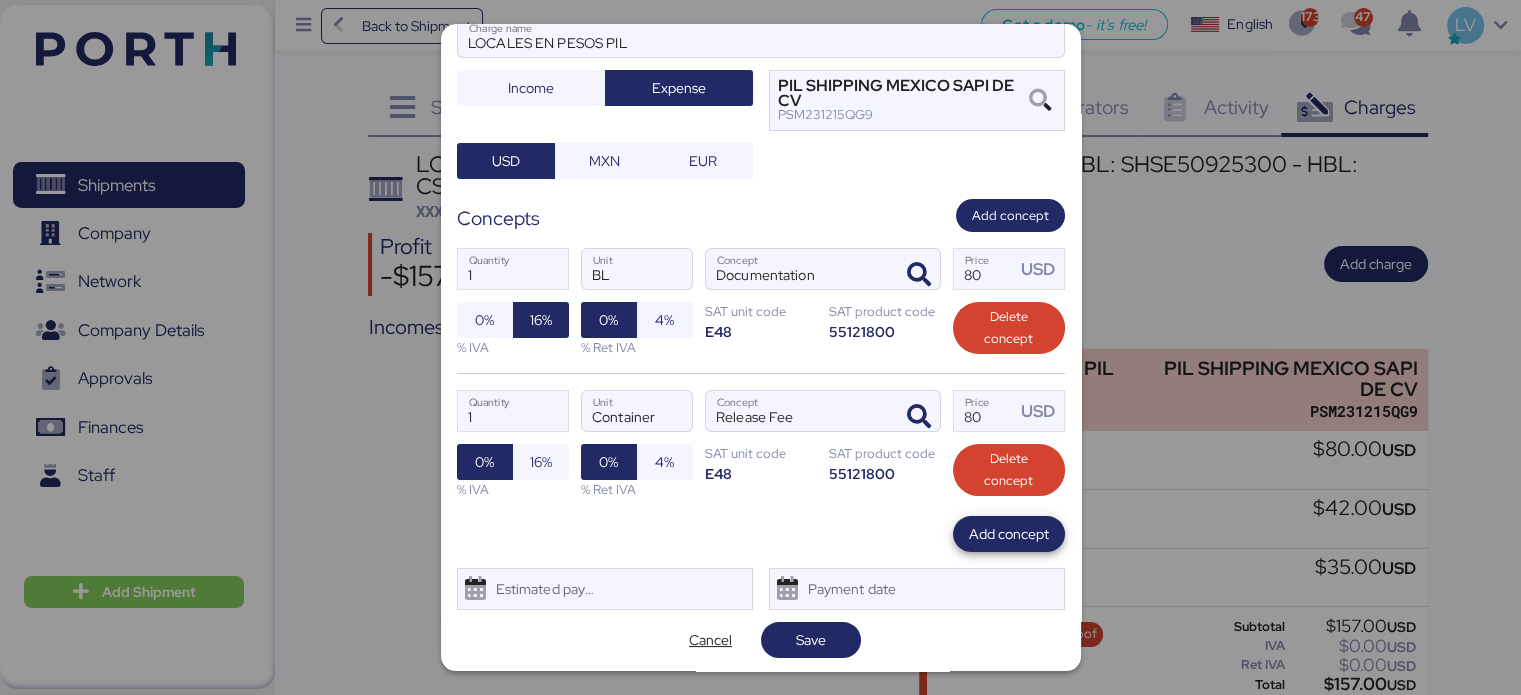 click on "Add charge LOXSON - YANFENG / SHANGHAI - MANZANILLO / MBL: SHSE50925300 - HBL: CSSE250609253 / 1X40FR LOCALES EN PESOS PIL Charge name Income Expense PIL SHIPPING MEXICO SAPI DE CV PSM231215QG9   USD MXN EUR Concepts Add concept 1 Quantity BL Unit Documentation Concept   80 Price USD 0% 16% % IVA 0% 4% % Ret IVA SAT unit code E48 SAT product code 55121800 Delete concept 1 Quantity Container Unit Release Fee Concept   80 Price USD 0% 16% % IVA 0% 4% % Ret IVA SAT unit code E48 SAT product code 55121800 Delete concept Add concept   Estimated payment date   Payment date Cancel Save" at bounding box center [761, 347] 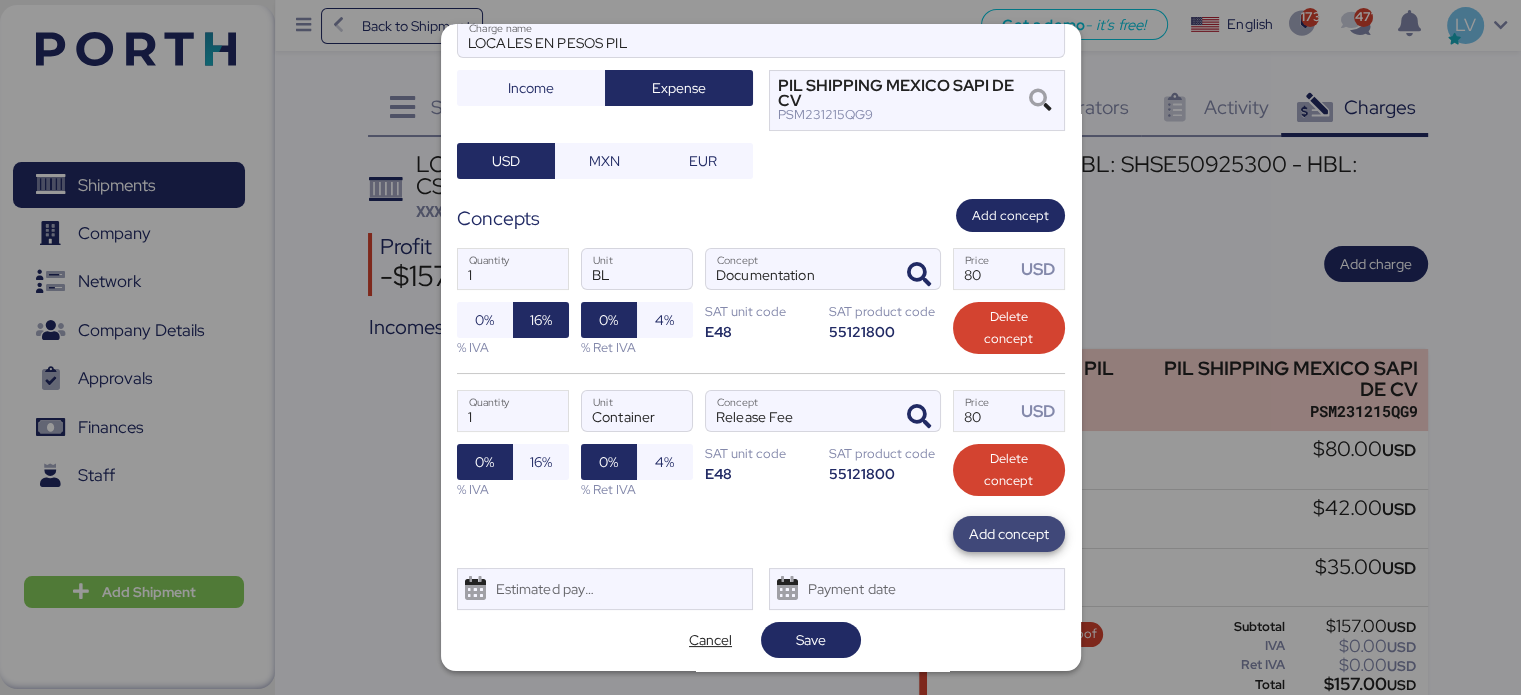 click on "Add concept" at bounding box center [1009, 534] 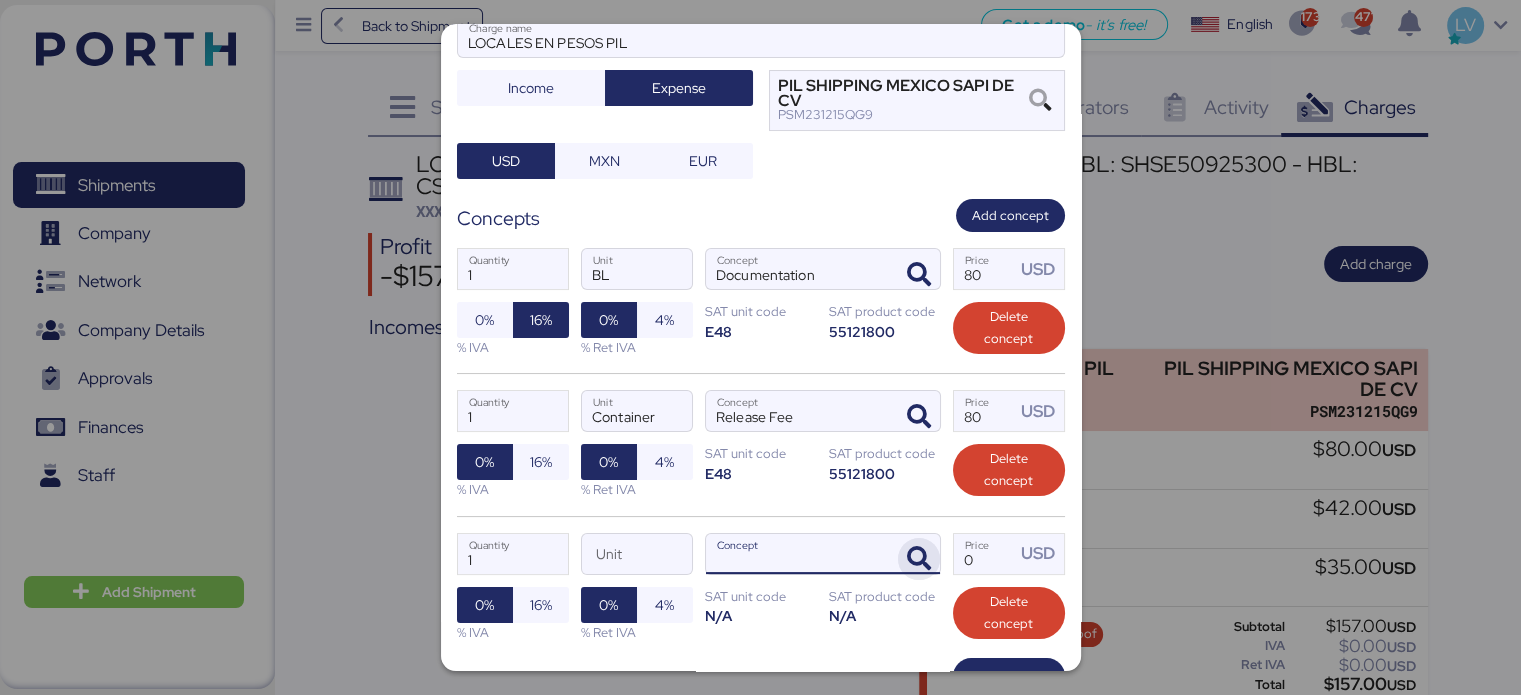 click at bounding box center (919, 559) 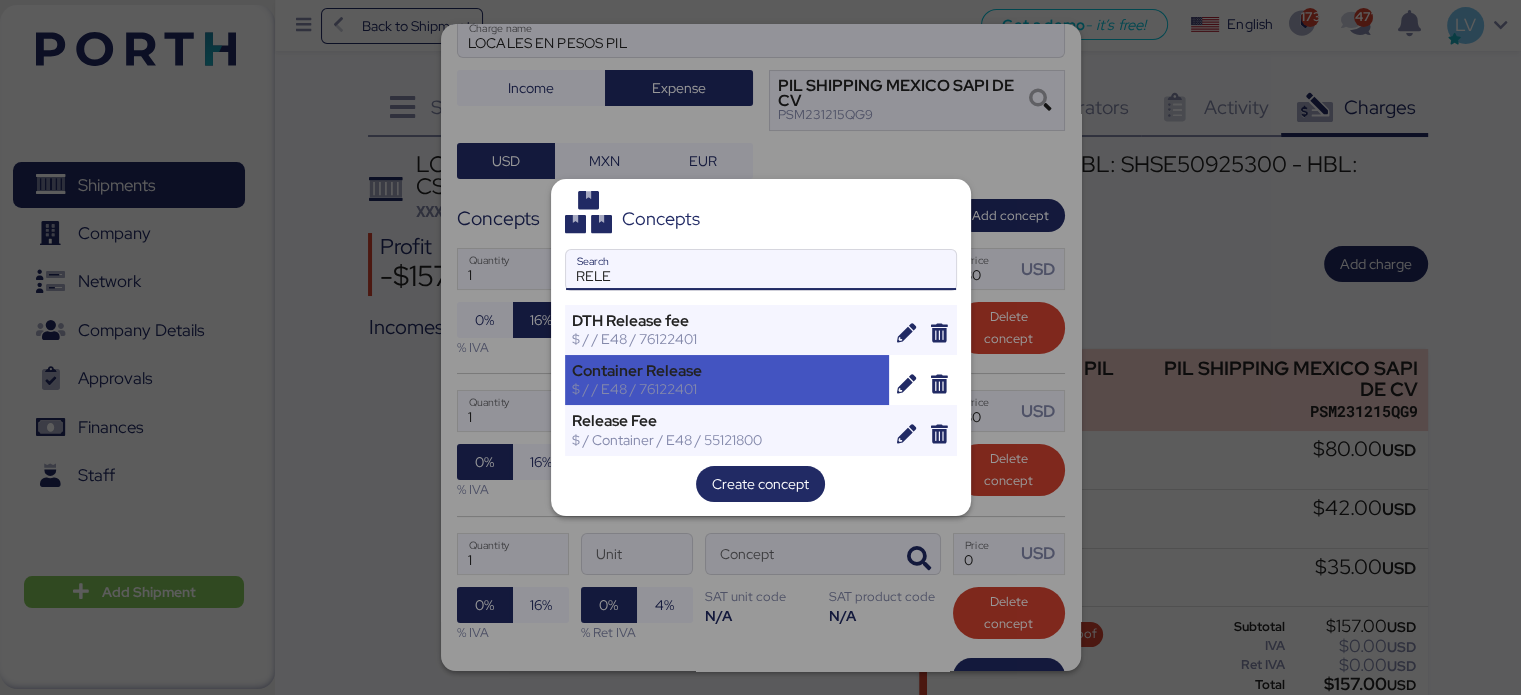 type on "RELE" 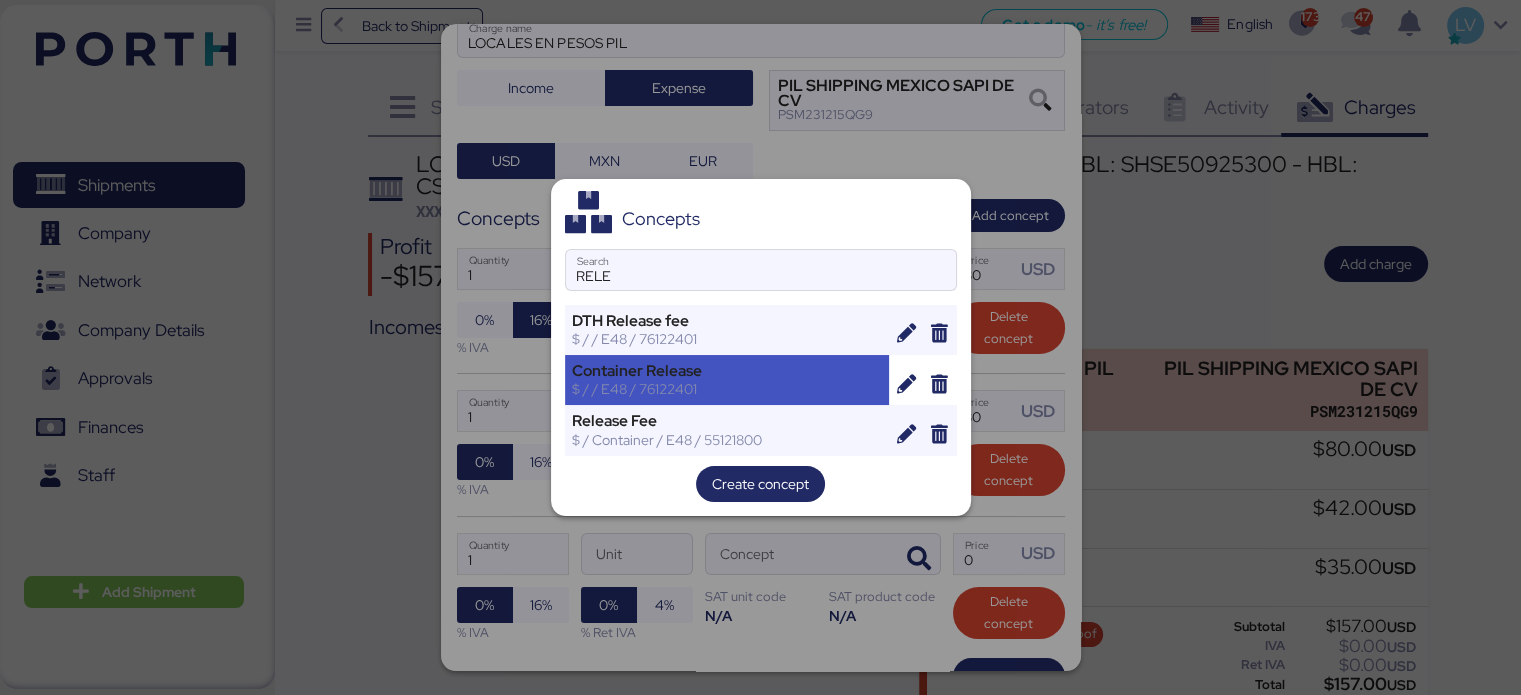 click on "Container Release" at bounding box center (727, 371) 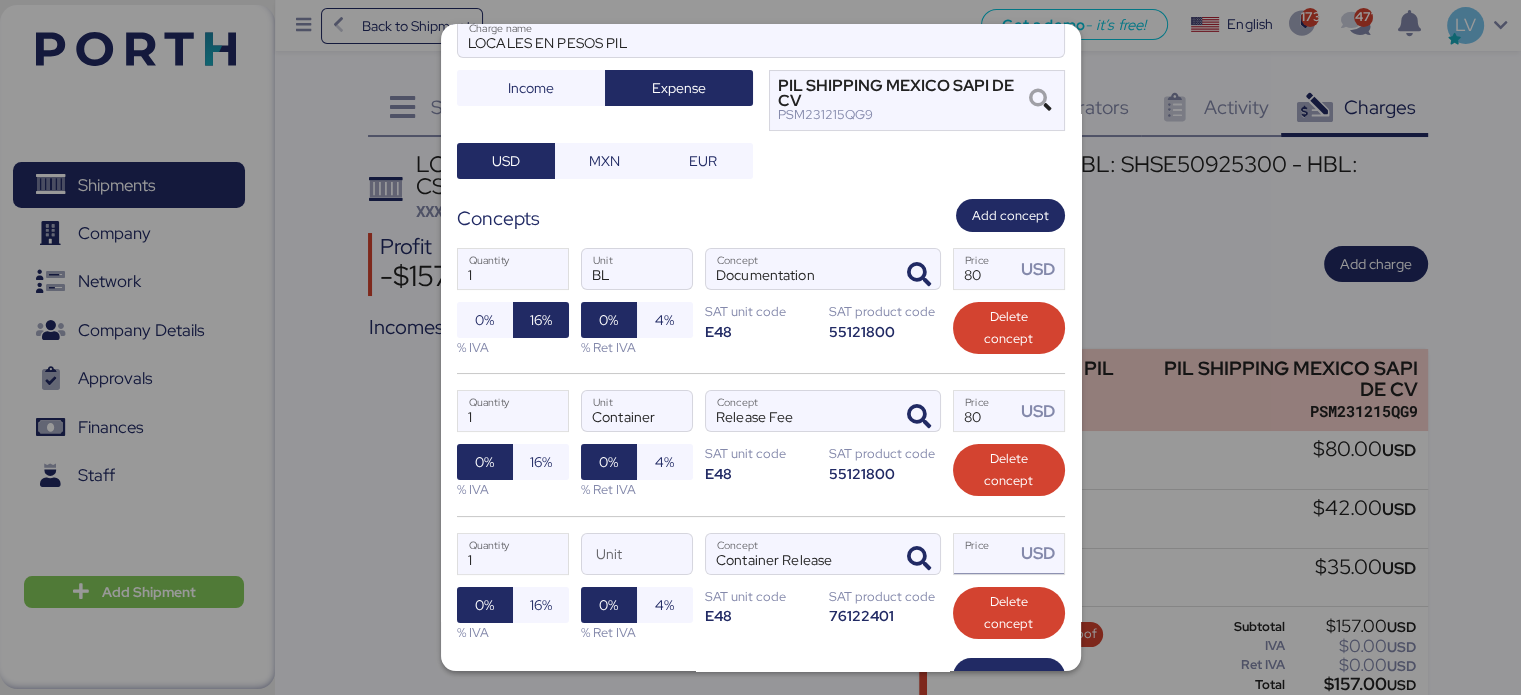 click on "Price USD" at bounding box center [1009, 554] 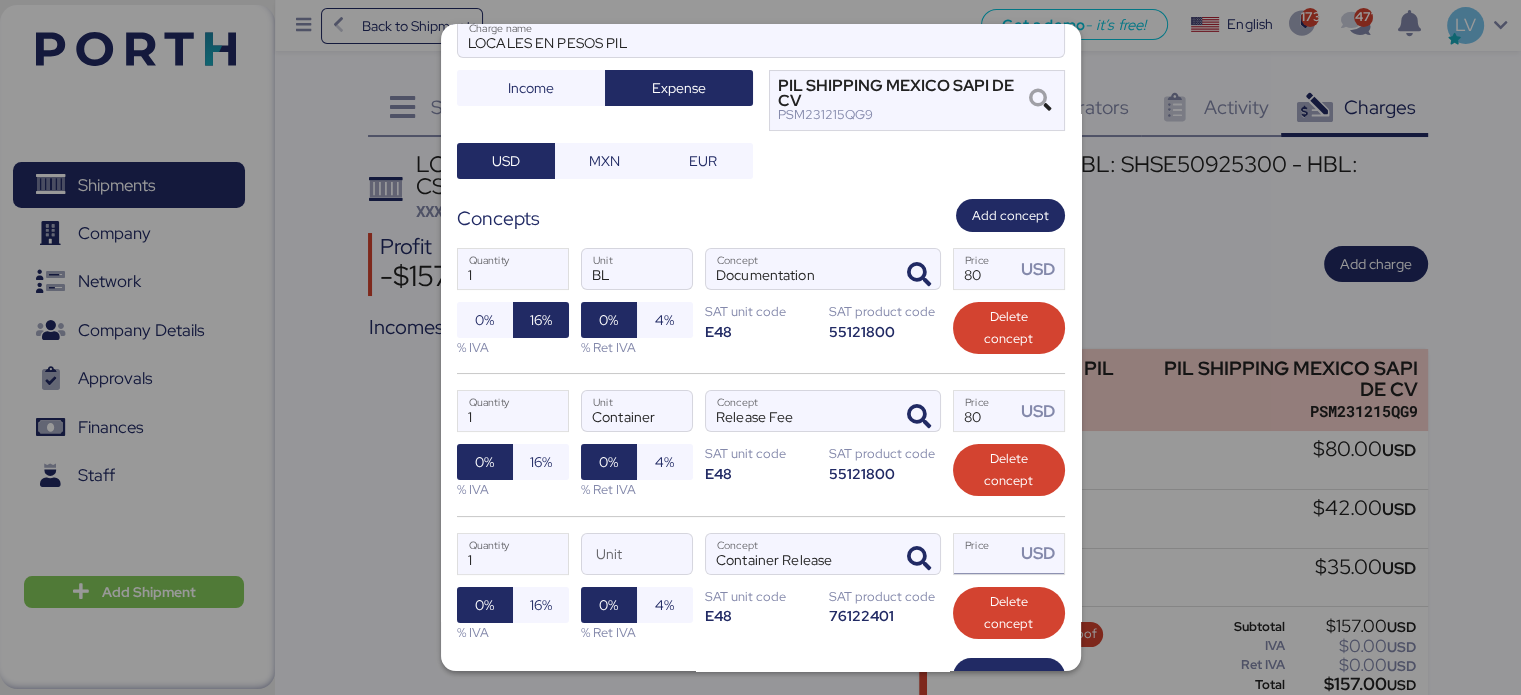click on "Price USD" at bounding box center (985, 554) 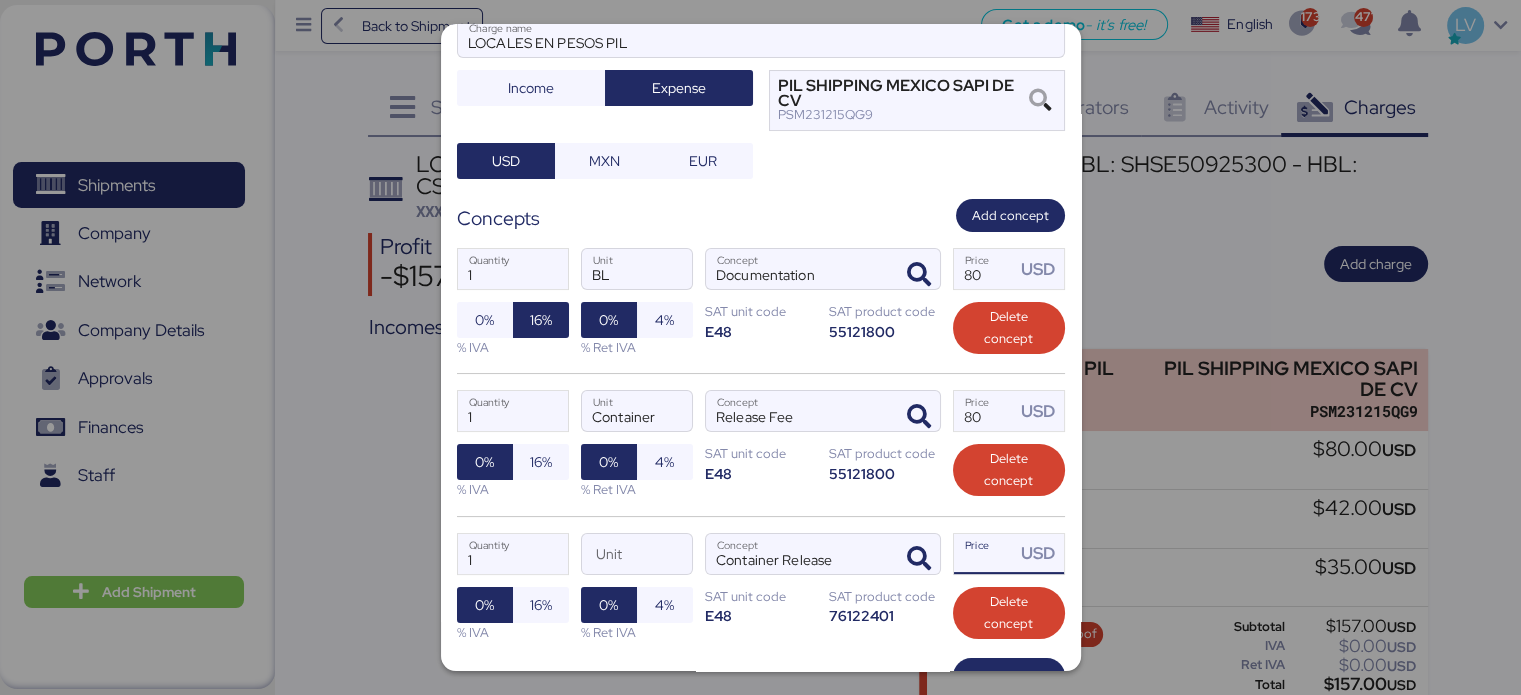 click on "Price USD" at bounding box center (985, 554) 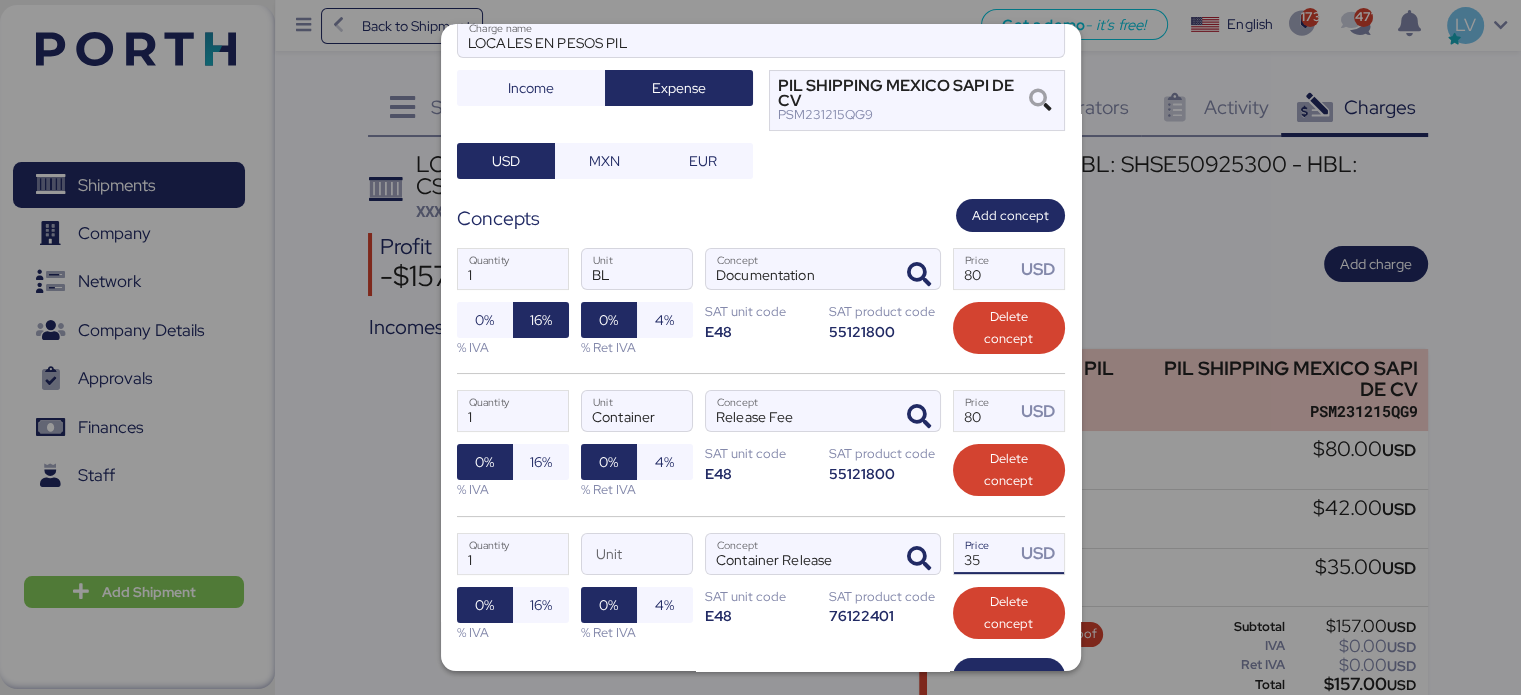 type on "35" 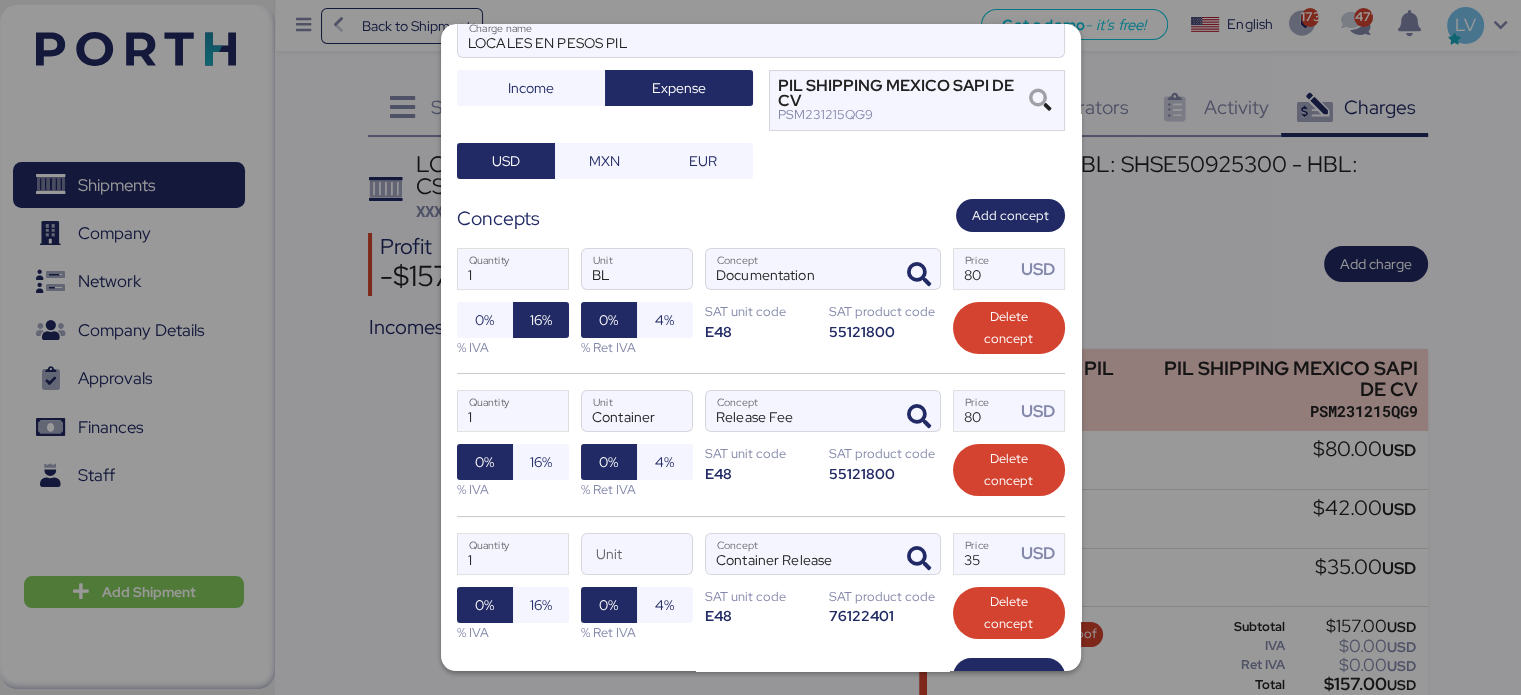 click on "1 Quantity Container Unit Release Fee Concept   80 Price USD 0% 16% % IVA 0% 4% % Ret IVA SAT unit code E48 SAT product code 55121800 Delete concept" at bounding box center (761, 444) 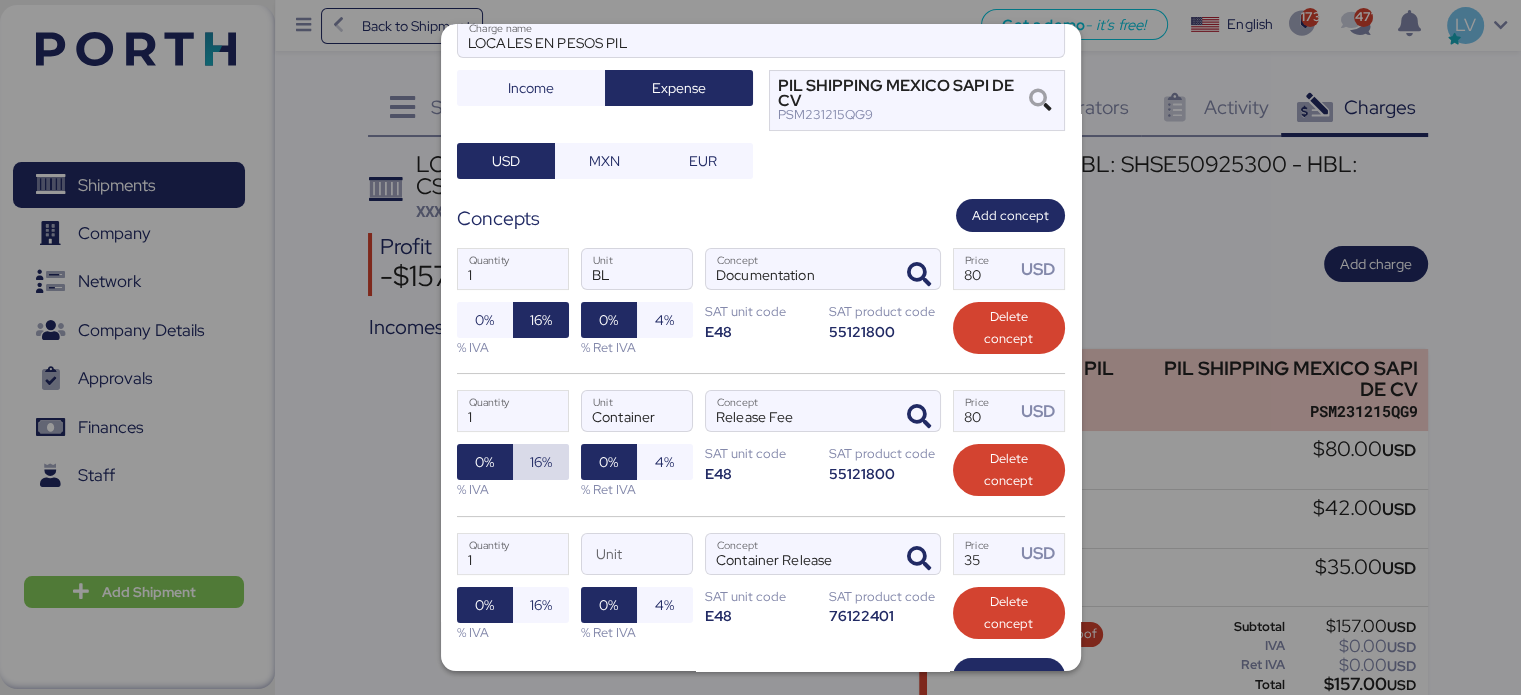 click on "16%" at bounding box center (541, 462) 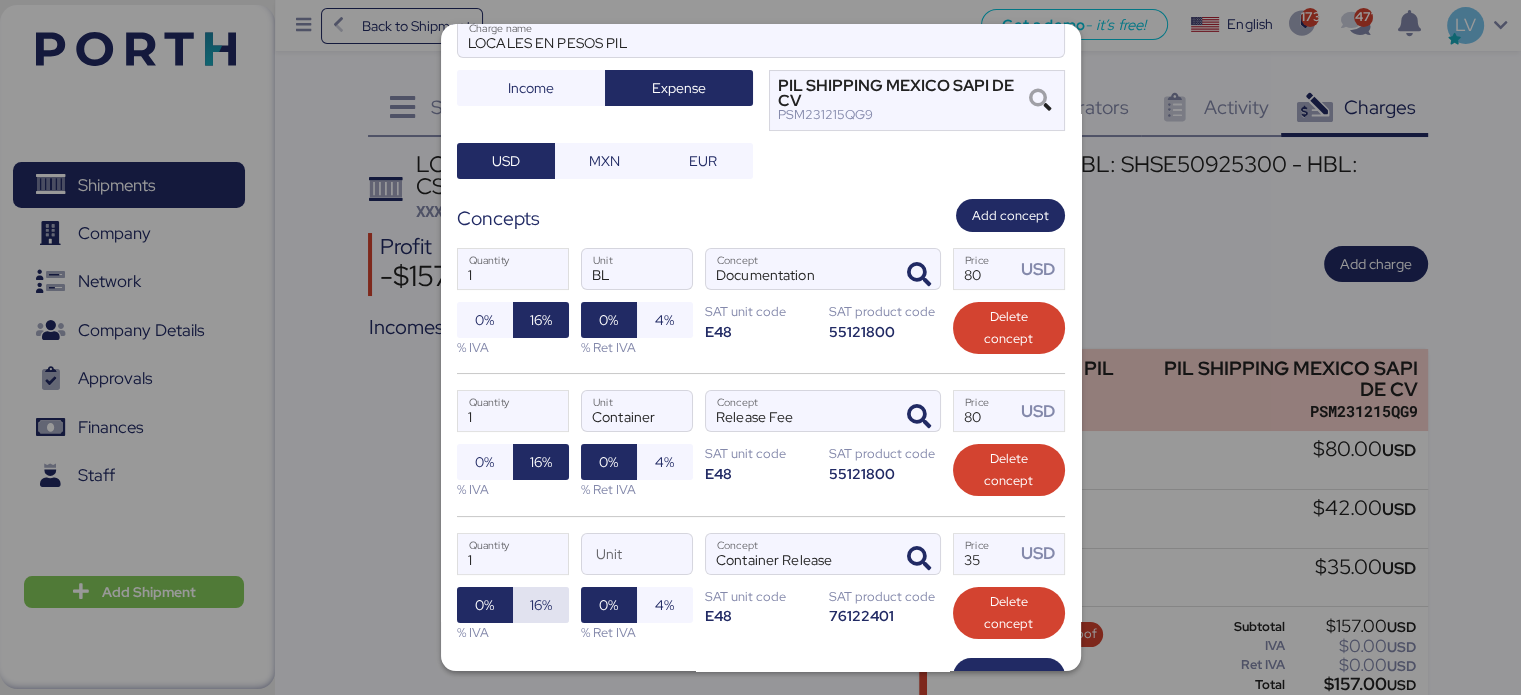 click on "16%" at bounding box center [541, 605] 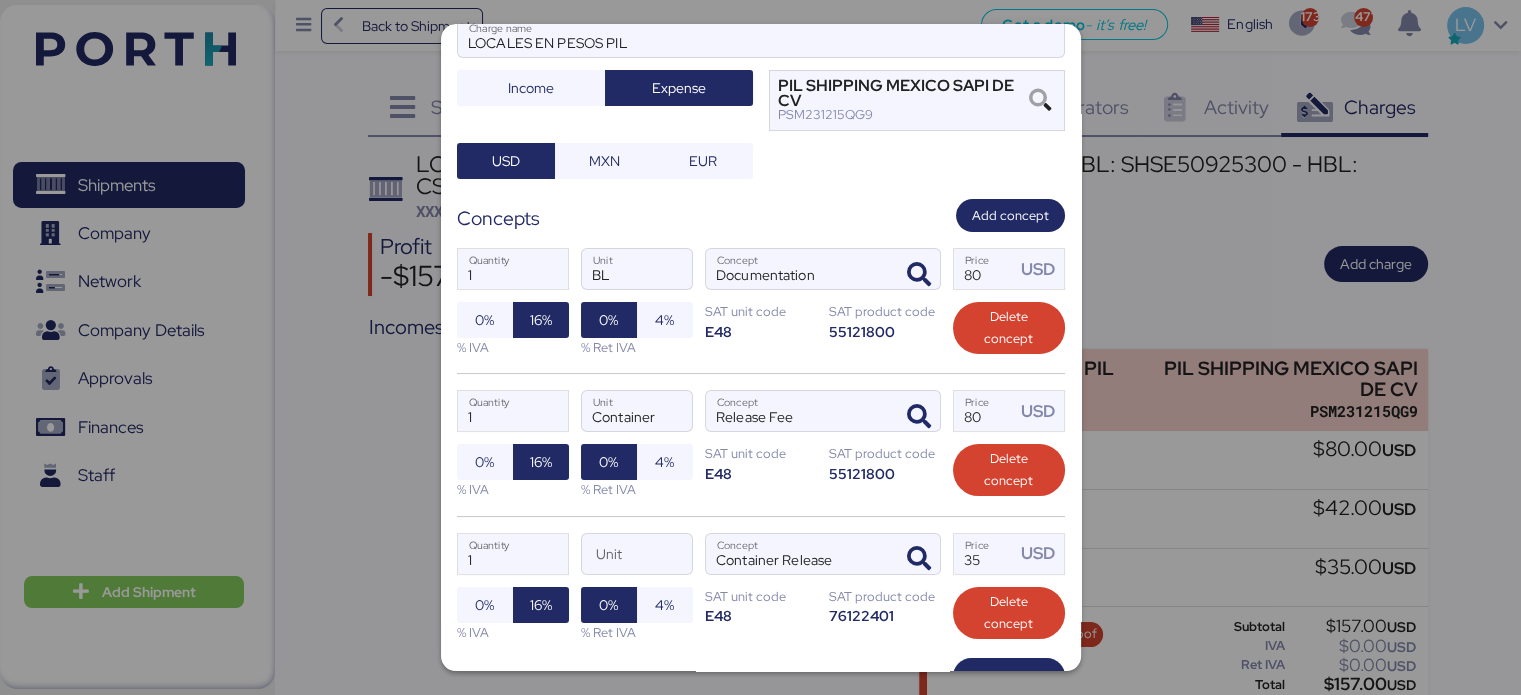 click on "1 Quantity Container Unit Release Fee Concept   80 Price USD 0% 16% % IVA 0% 4% % Ret IVA SAT unit code E48 SAT product code 55121800 Delete concept" at bounding box center (761, 444) 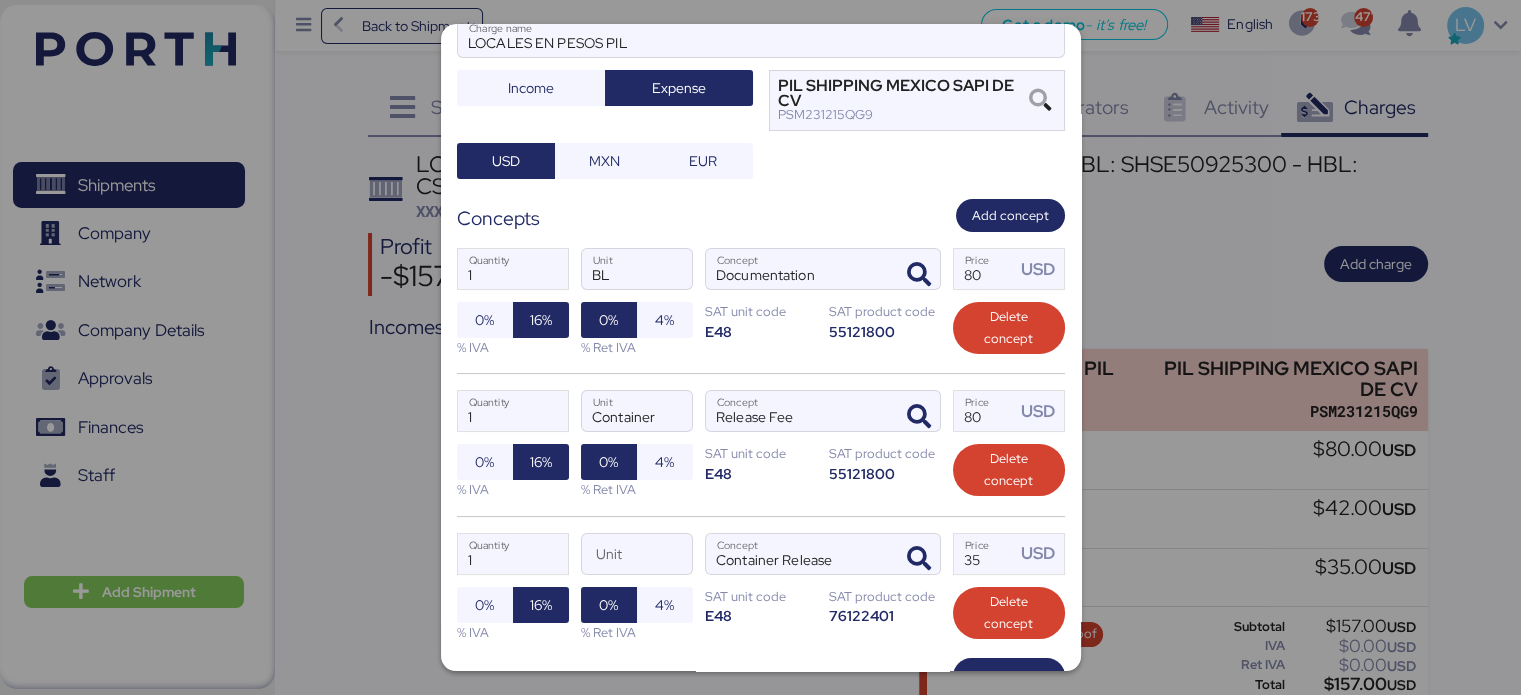 scroll, scrollTop: 307, scrollLeft: 0, axis: vertical 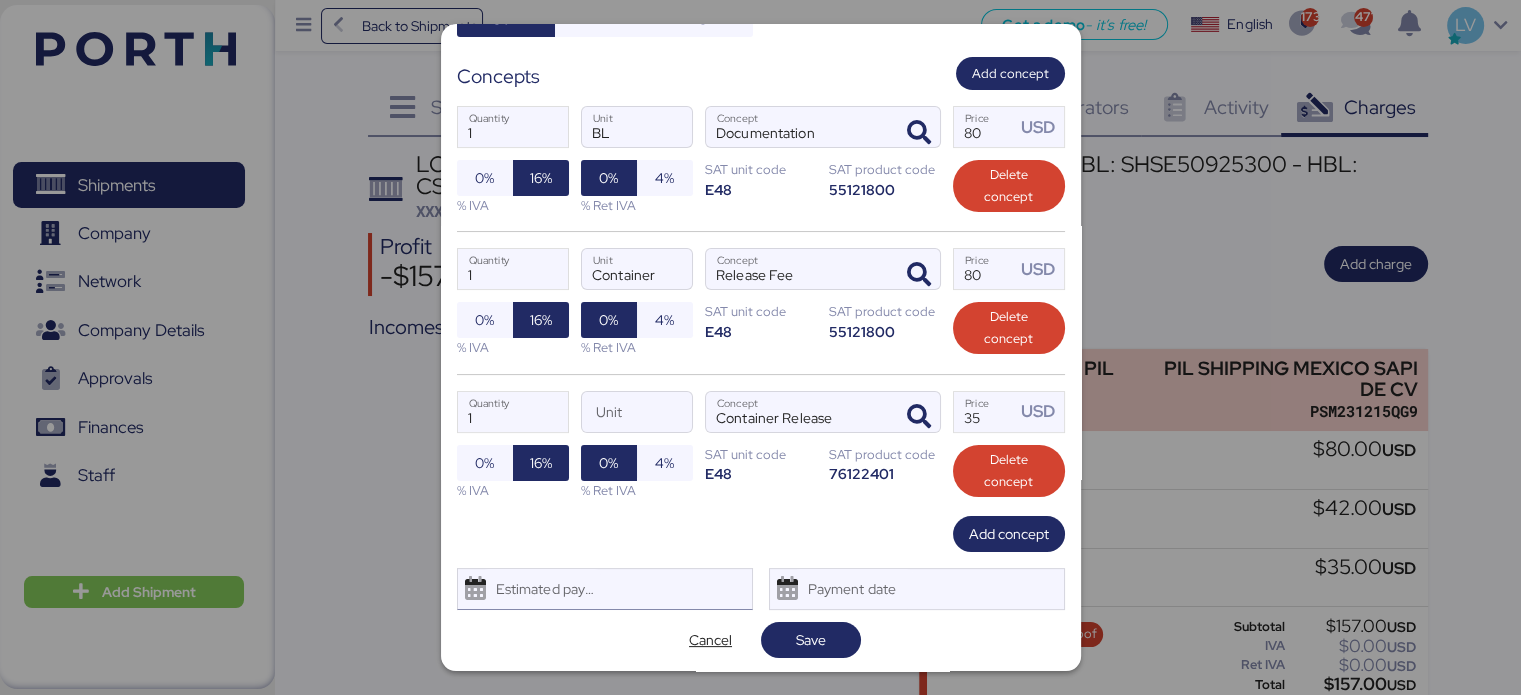 click on "Estimated payment date" at bounding box center (605, 589) 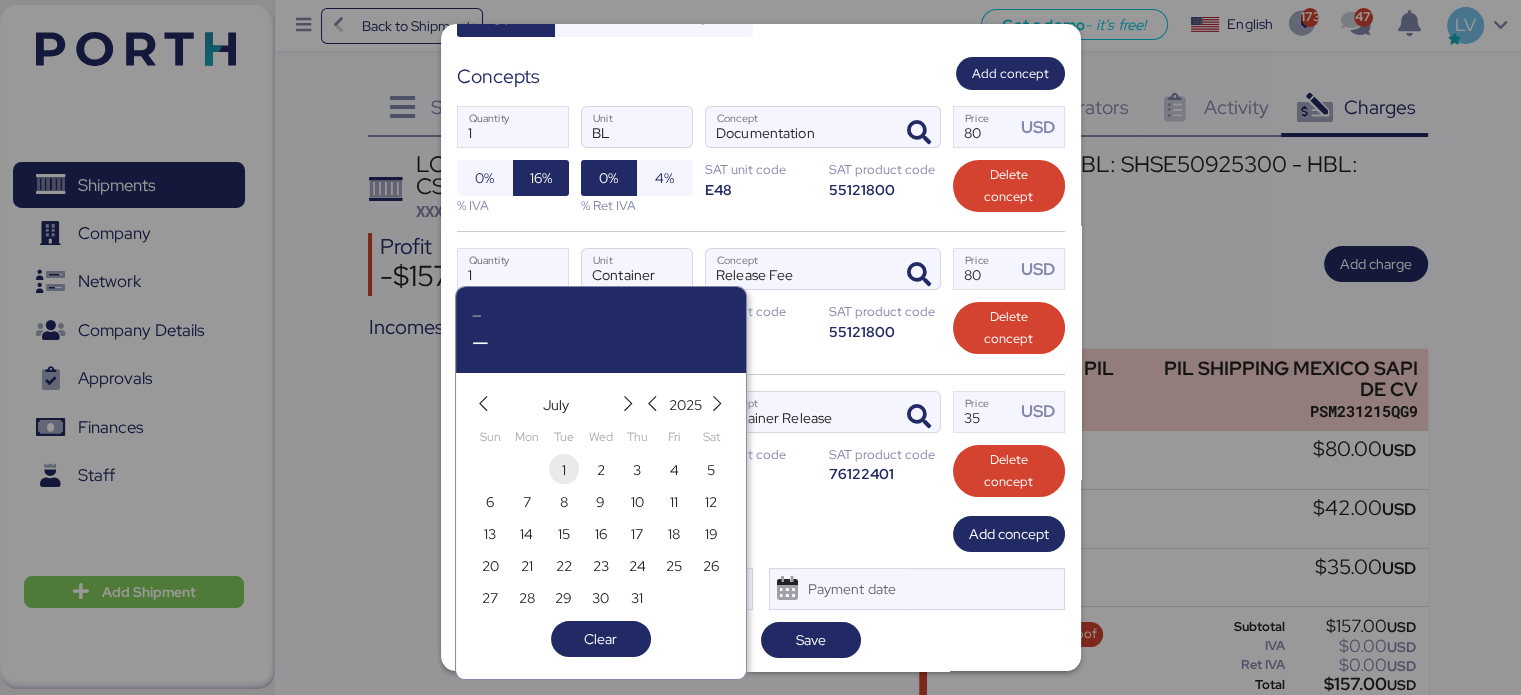 click on "1" at bounding box center [564, 470] 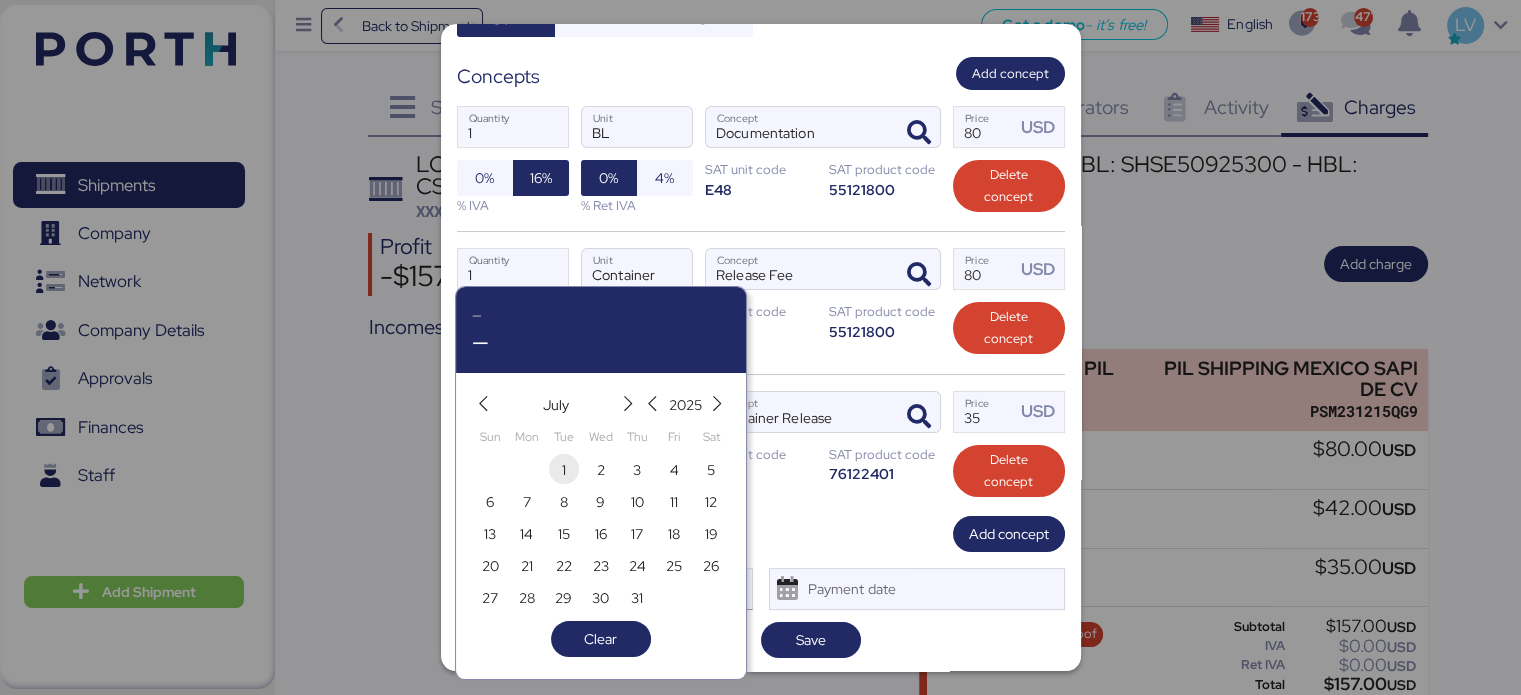 type on "Jul 1, 2025" 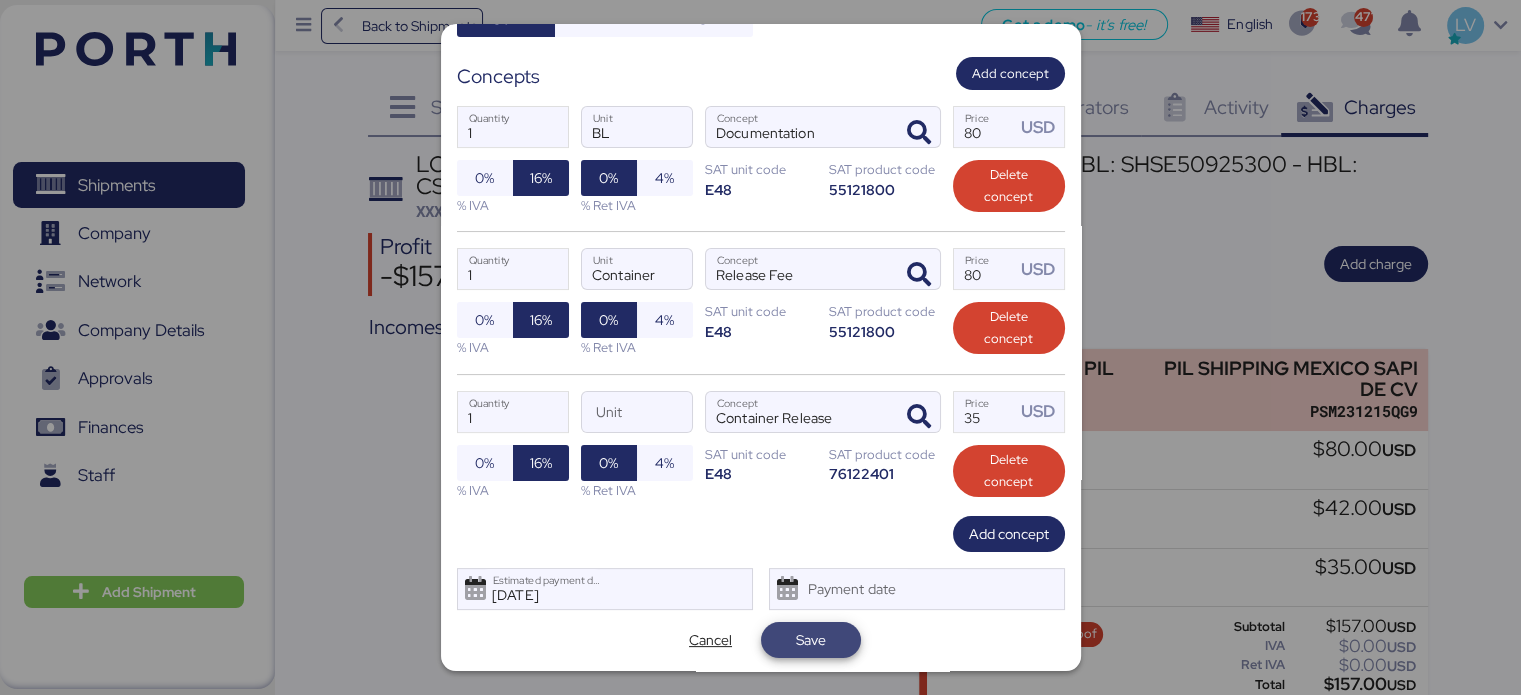 click on "Save" at bounding box center (811, 640) 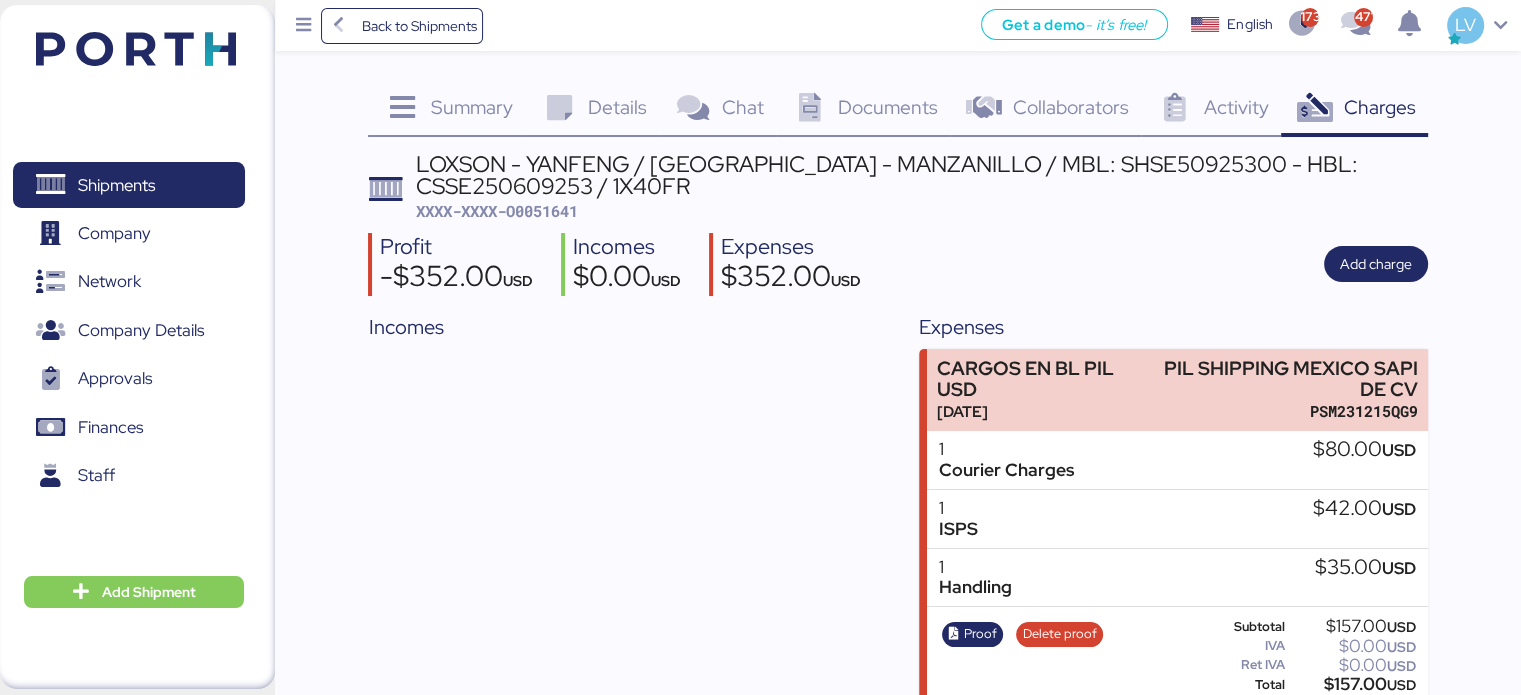 click on "XXXX-XXXX-O0051641" at bounding box center [497, 211] 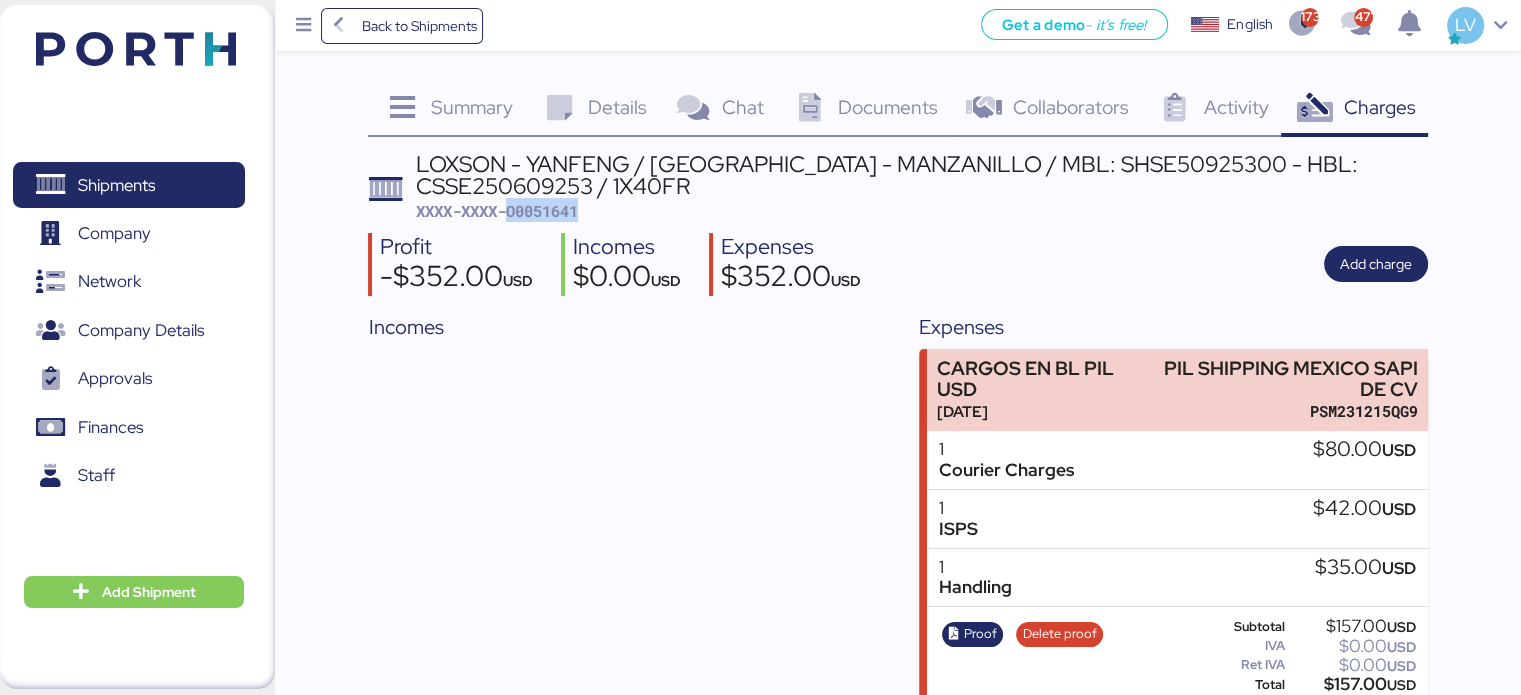 click on "XXXX-XXXX-O0051641" at bounding box center [497, 211] 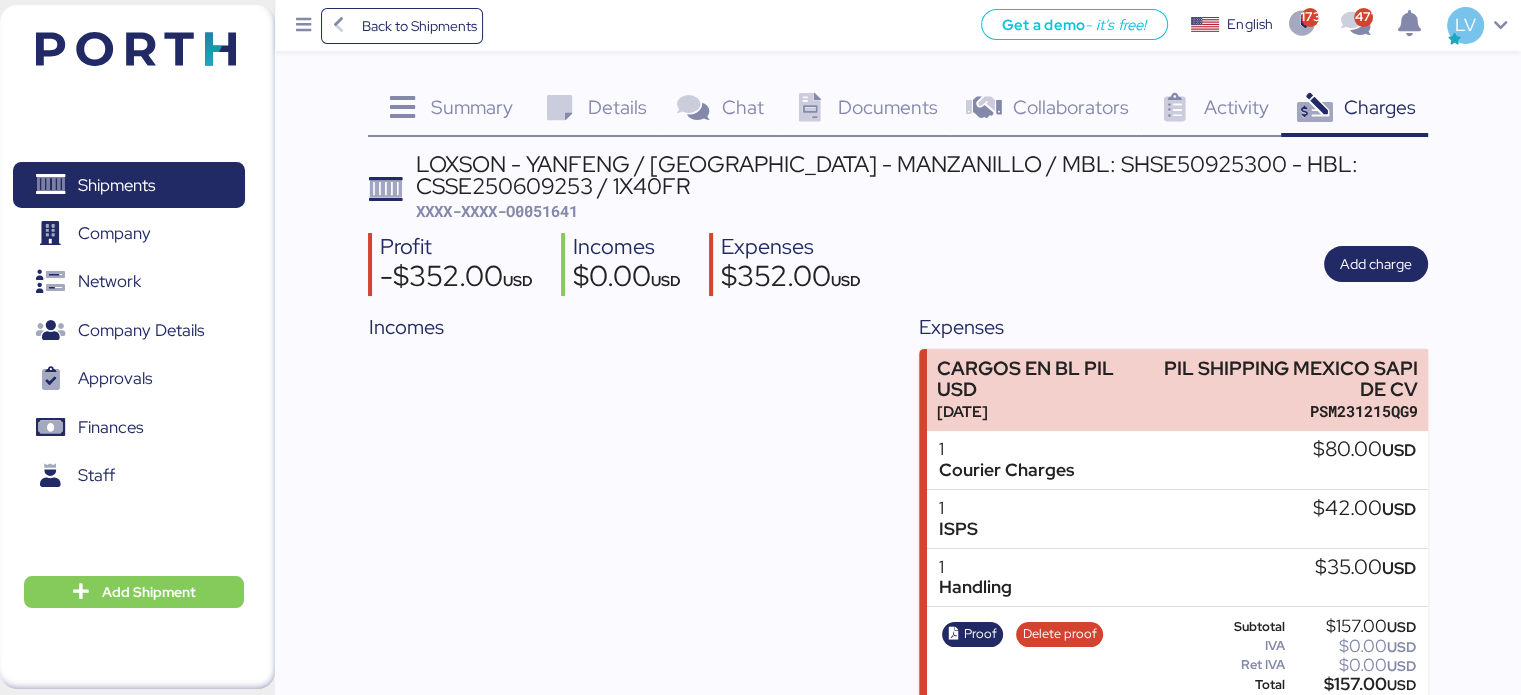 click on "Incomes" at bounding box center (622, 694) 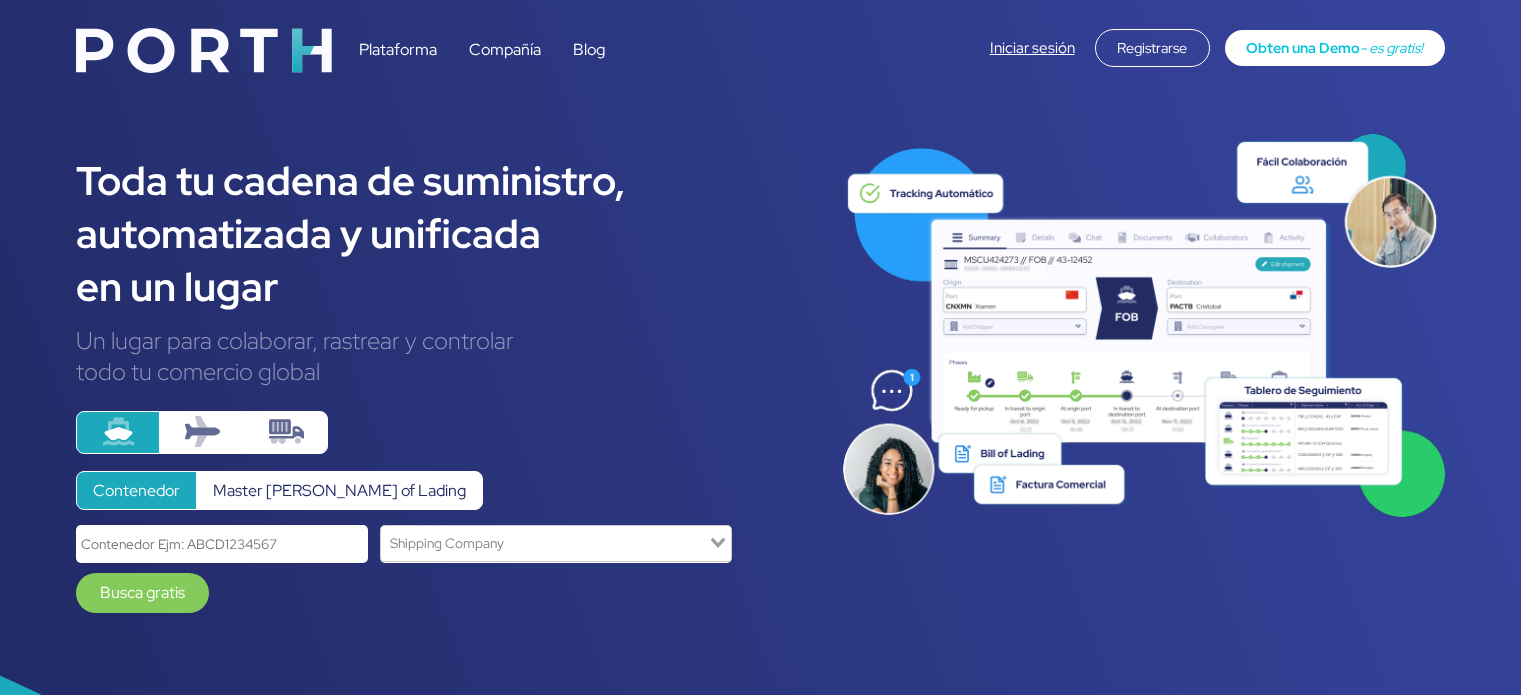 scroll, scrollTop: 0, scrollLeft: 0, axis: both 